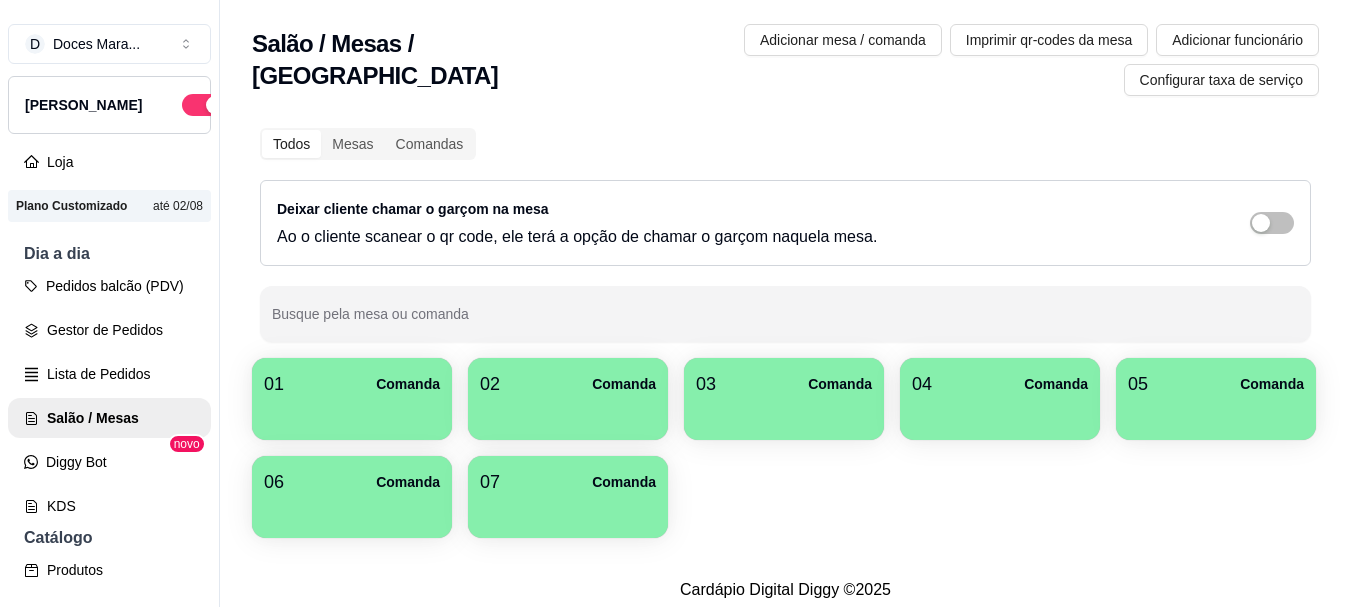 scroll, scrollTop: 0, scrollLeft: 0, axis: both 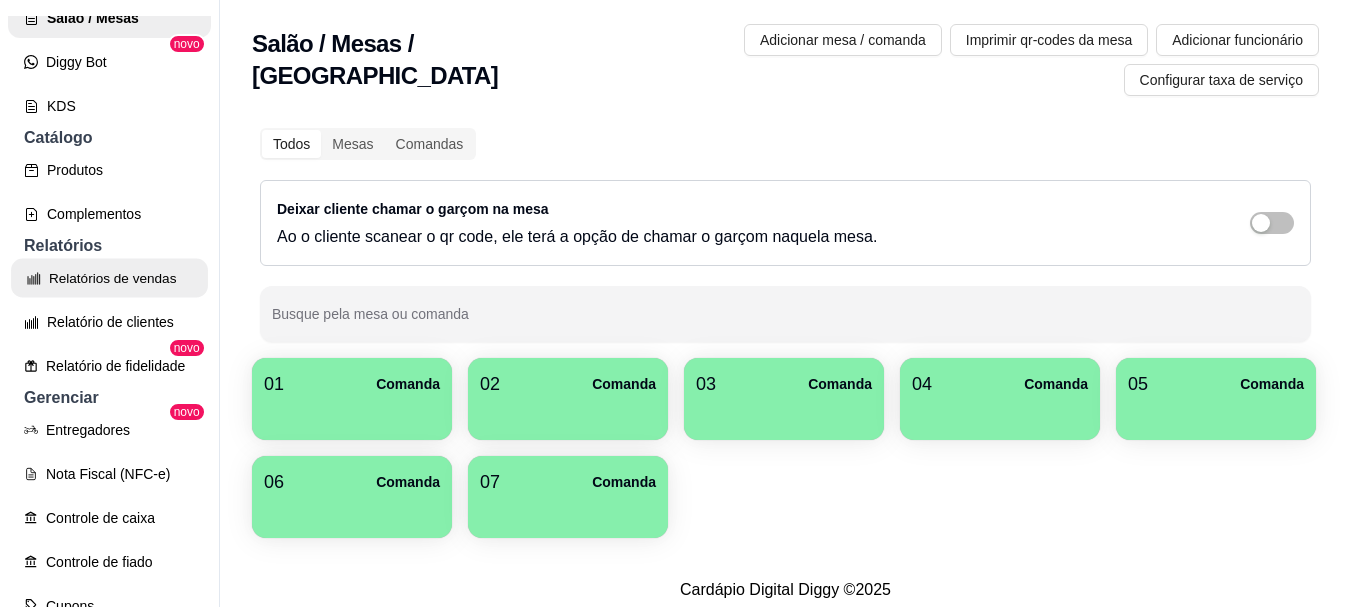click on "Relatórios de vendas" at bounding box center (109, 278) 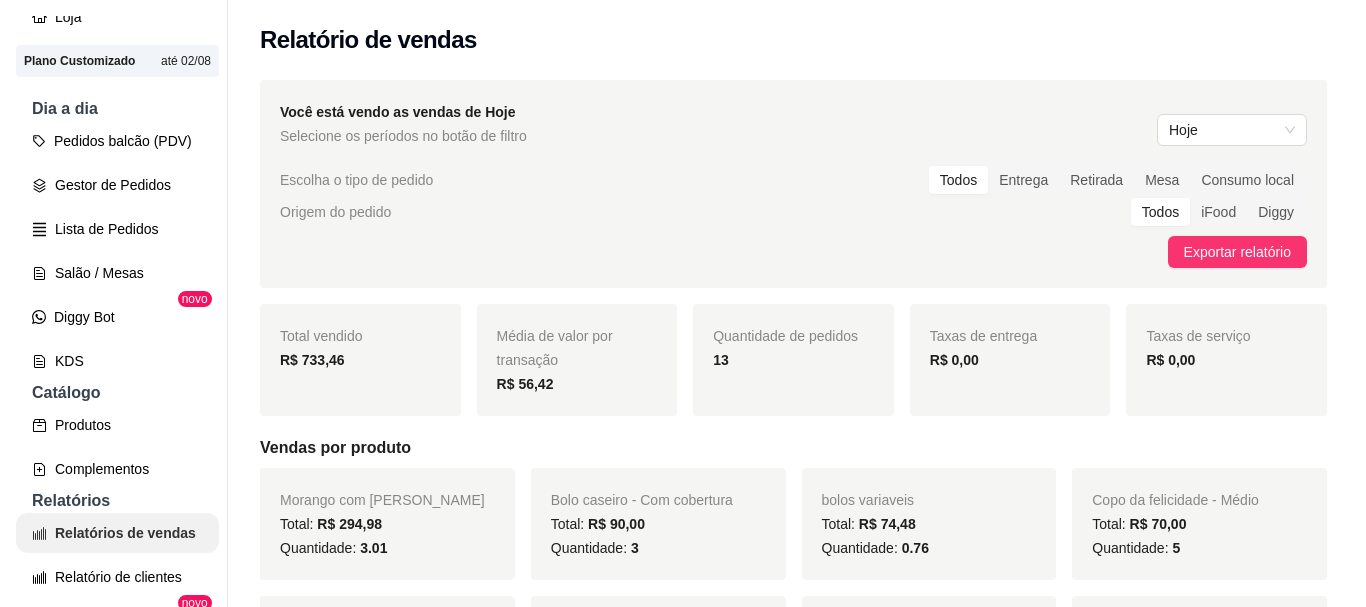 scroll, scrollTop: 0, scrollLeft: 0, axis: both 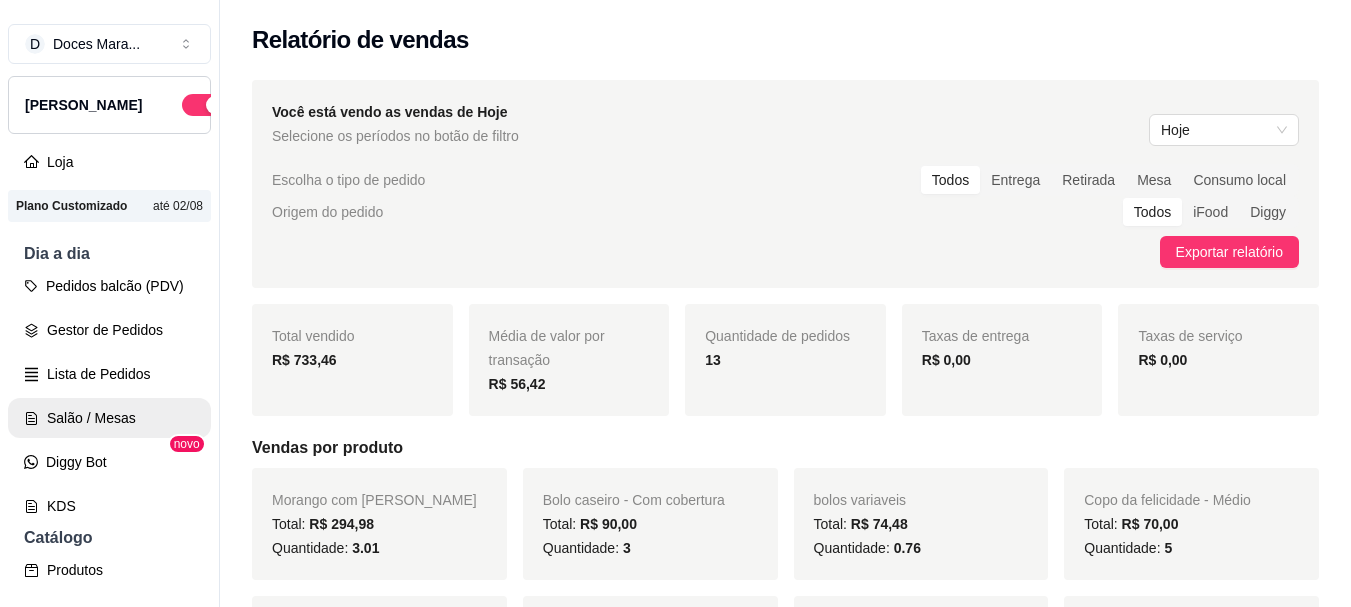 click on "Salão / Mesas" at bounding box center (109, 418) 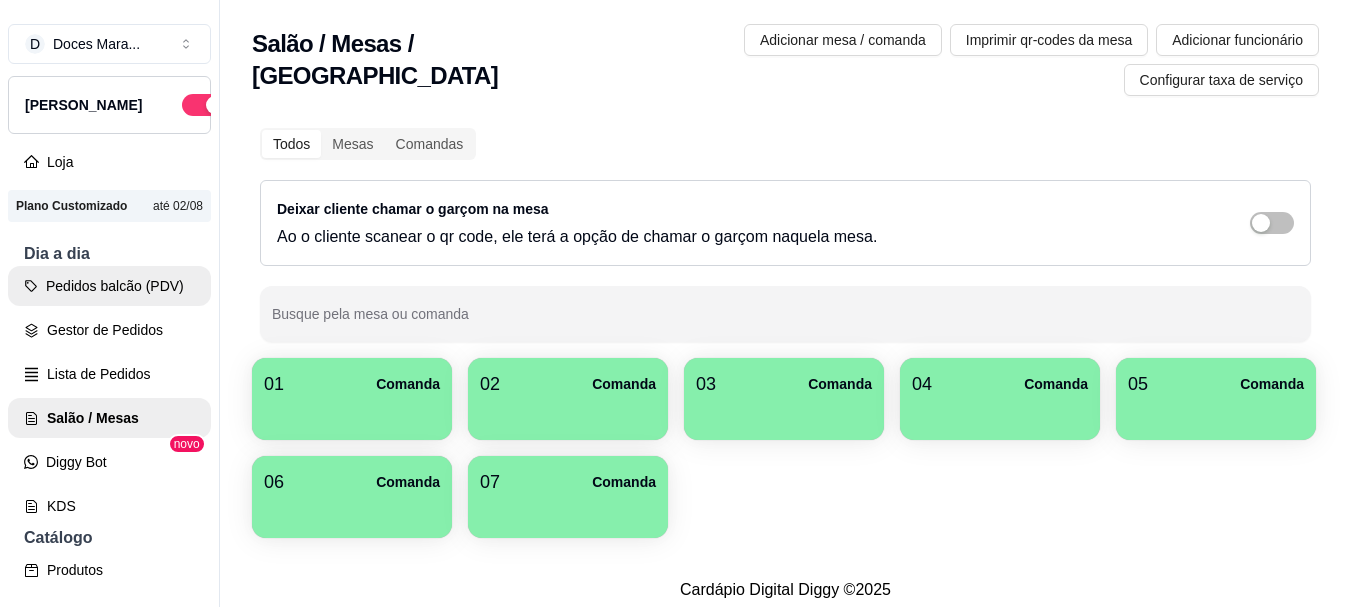 click on "Pedidos balcão (PDV)" at bounding box center [109, 286] 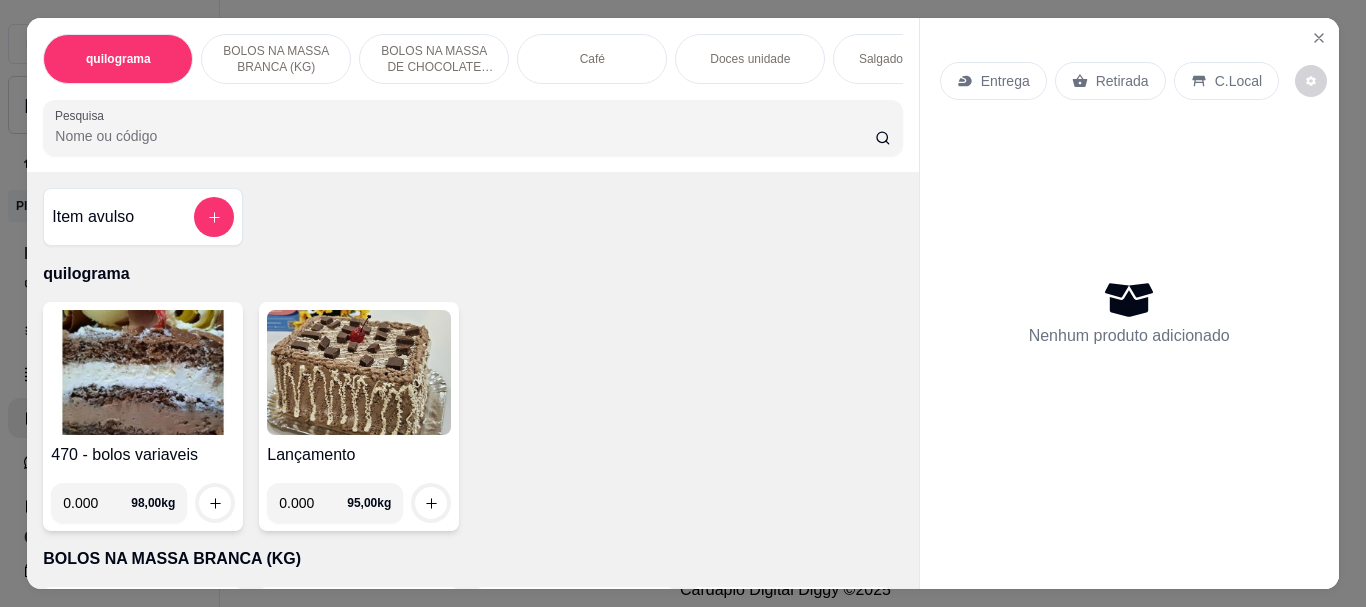 drag, startPoint x: 110, startPoint y: 139, endPoint x: 92, endPoint y: 143, distance: 18.439089 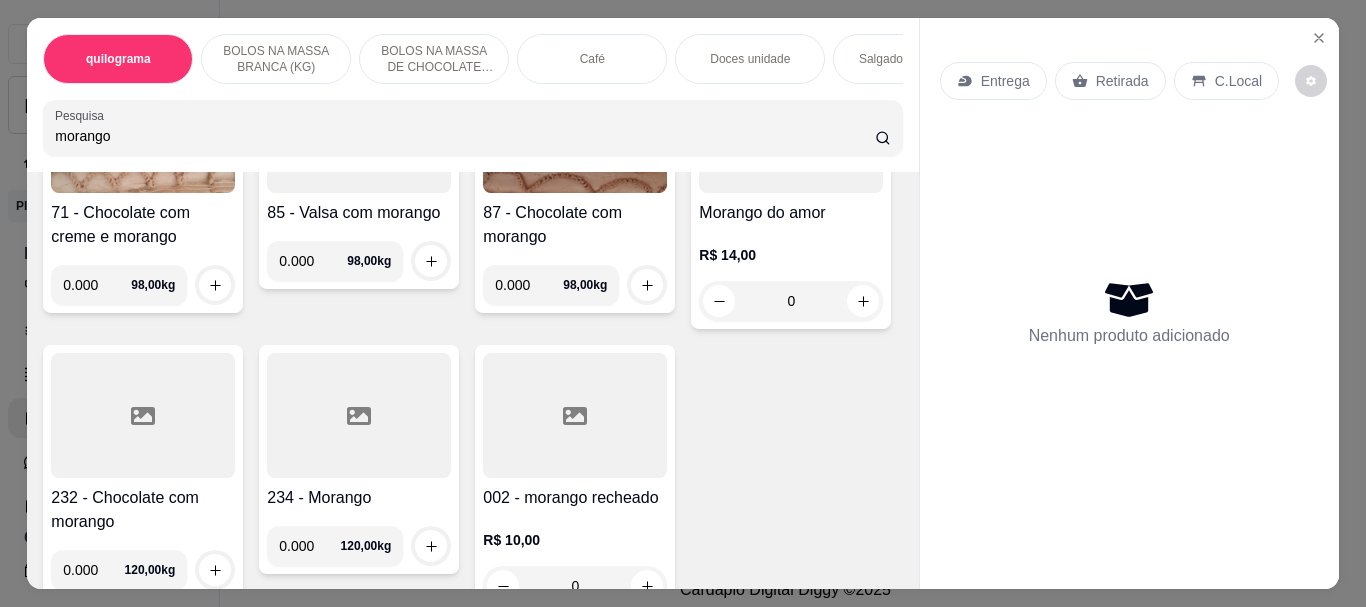 scroll, scrollTop: 800, scrollLeft: 0, axis: vertical 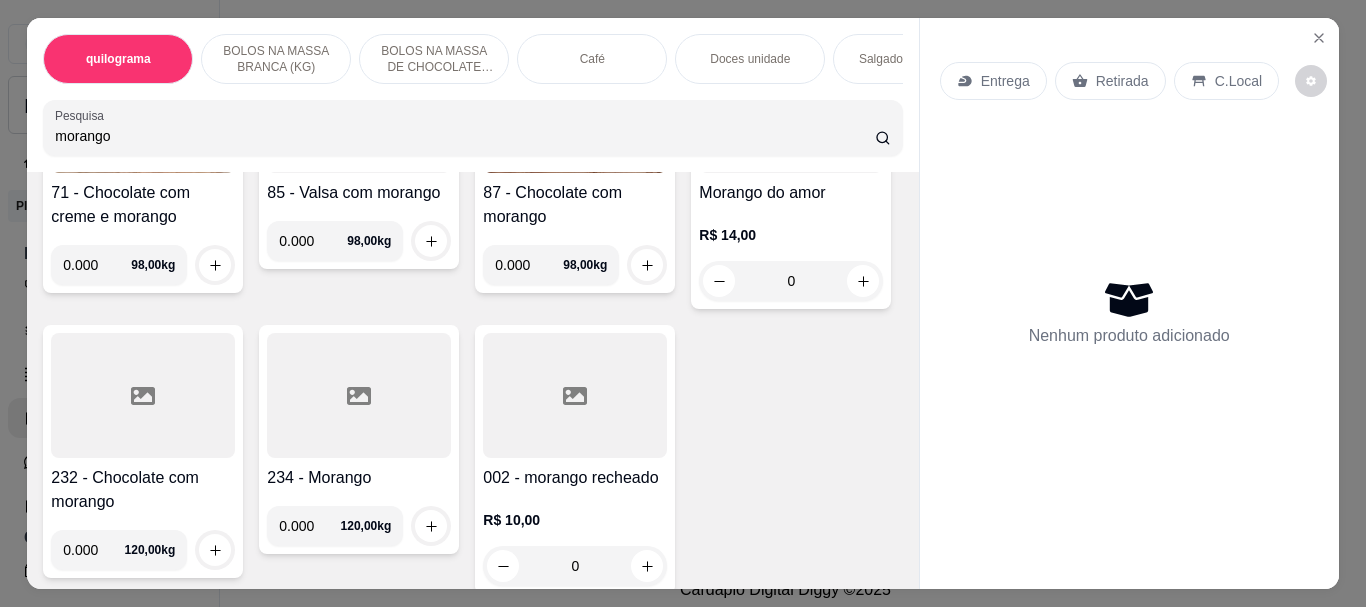 type on "morango" 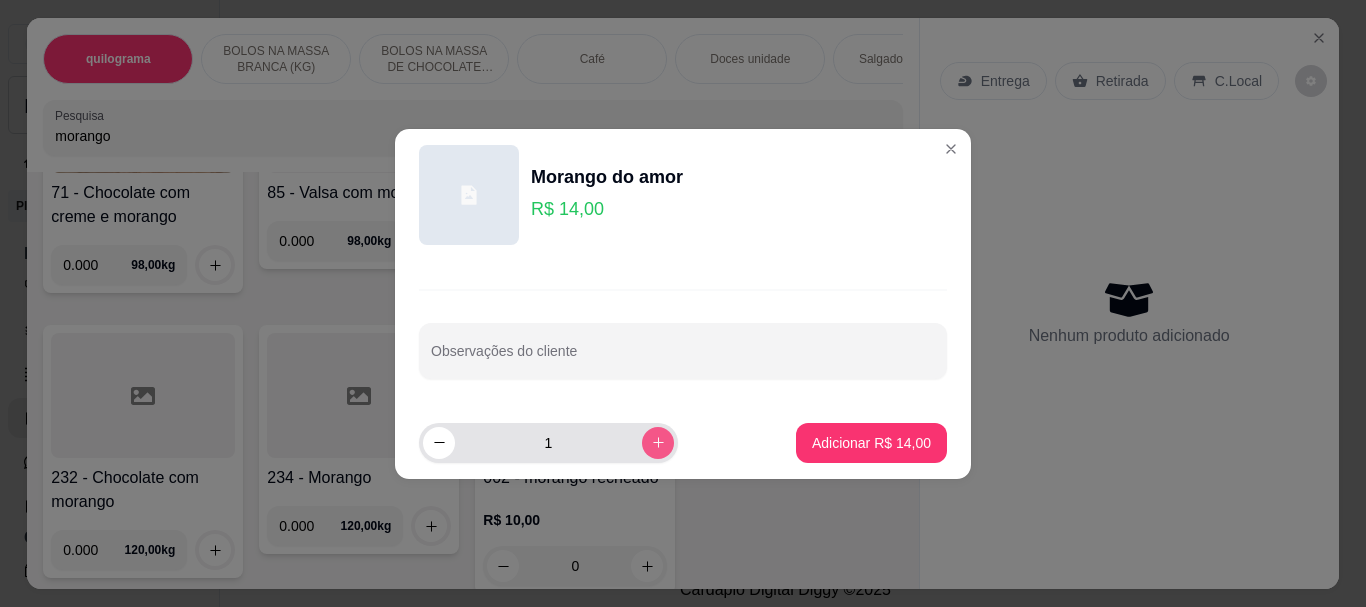 click at bounding box center [658, 443] 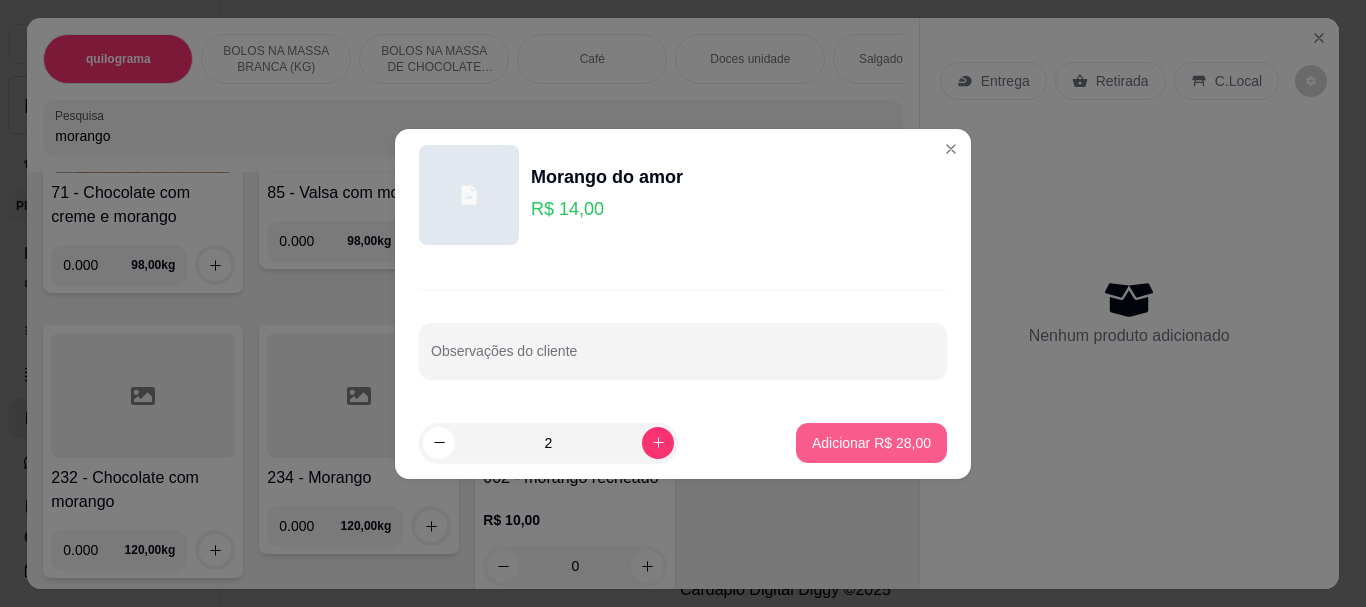 click on "Adicionar   R$ 28,00" at bounding box center (871, 443) 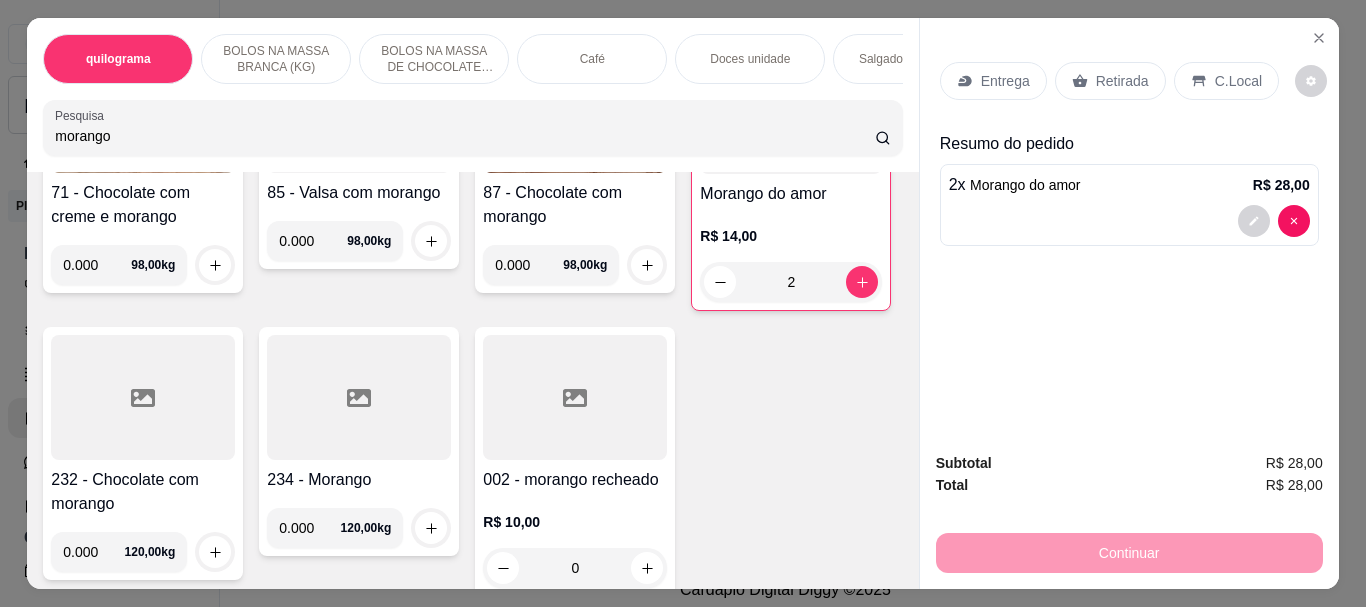click at bounding box center (791, 111) 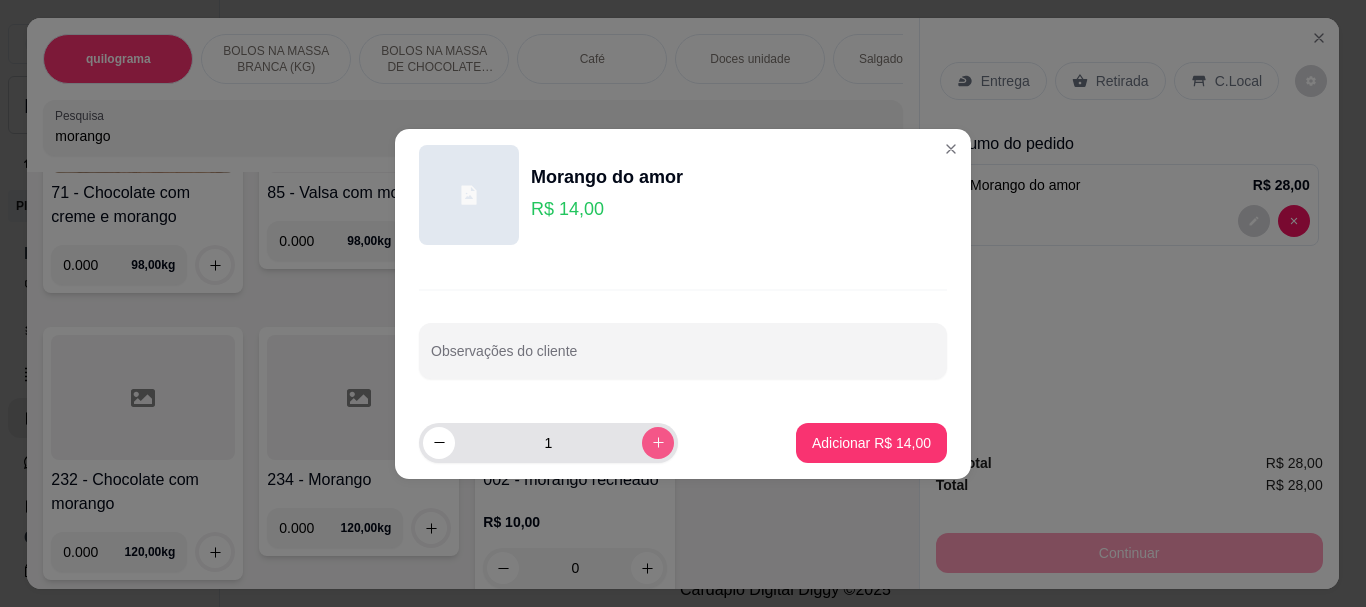 click at bounding box center [658, 443] 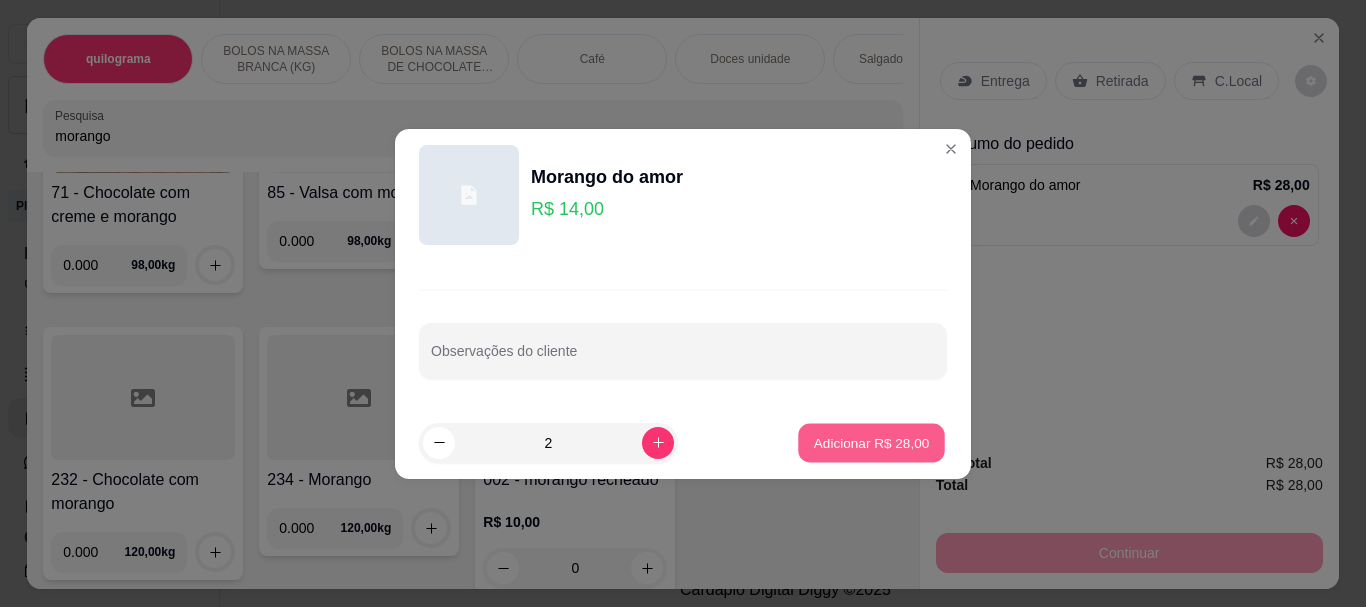 click on "Adicionar   R$ 28,00" at bounding box center (872, 442) 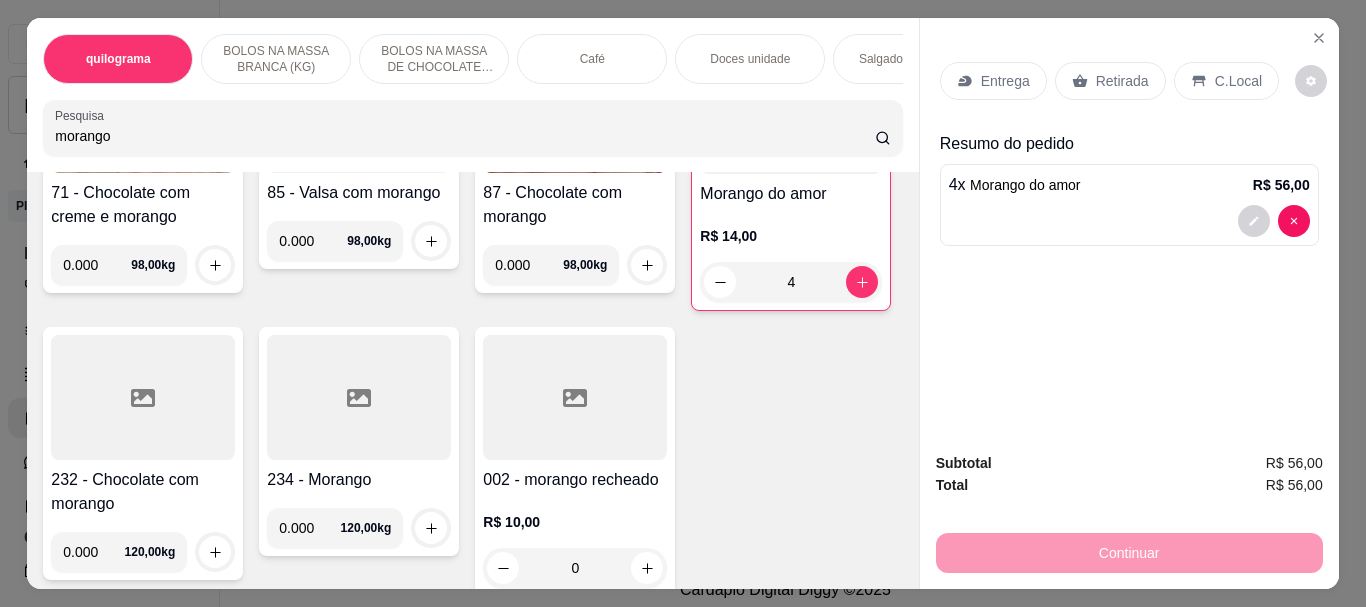 click on "Retirada" at bounding box center (1122, 81) 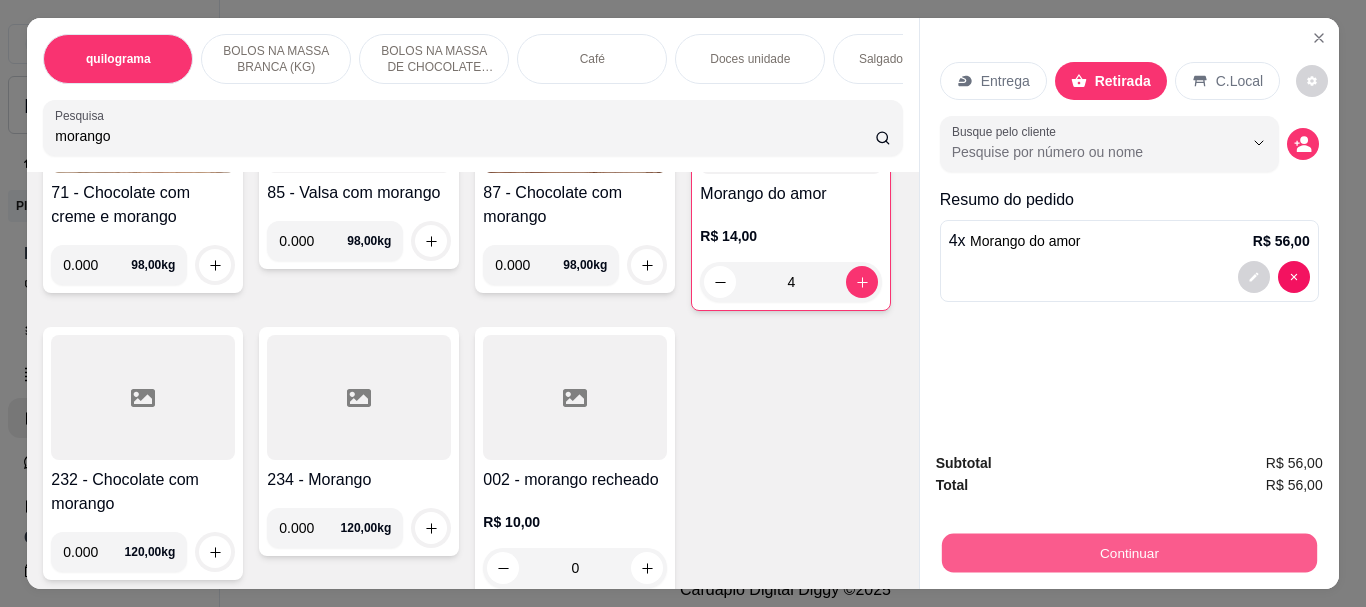 click on "Continuar" at bounding box center (1128, 552) 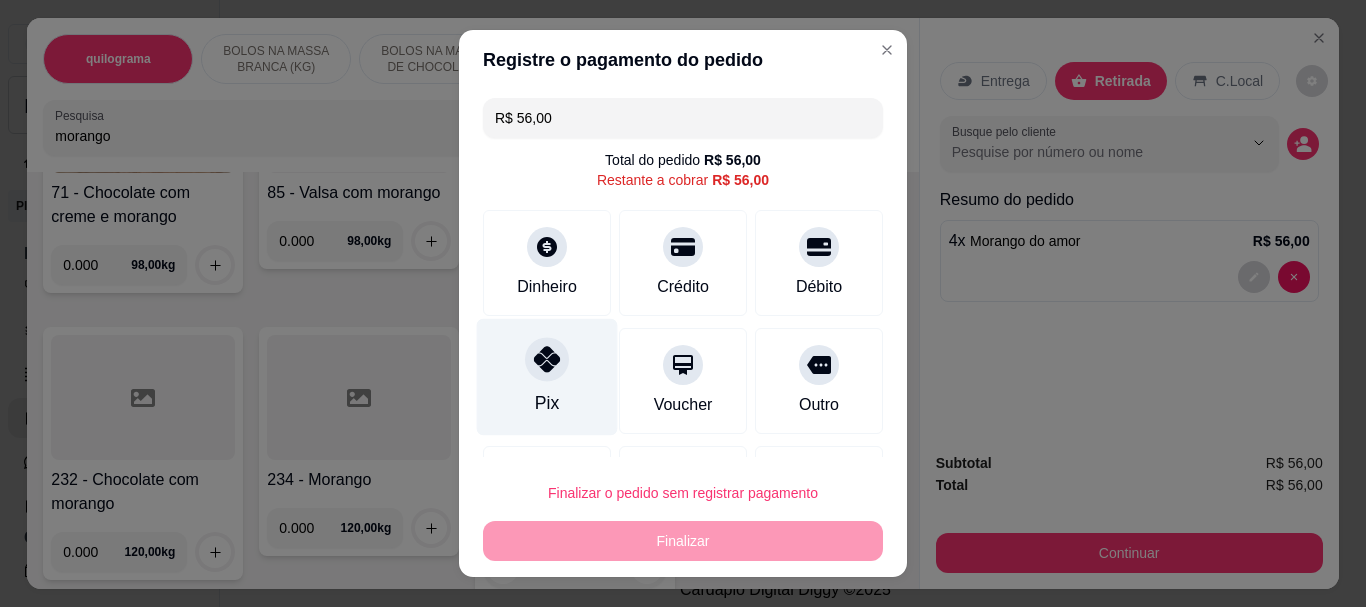 click at bounding box center [547, 360] 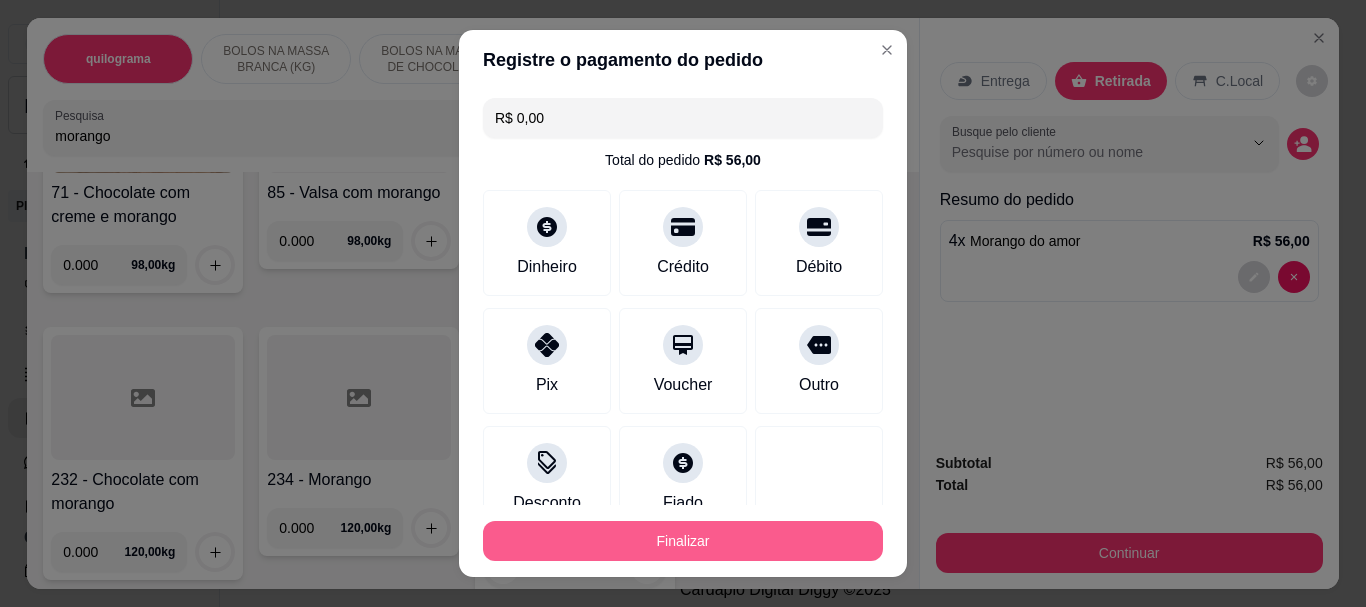 click on "Finalizar" at bounding box center [683, 541] 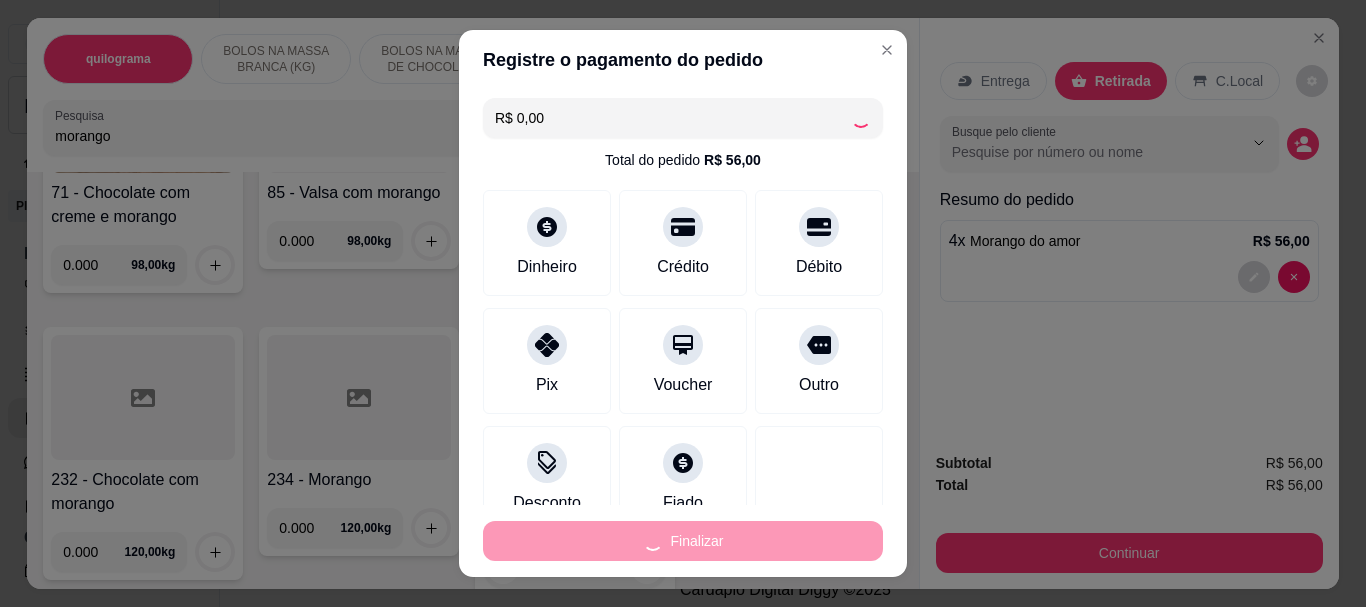 type on "0" 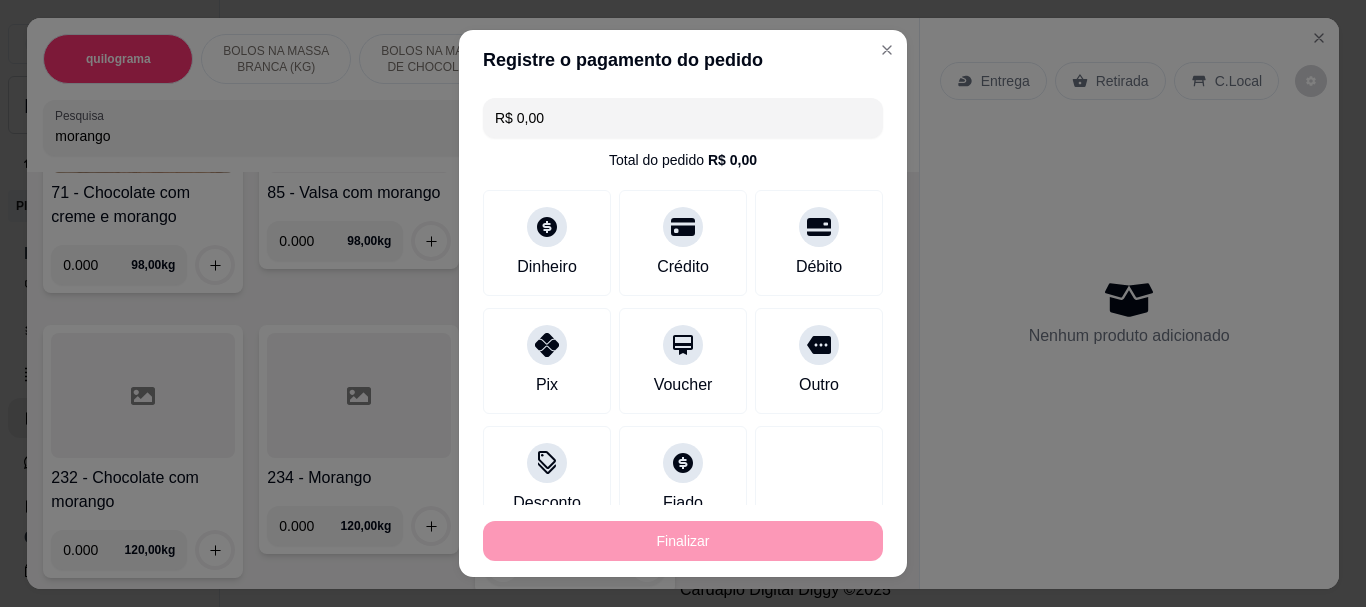 type on "-R$ 56,00" 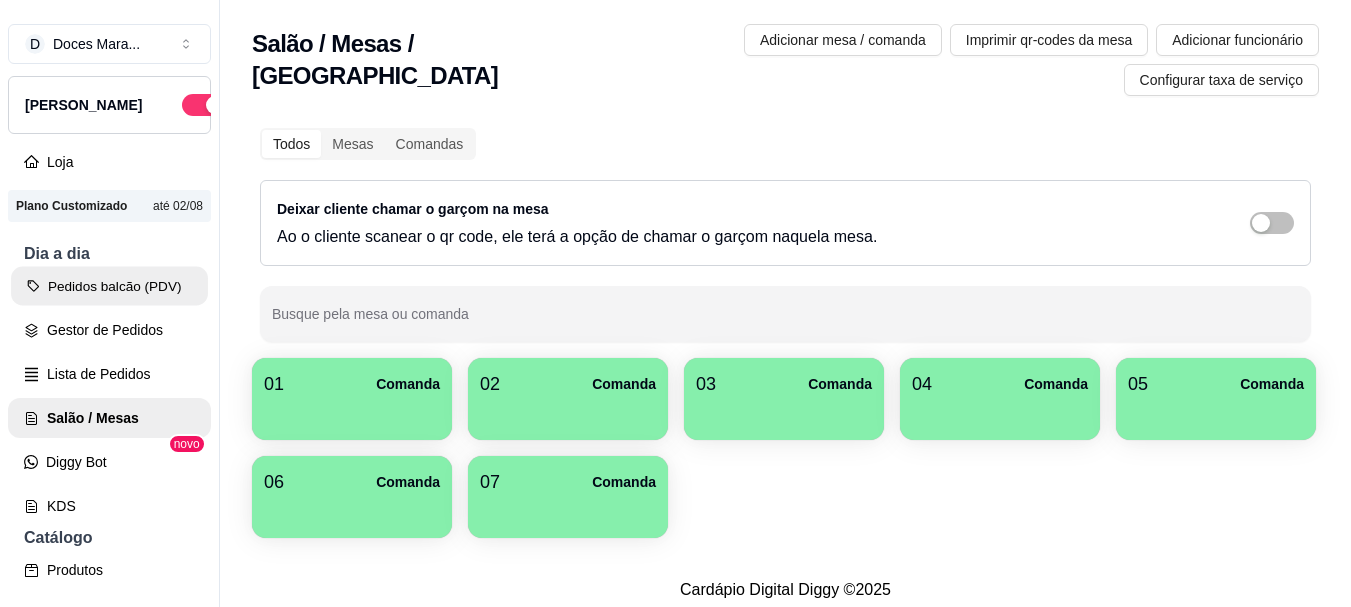 click on "Pedidos balcão (PDV)" at bounding box center (109, 286) 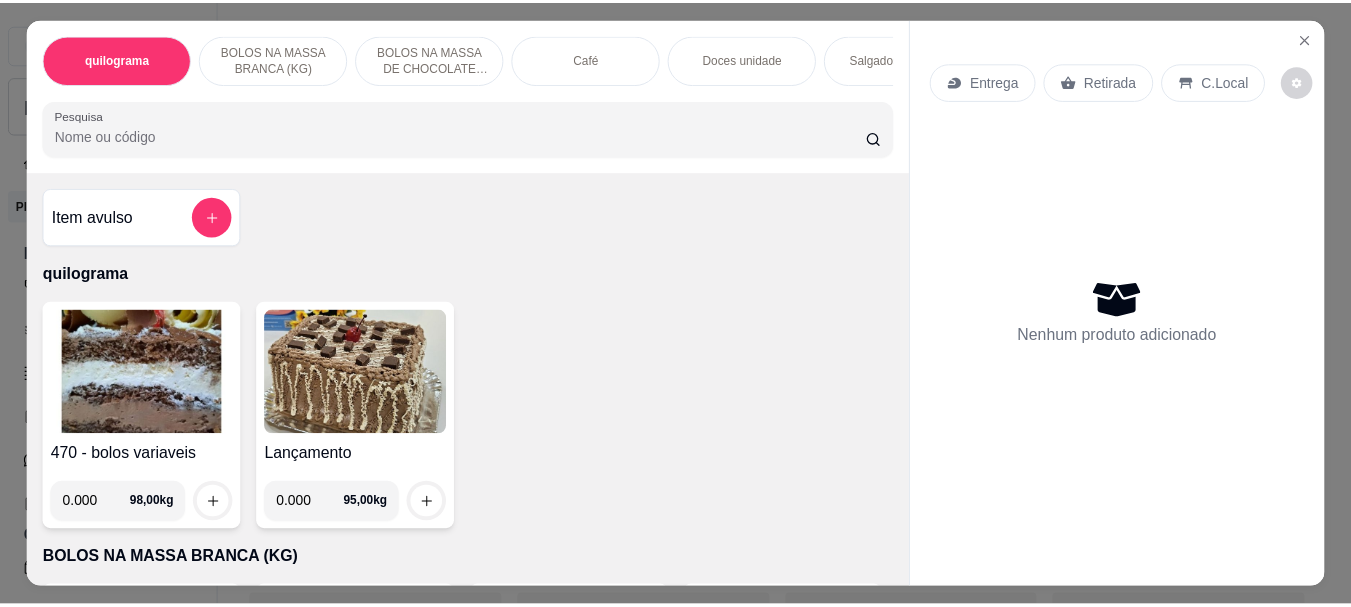scroll, scrollTop: 32, scrollLeft: 0, axis: vertical 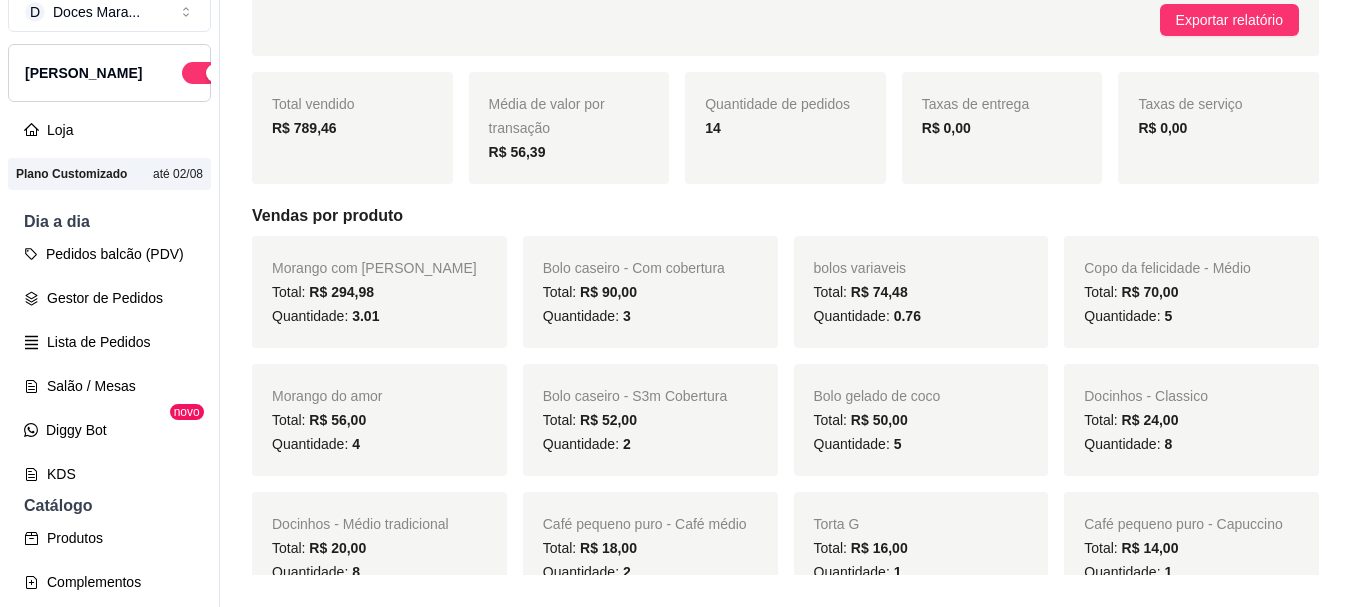 click on "Quantidade:   3.01" at bounding box center [379, 316] 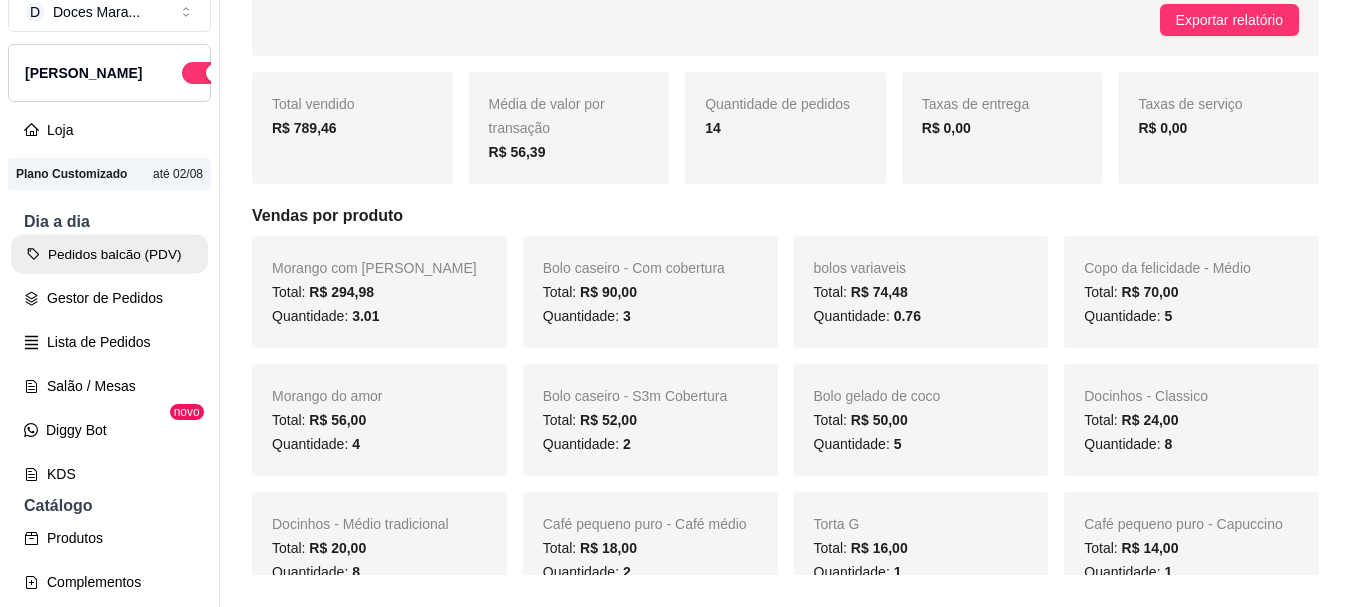 click on "Pedidos balcão (PDV)" at bounding box center (109, 254) 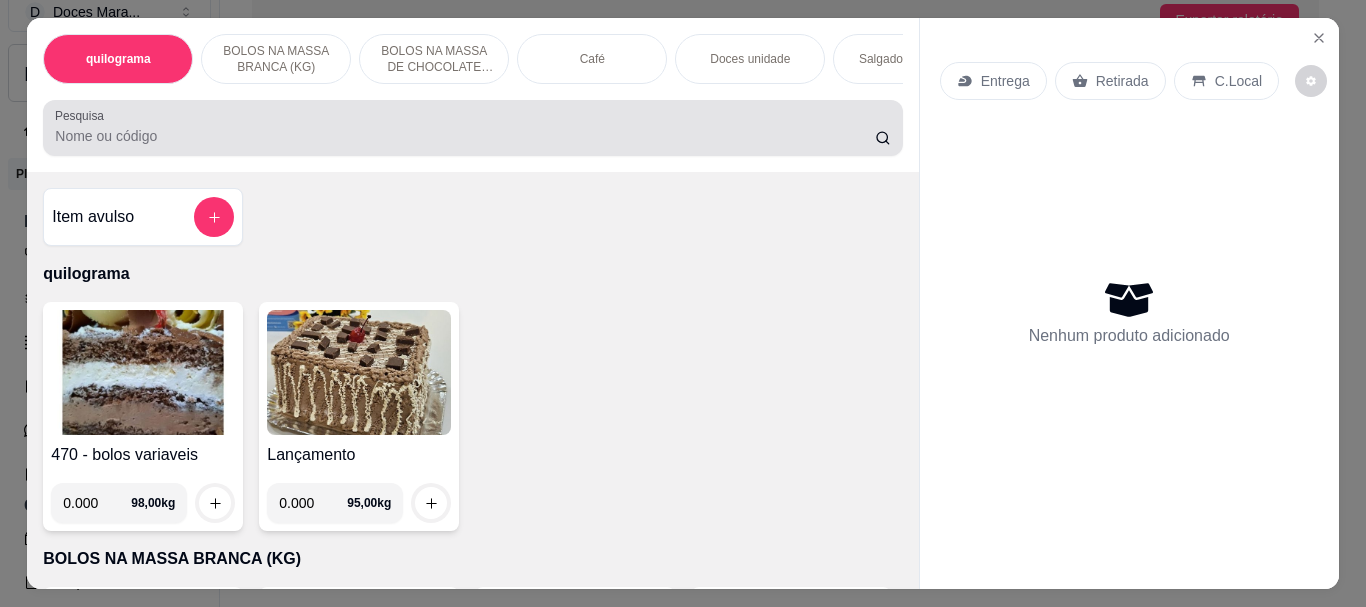click at bounding box center (472, 128) 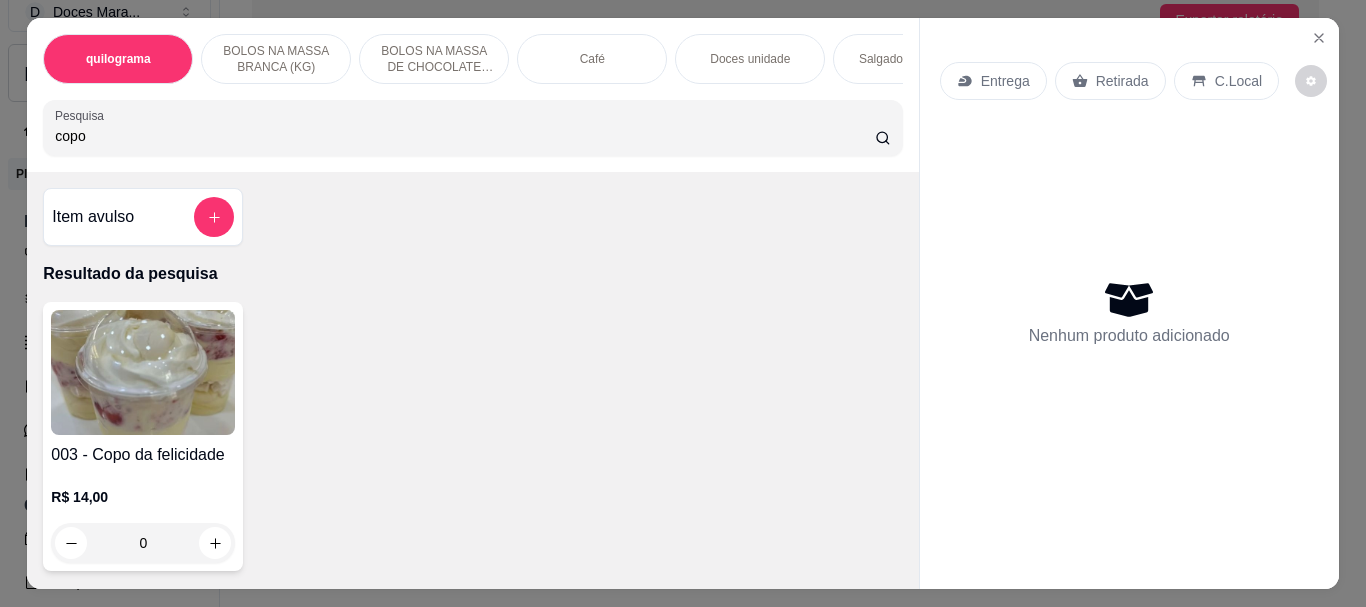 type on "copo" 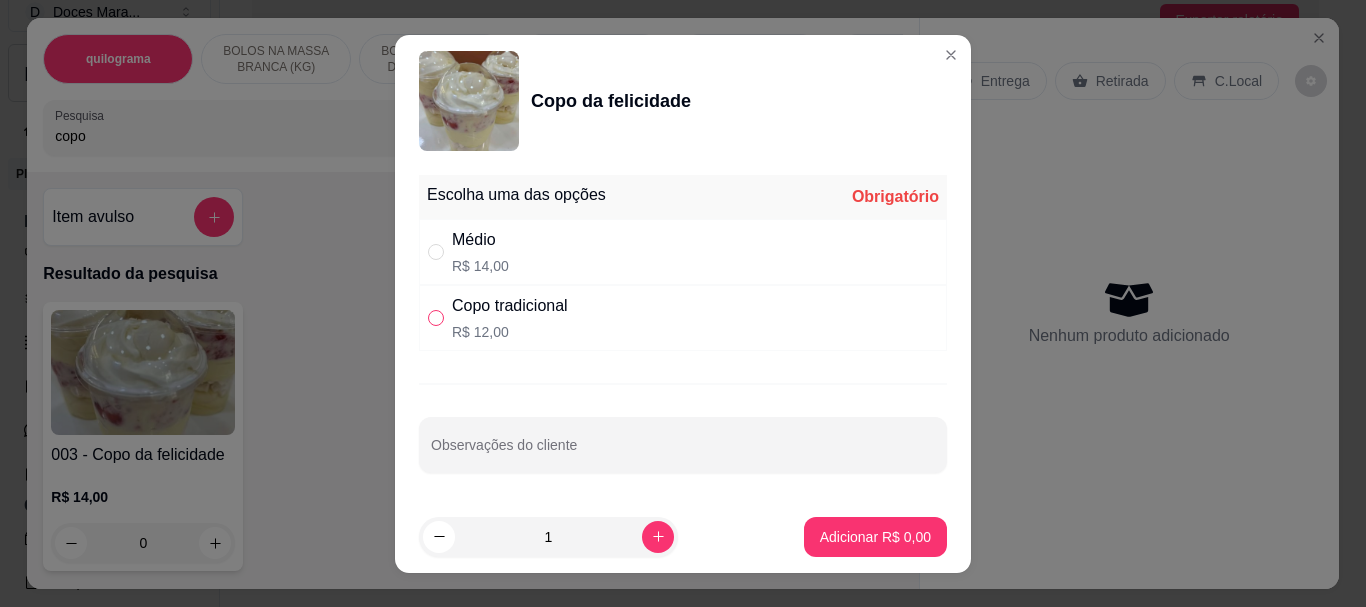 click at bounding box center (436, 318) 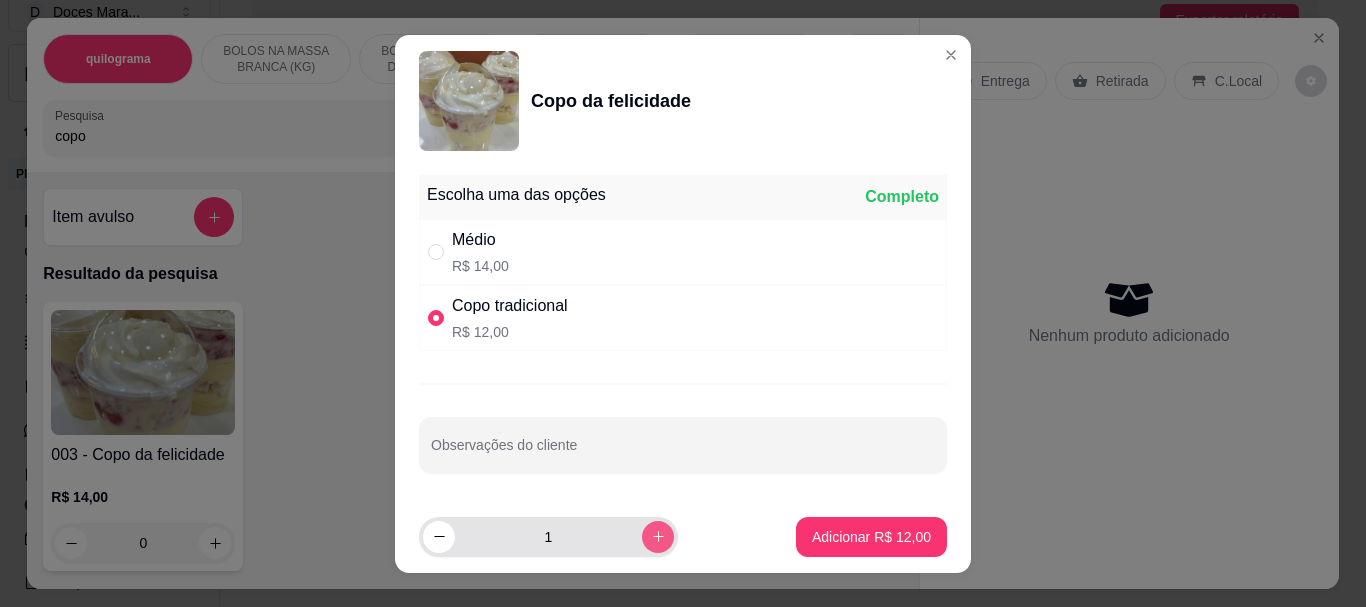 click 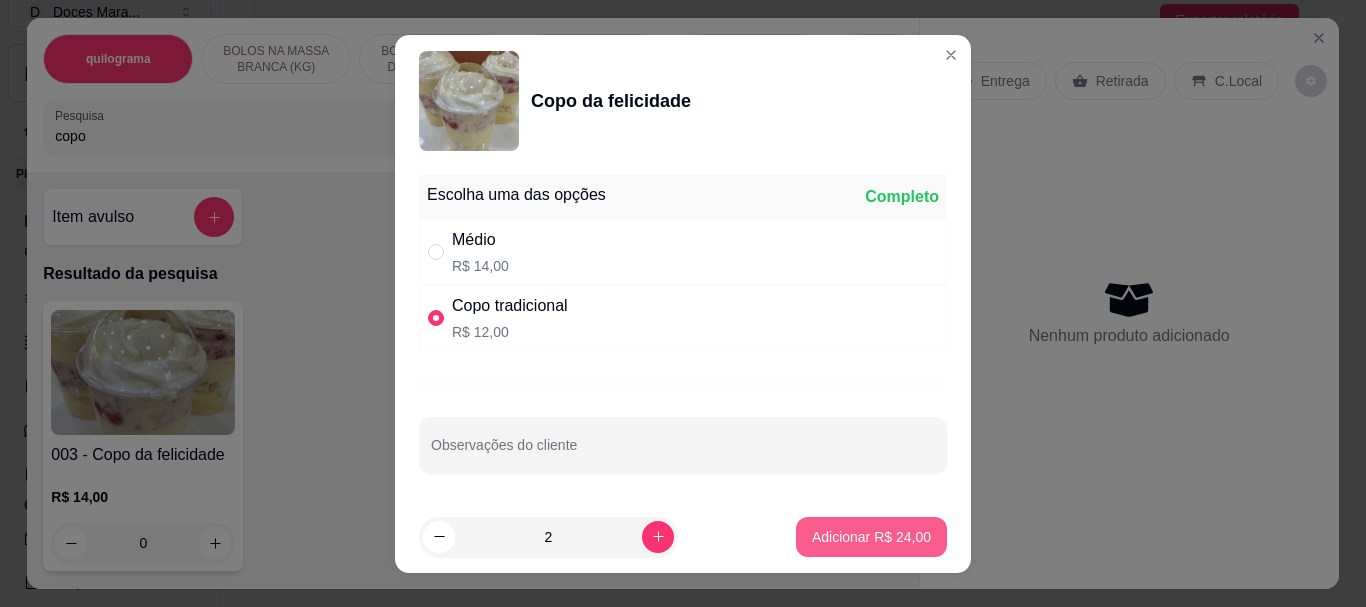 click on "Adicionar   R$ 24,00" at bounding box center [871, 537] 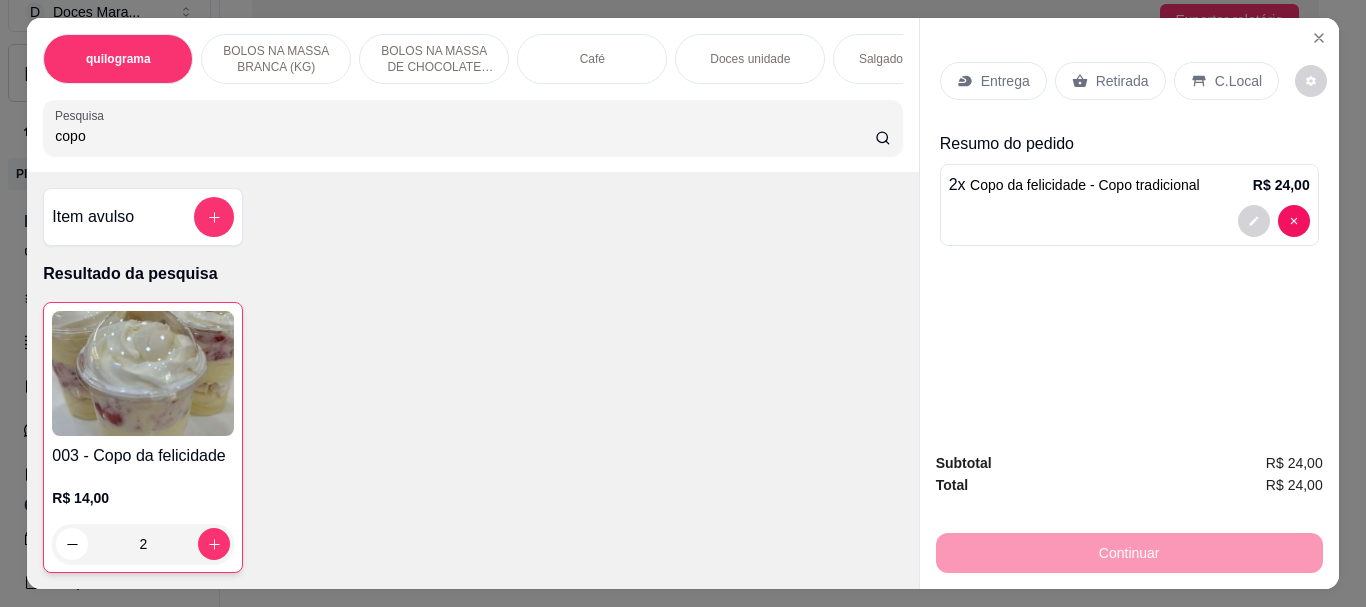 click on "Retirada" at bounding box center (1122, 81) 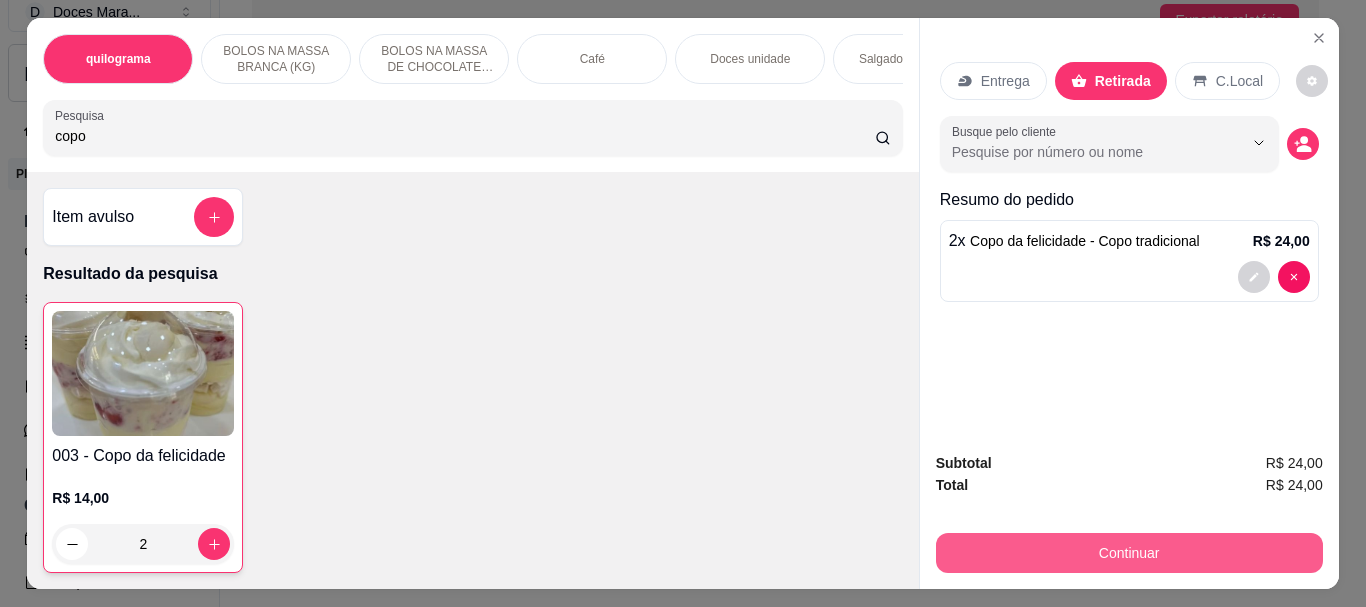 click on "Continuar" at bounding box center (1129, 553) 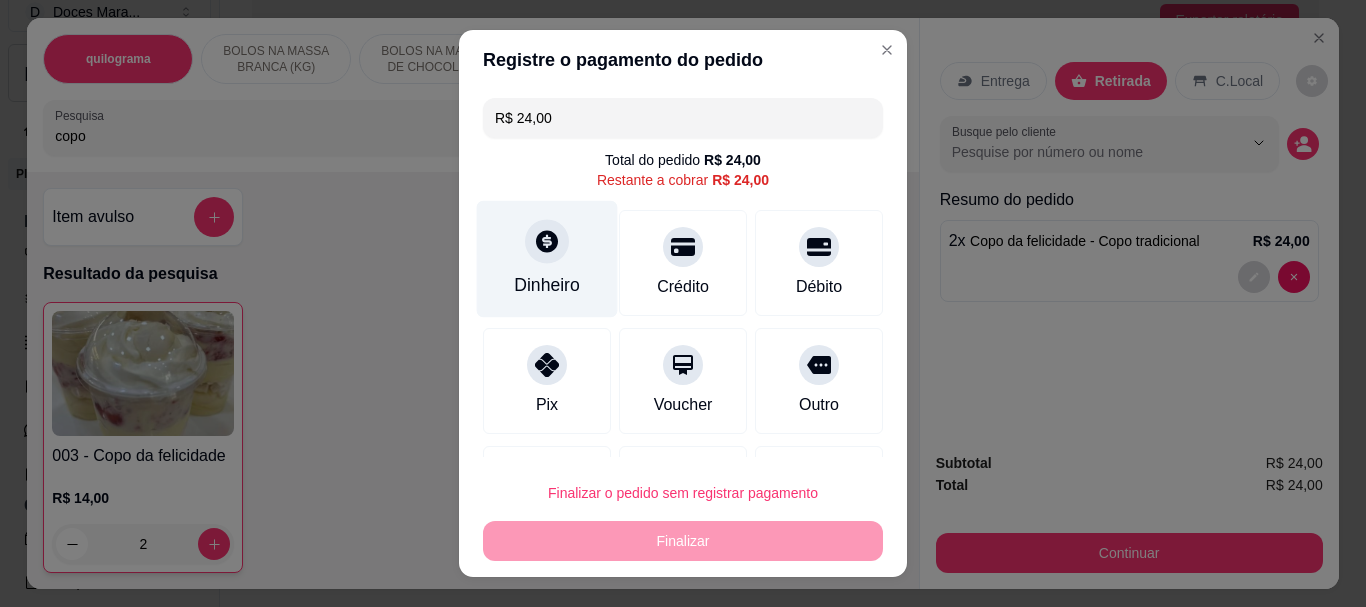 click on "Dinheiro" at bounding box center (547, 259) 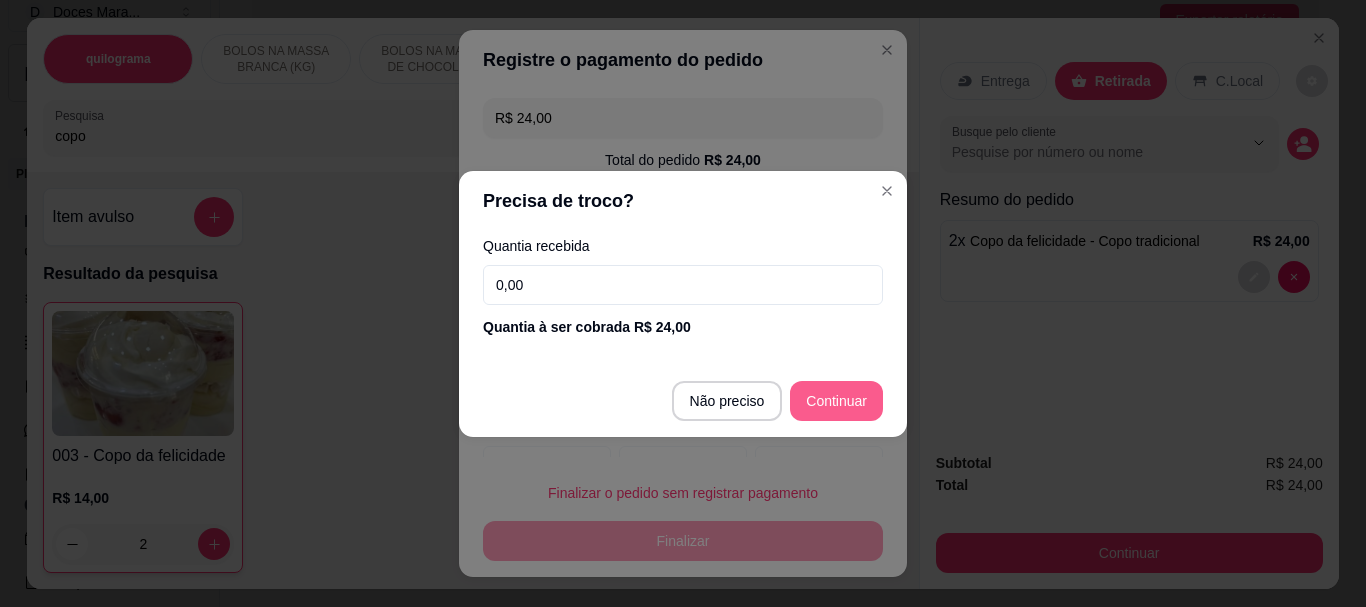 type on "R$ 0,00" 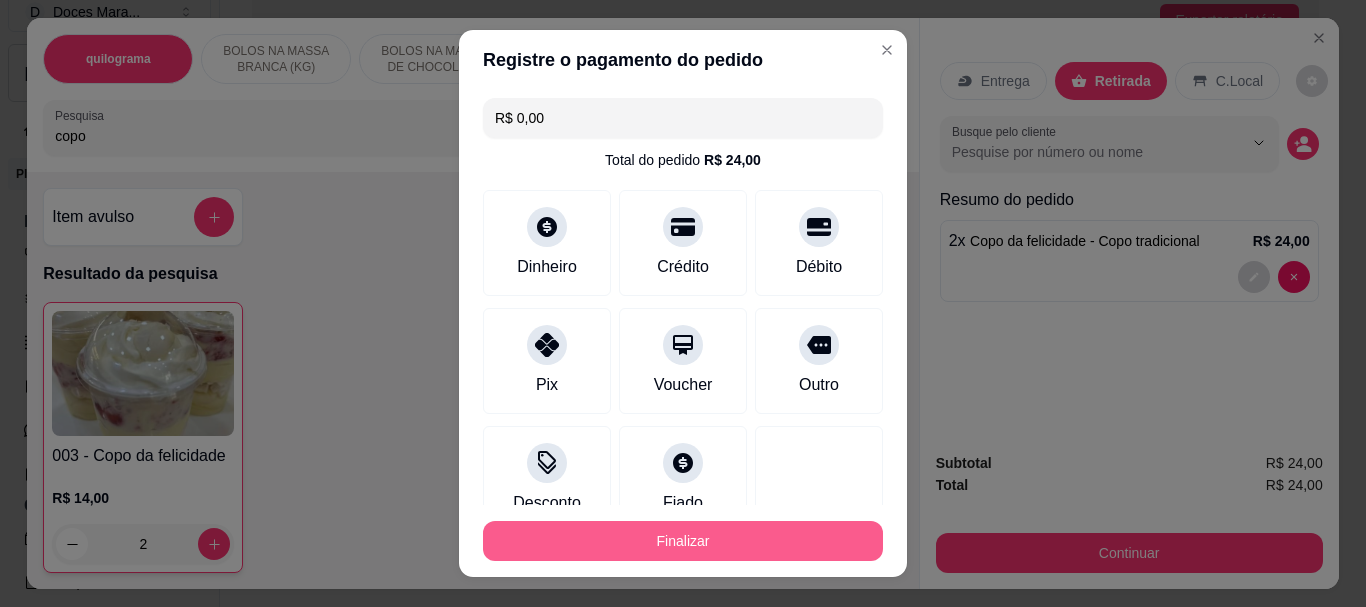 click on "Finalizar" at bounding box center [683, 541] 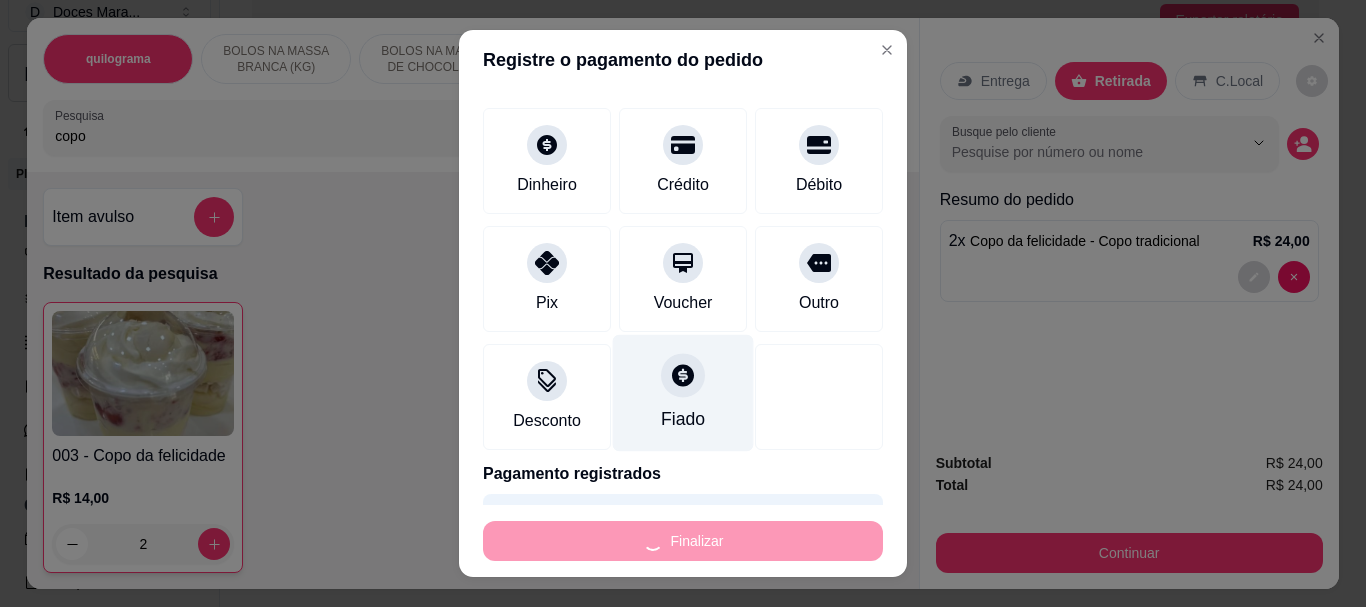 scroll, scrollTop: 139, scrollLeft: 0, axis: vertical 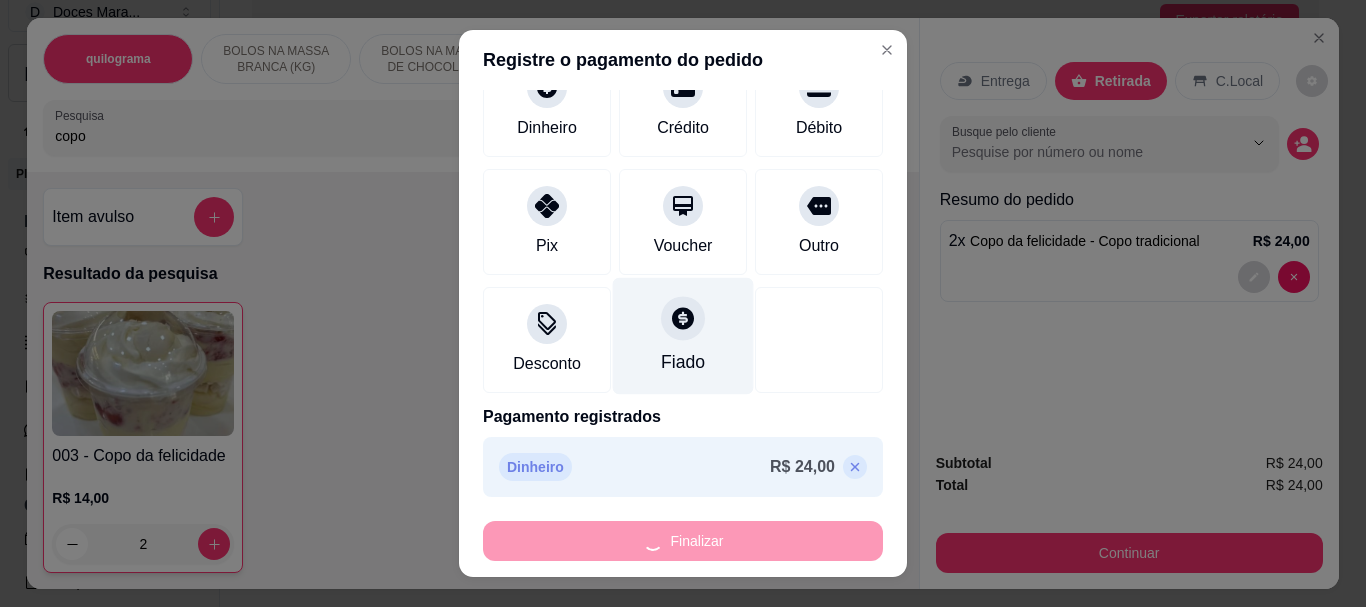 type on "0" 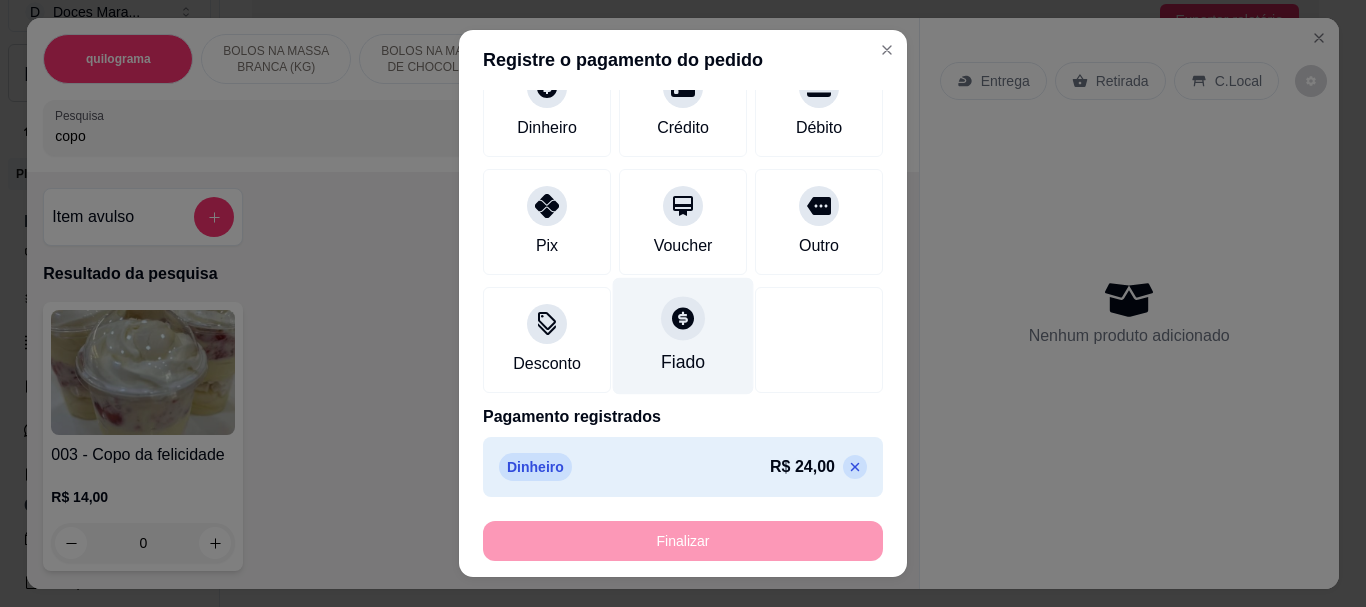 type on "-R$ 24,00" 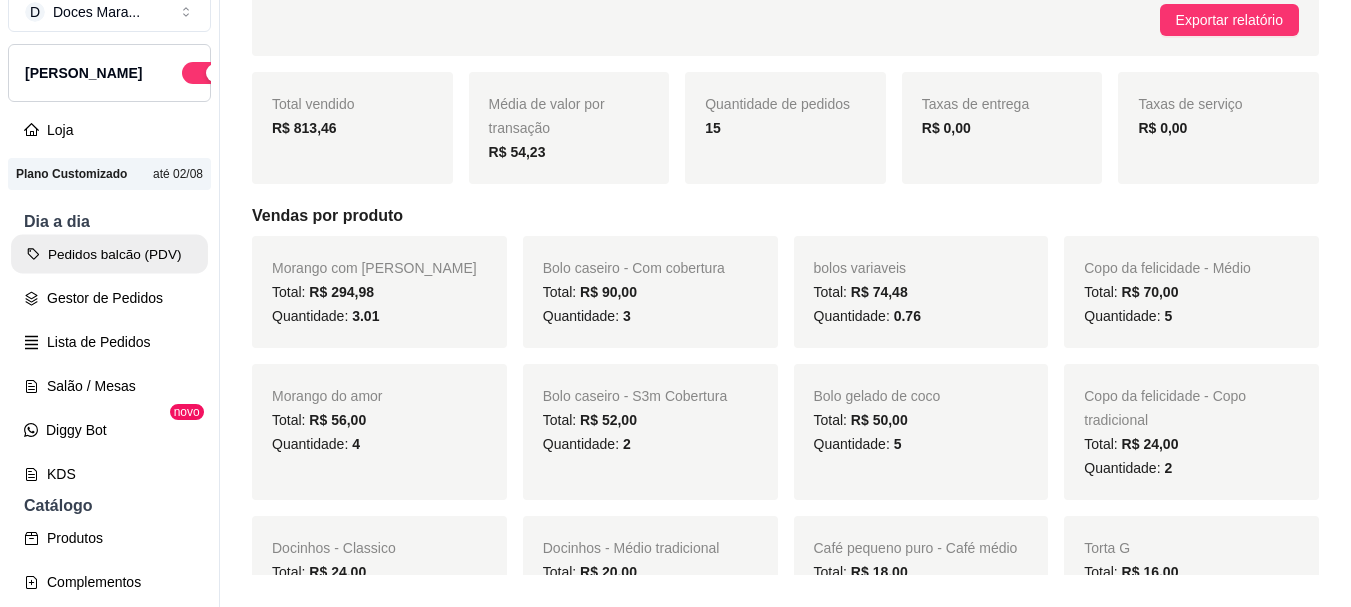 click on "Pedidos balcão (PDV)" at bounding box center (109, 254) 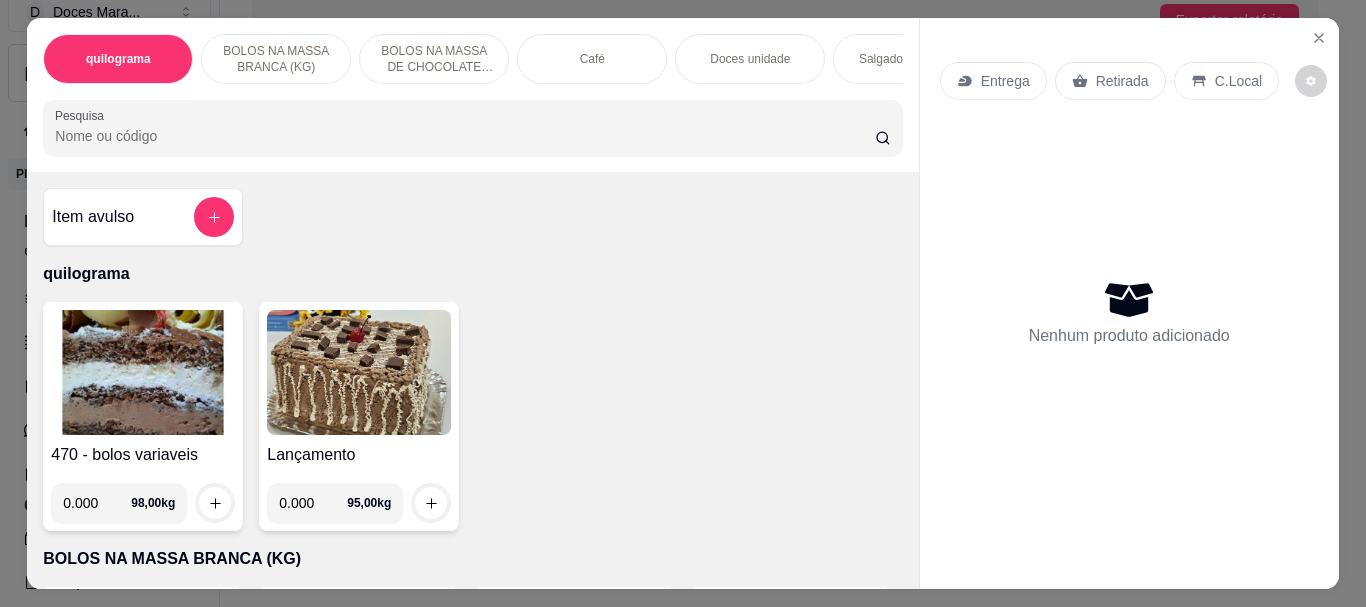 click at bounding box center (143, 372) 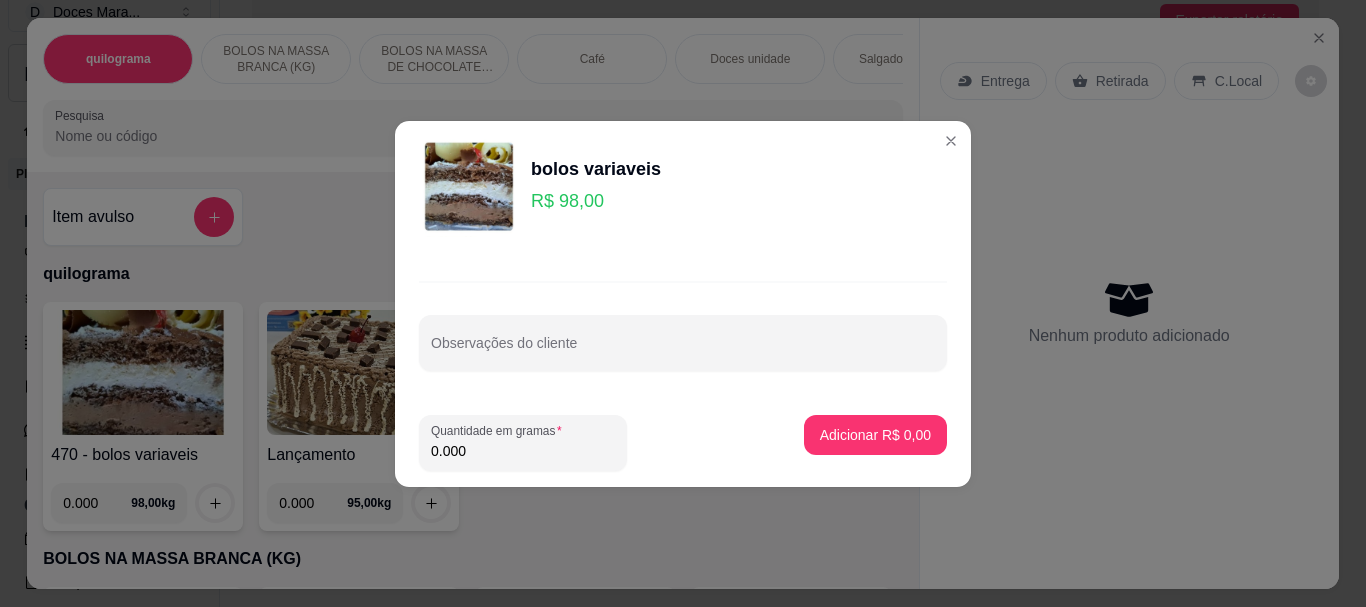 click on "0.000" at bounding box center [523, 451] 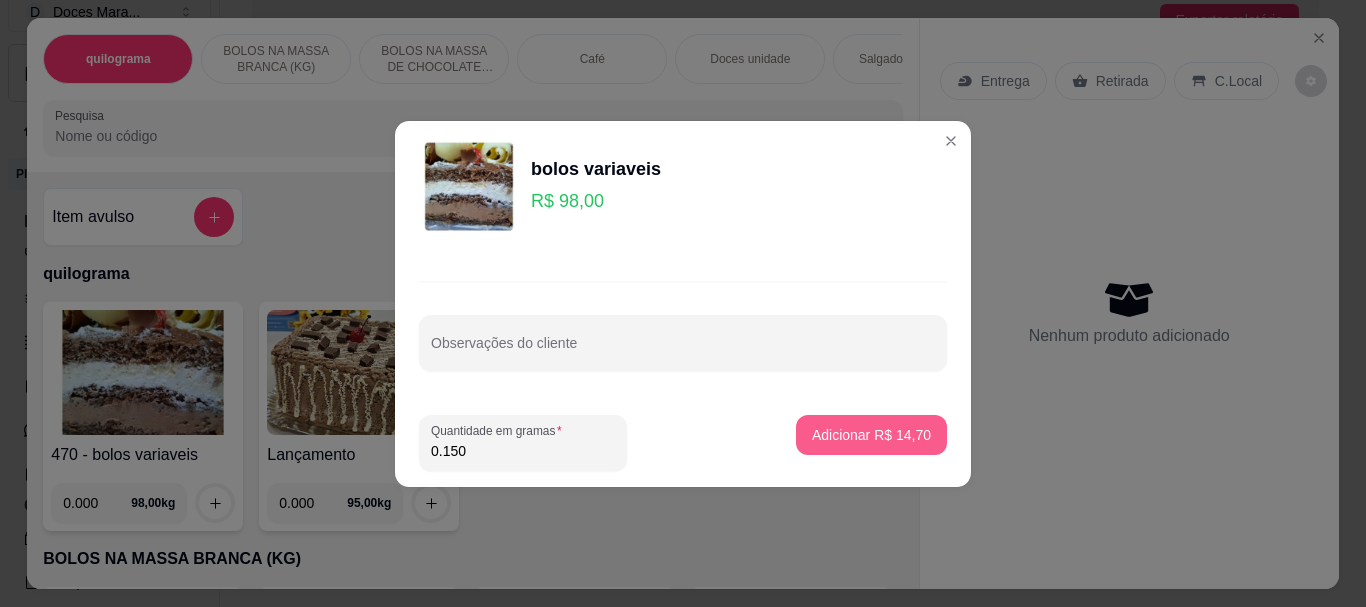 type on "0.150" 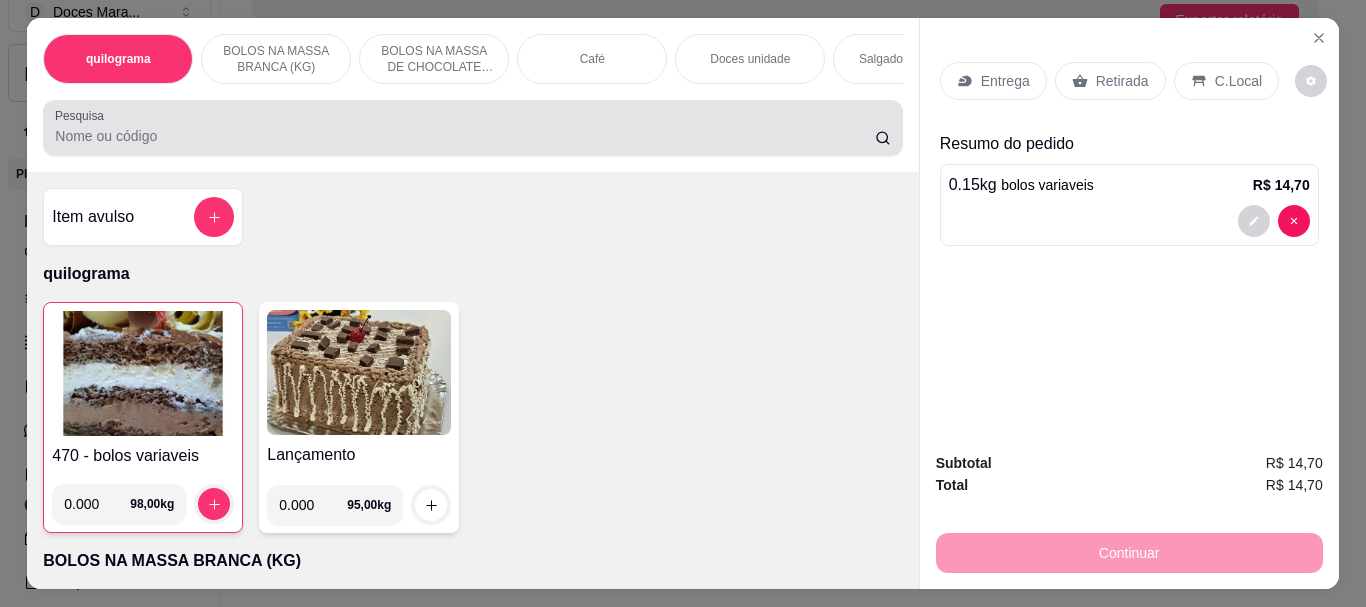 click on "Pesquisa" at bounding box center (465, 136) 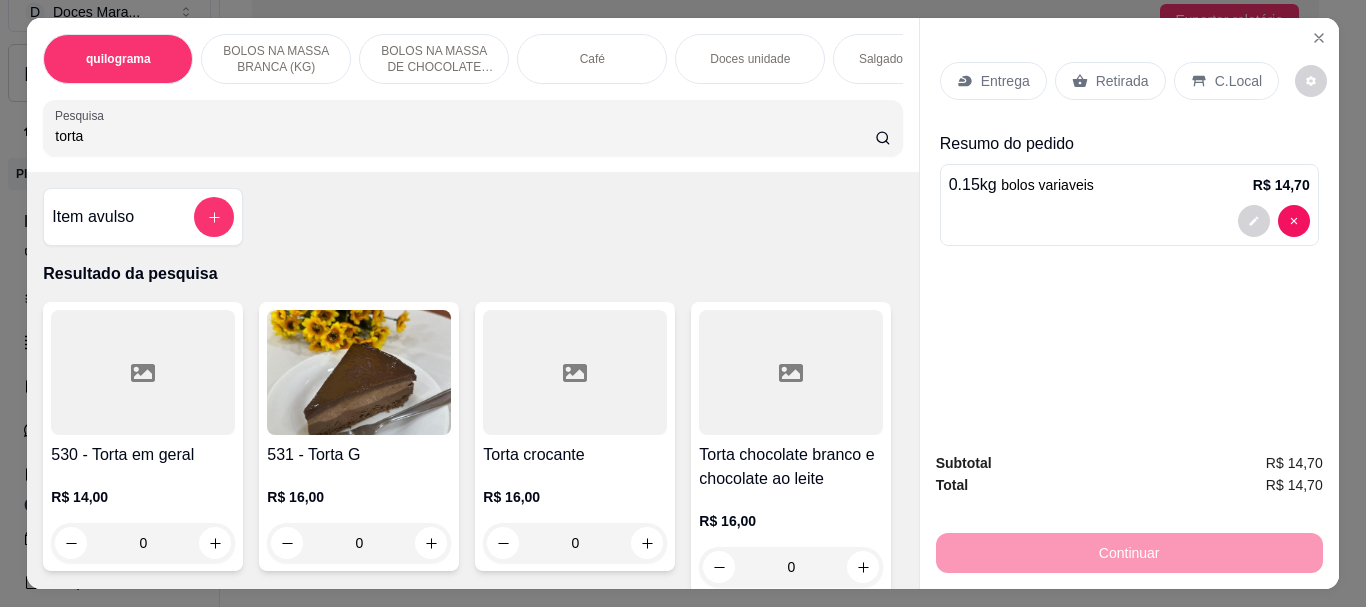 type on "torta" 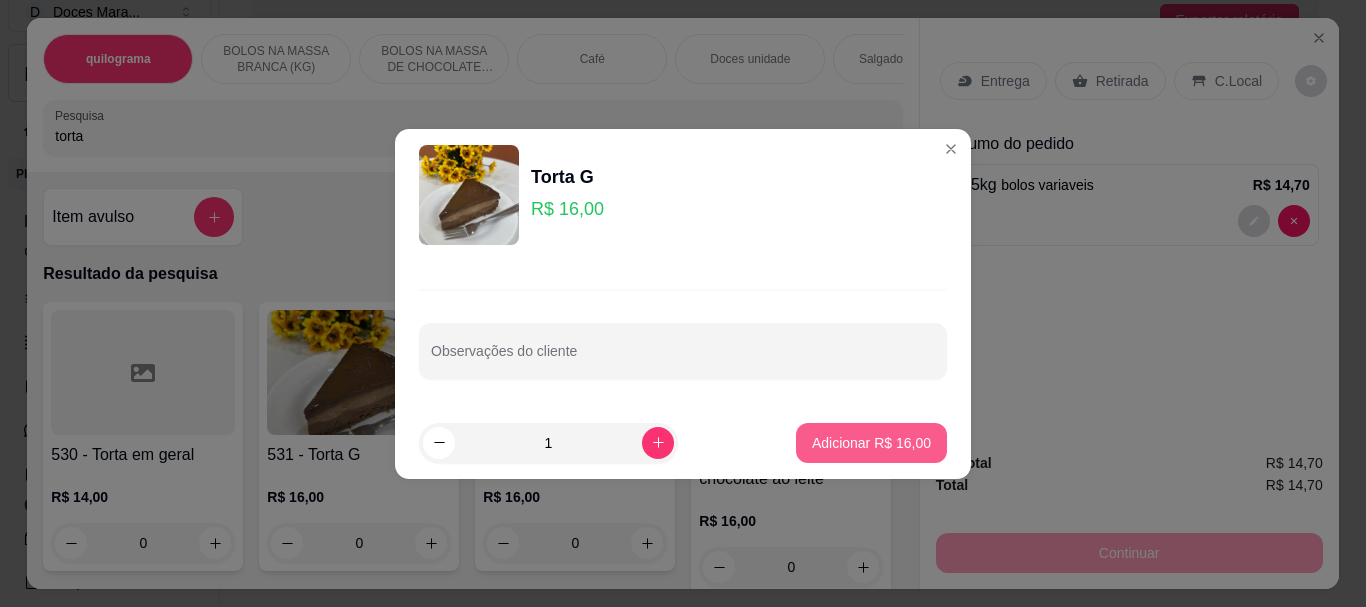 click on "Adicionar   R$ 16,00" at bounding box center (871, 443) 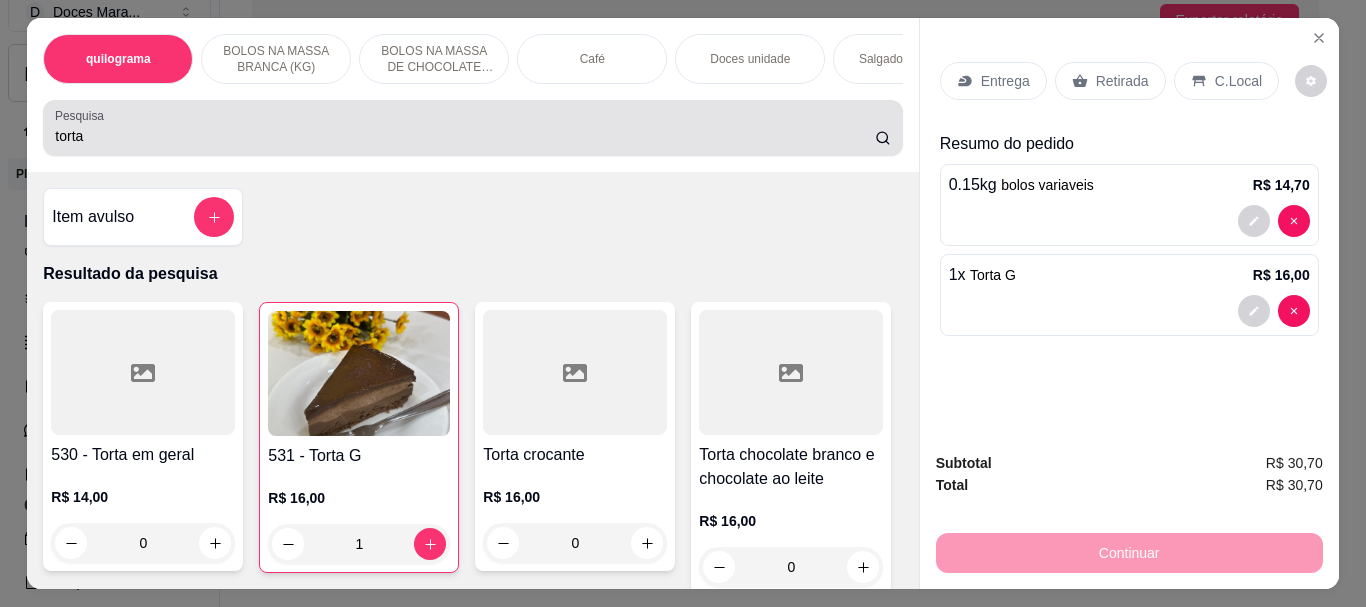 click on "torta" at bounding box center (465, 136) 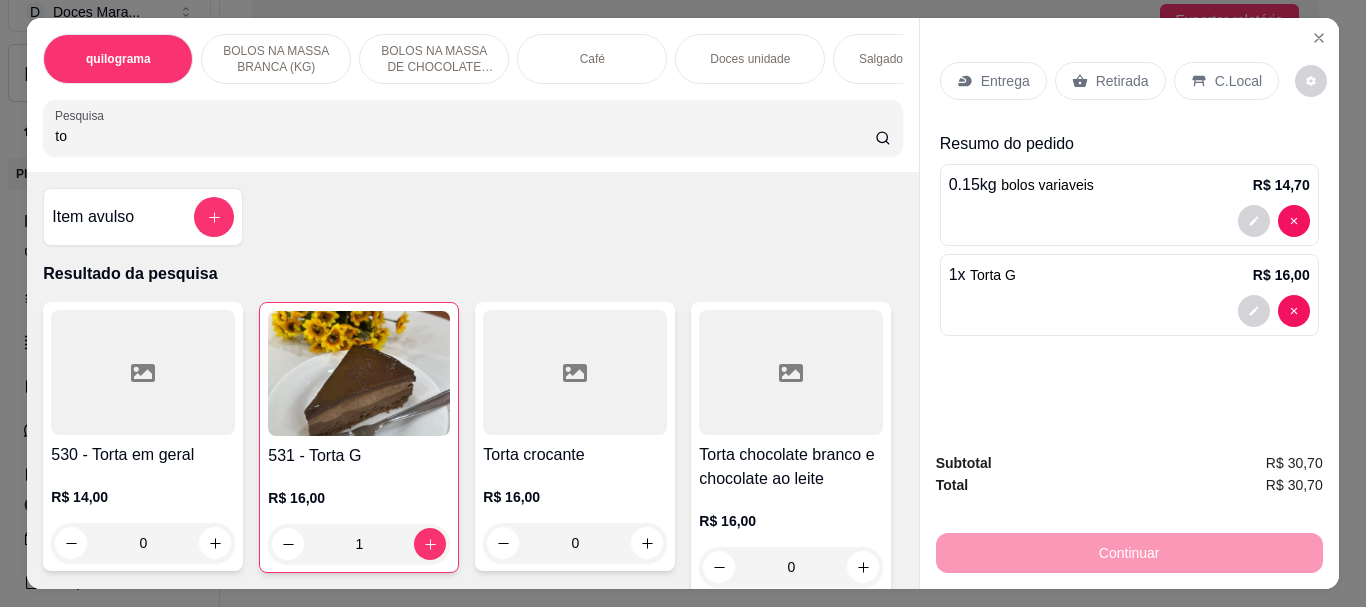 type on "t" 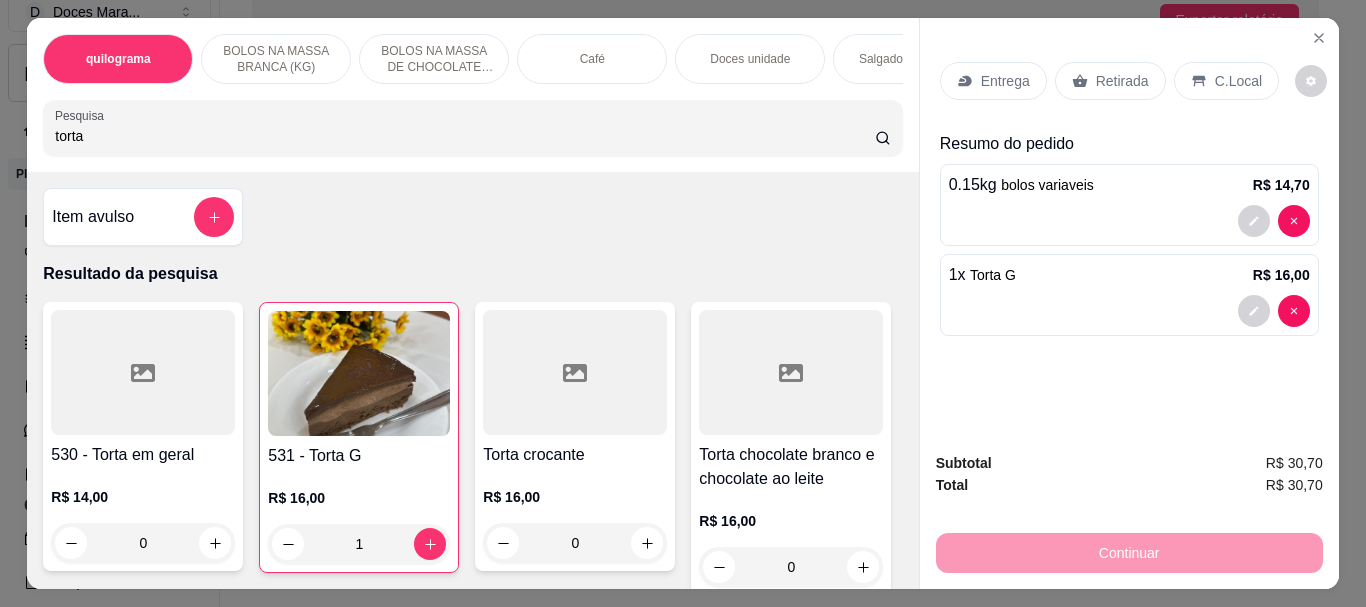 click on "torta" at bounding box center [465, 136] 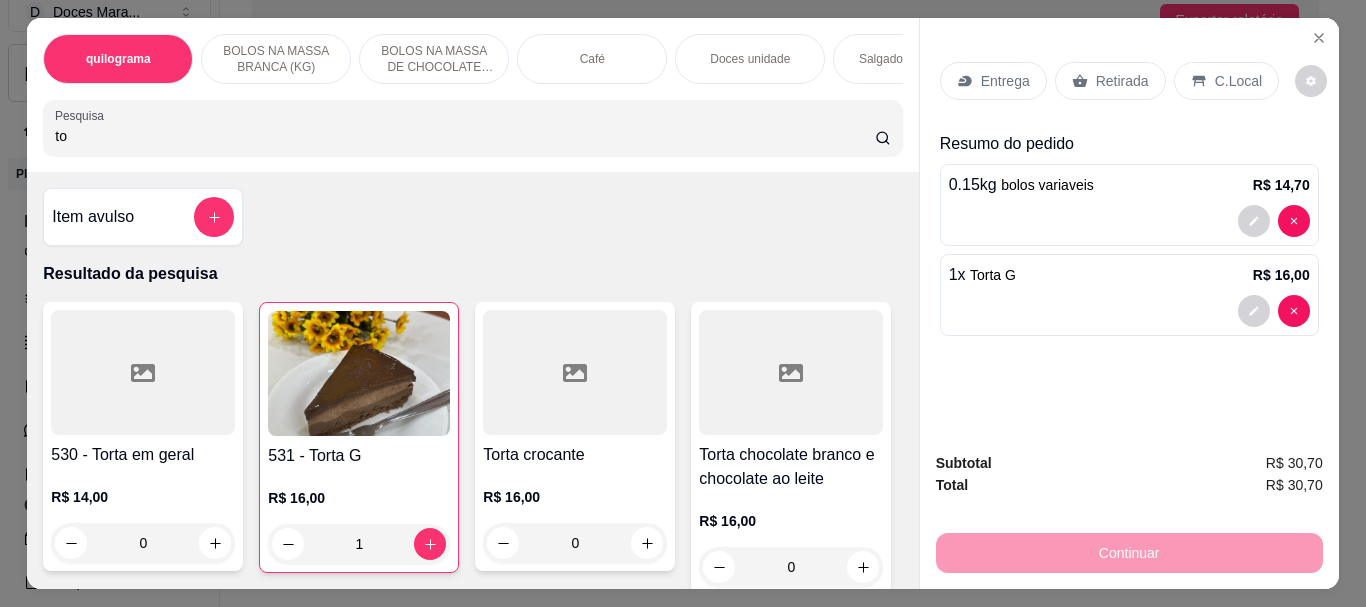type on "t" 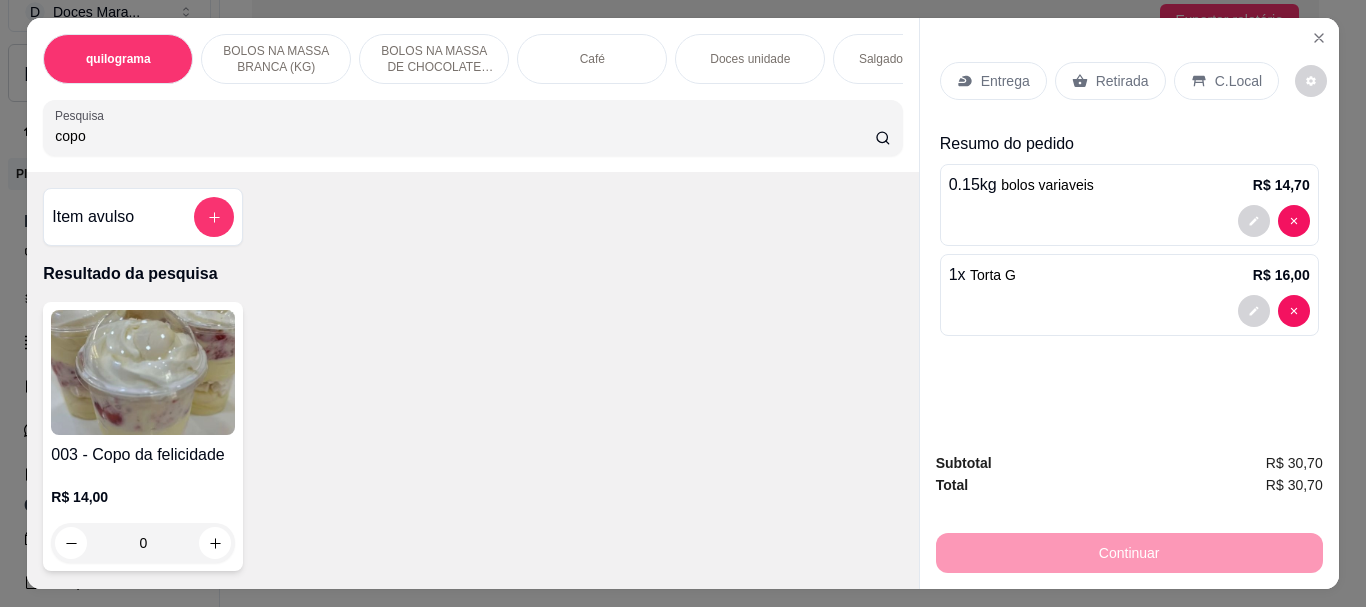 type on "copo" 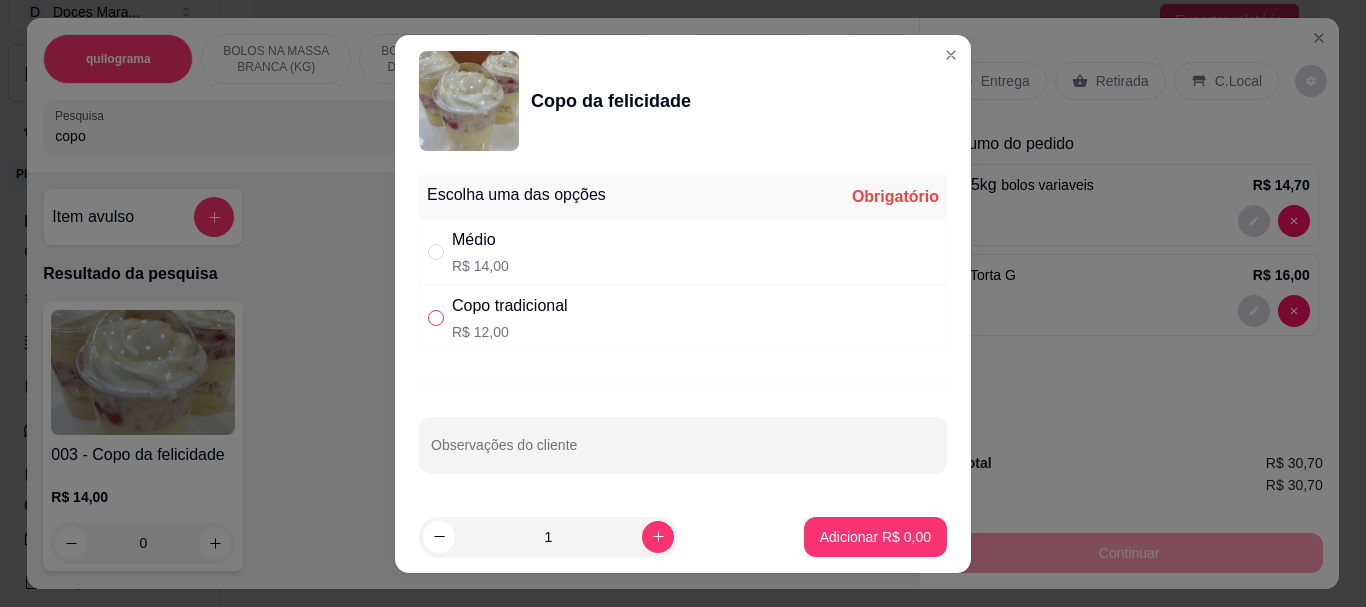click at bounding box center [436, 318] 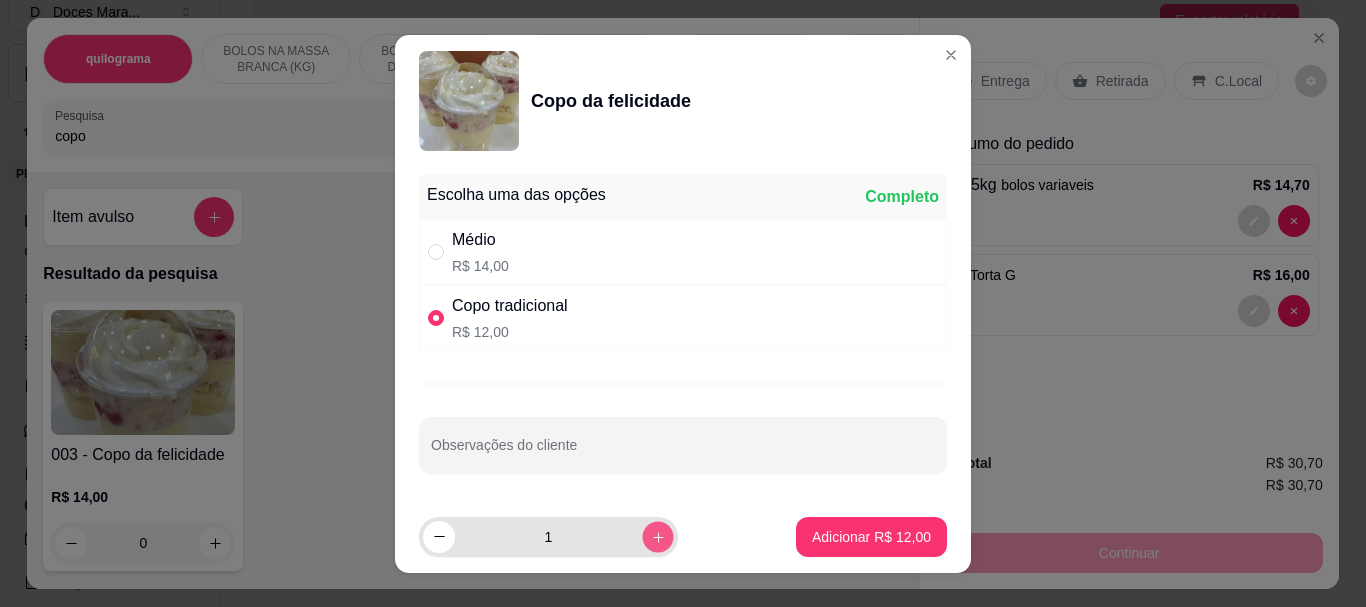 click at bounding box center (657, 536) 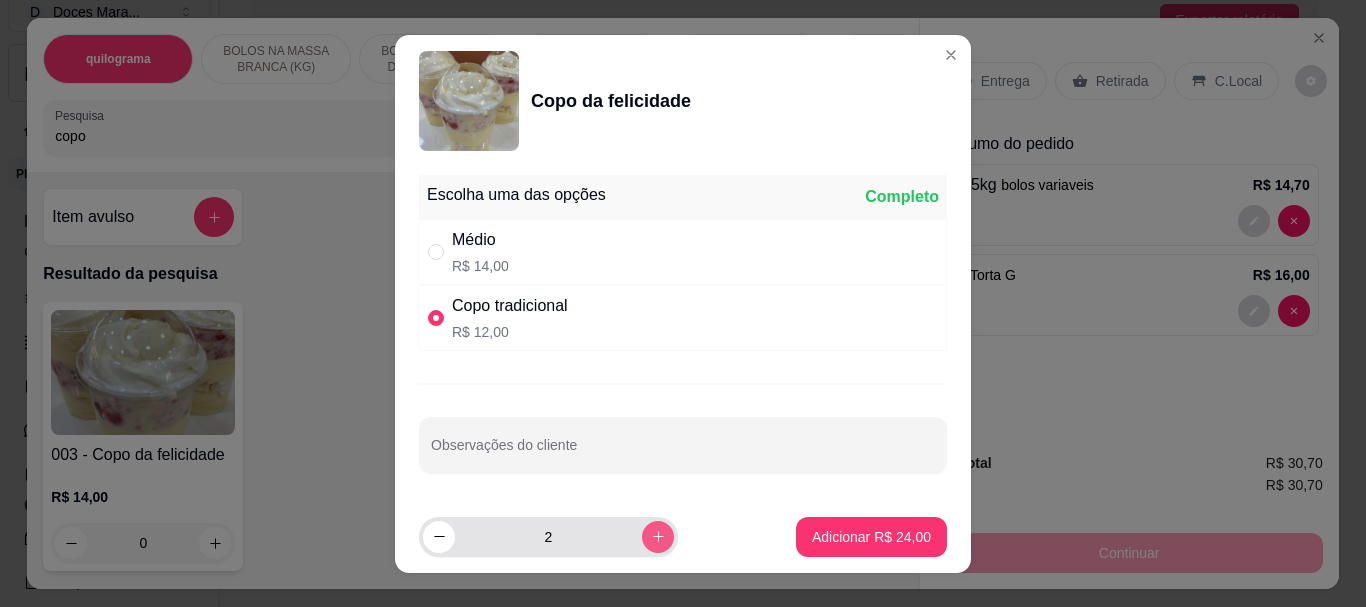 click at bounding box center (658, 537) 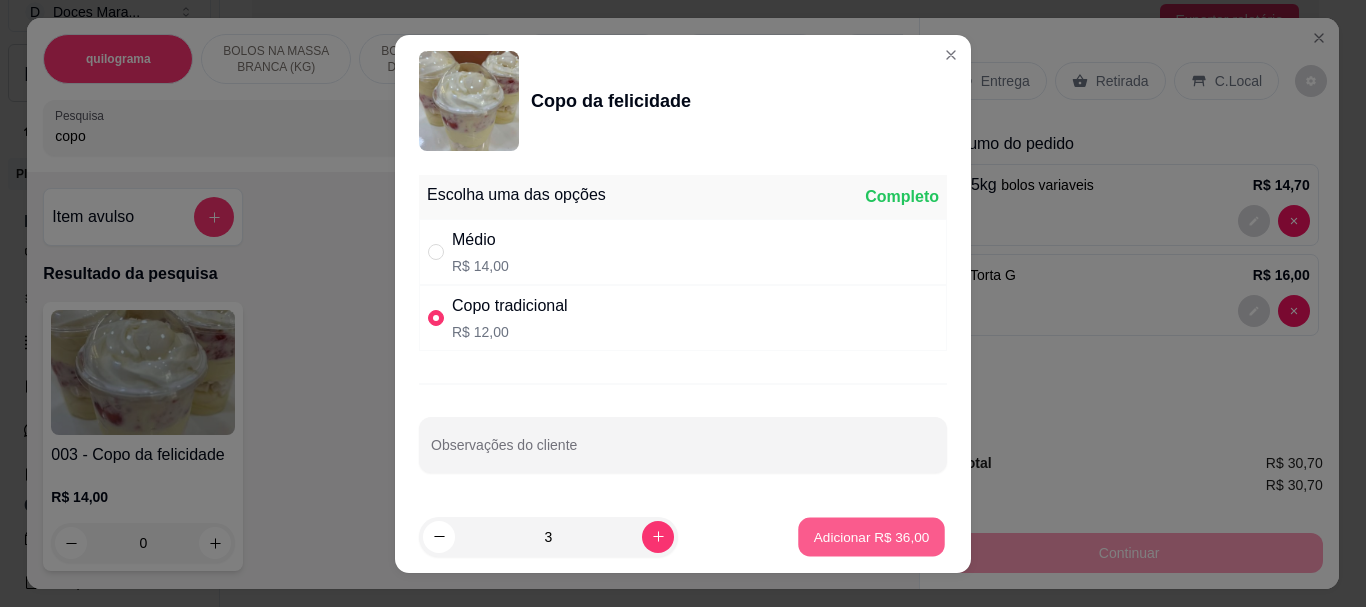 click on "Adicionar   R$ 36,00" at bounding box center (871, 536) 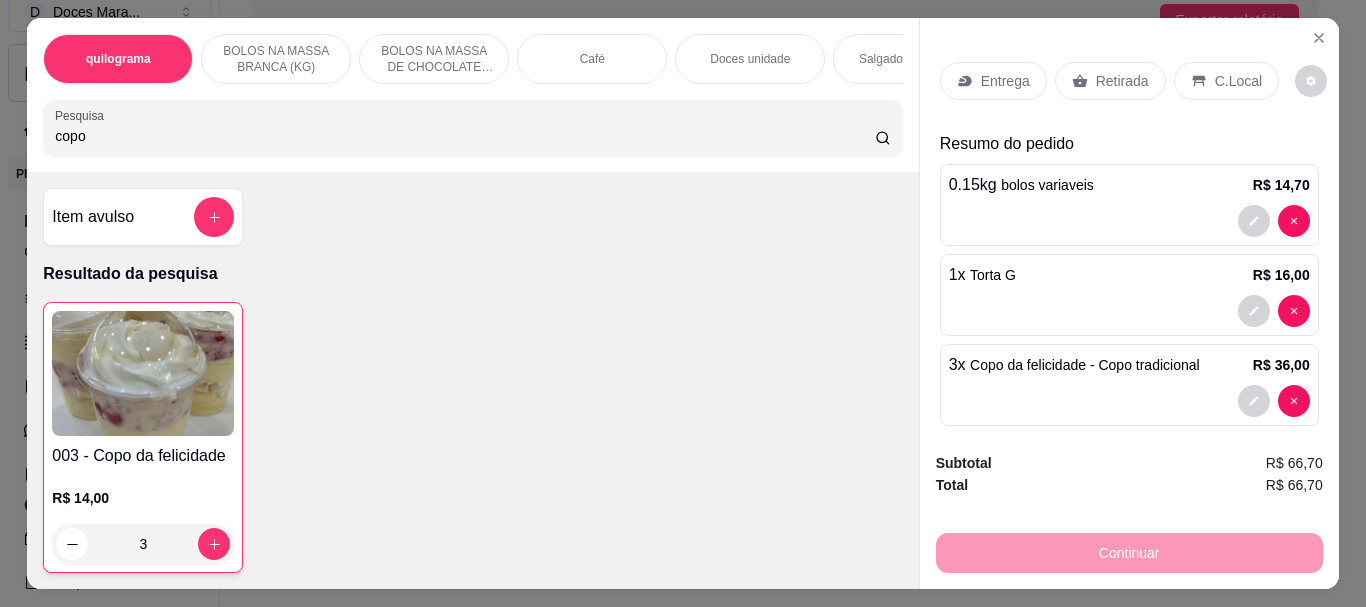 click on "copo" at bounding box center [465, 136] 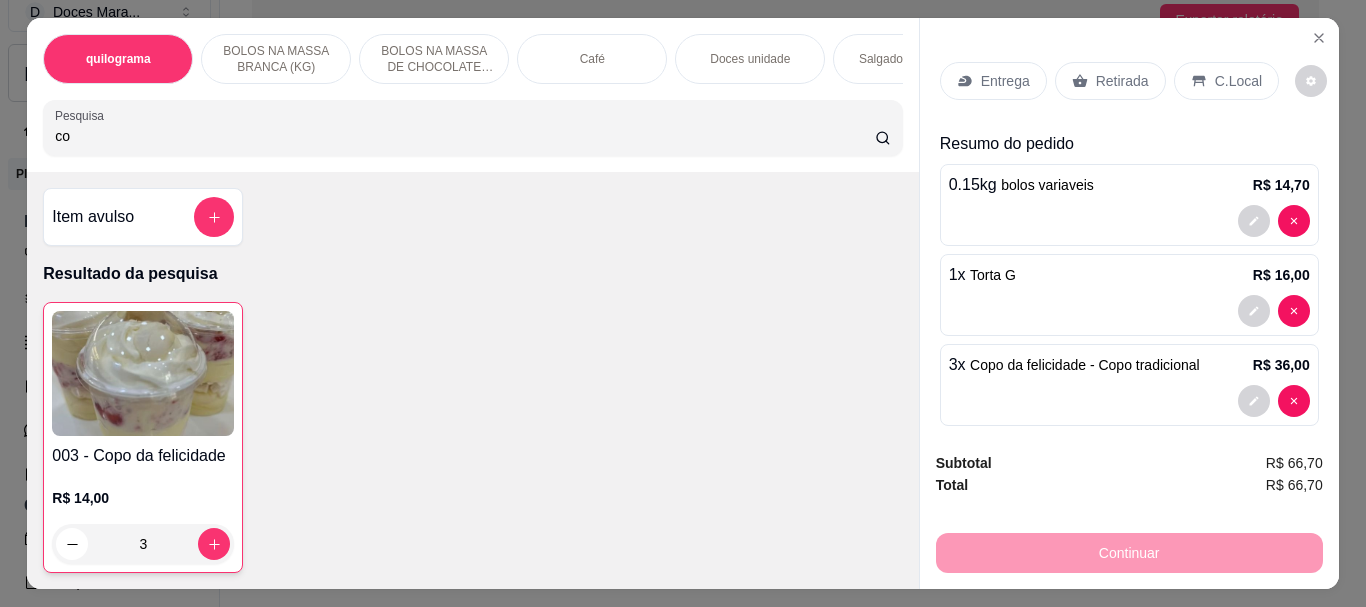 type on "c" 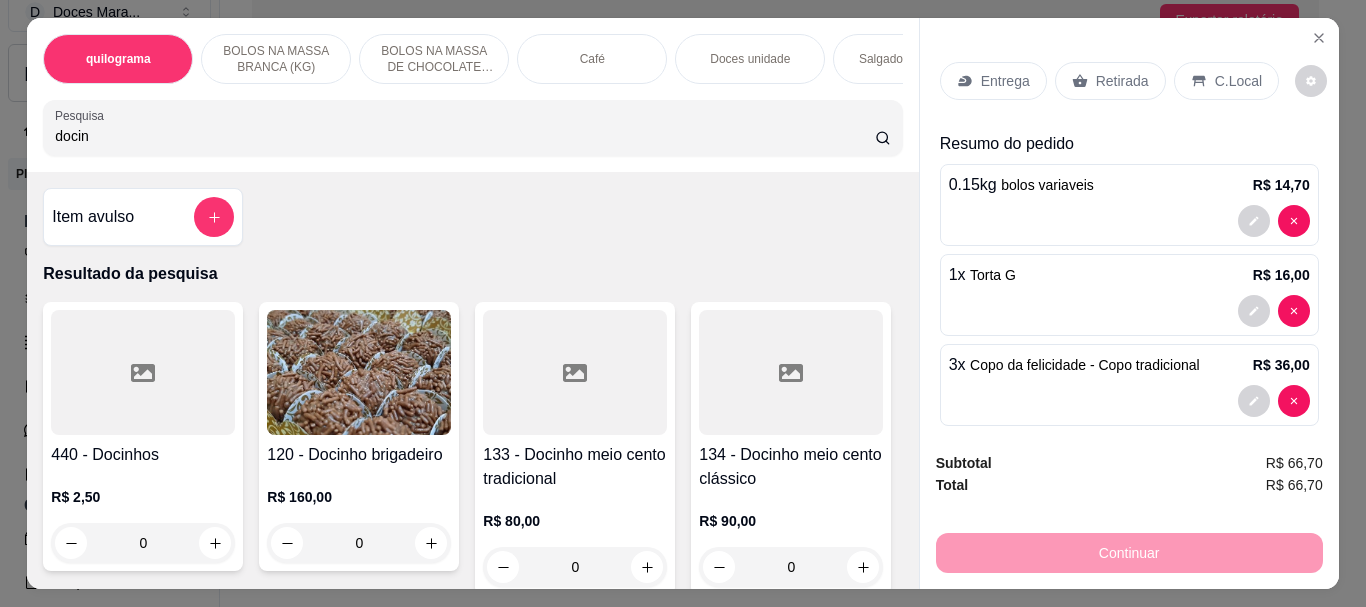 type on "docin" 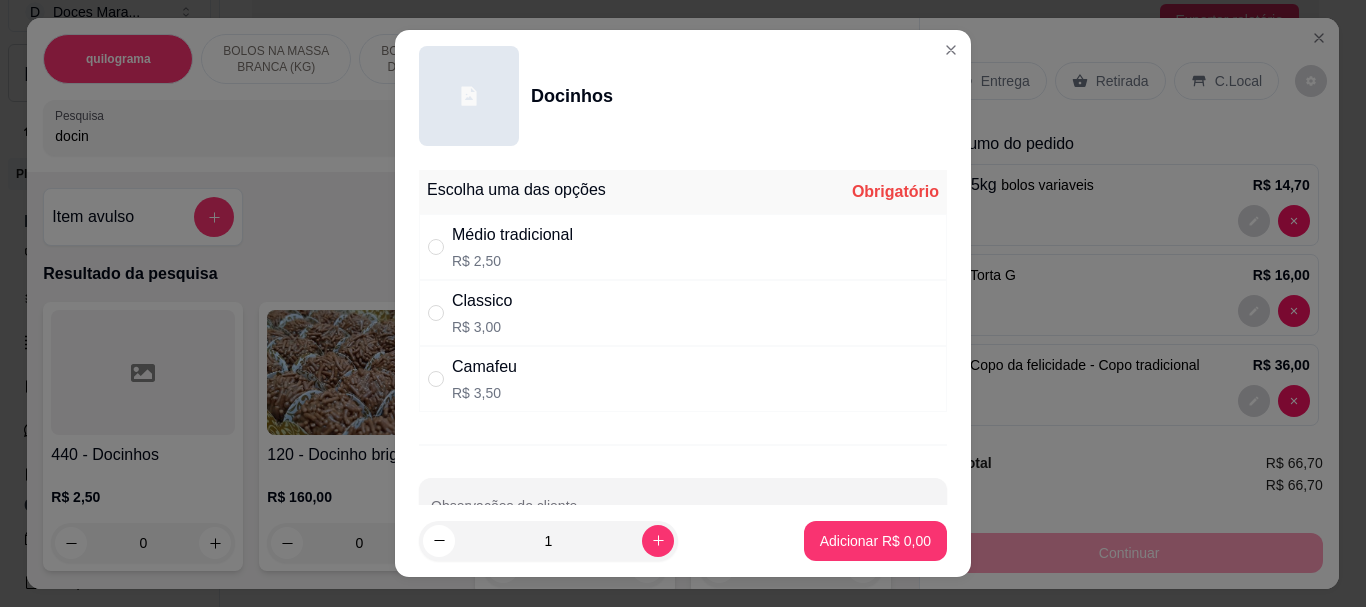 drag, startPoint x: 432, startPoint y: 243, endPoint x: 473, endPoint y: 296, distance: 67.00746 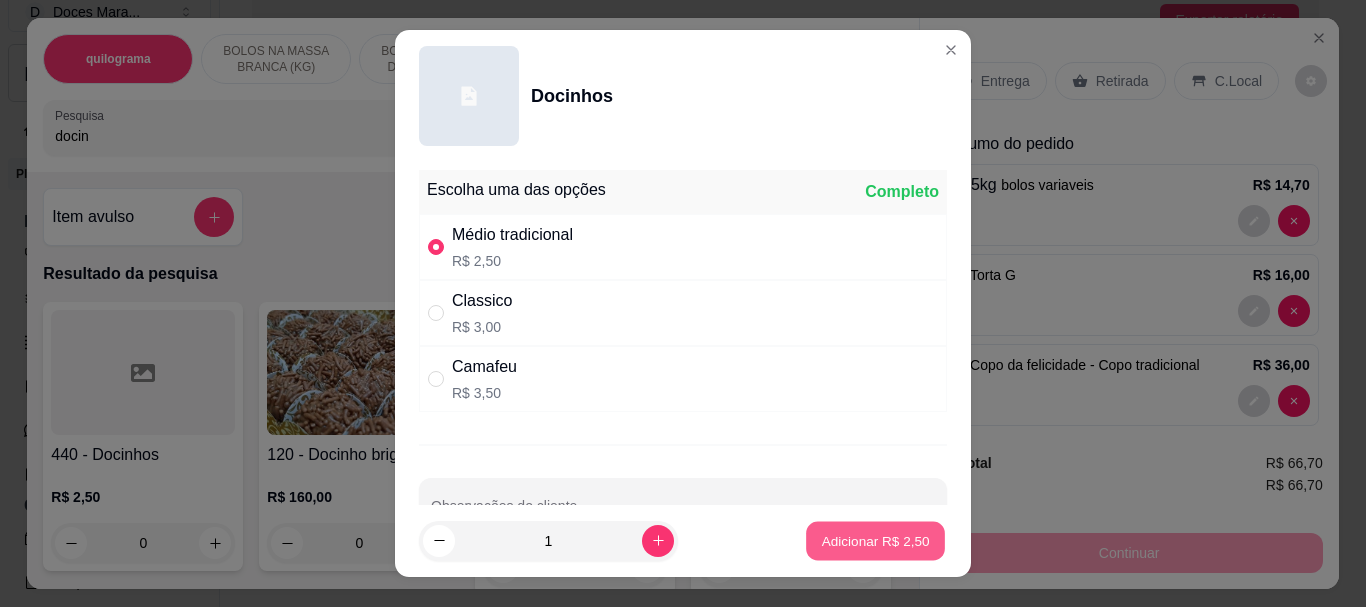 click on "Adicionar   R$ 2,50" at bounding box center [875, 540] 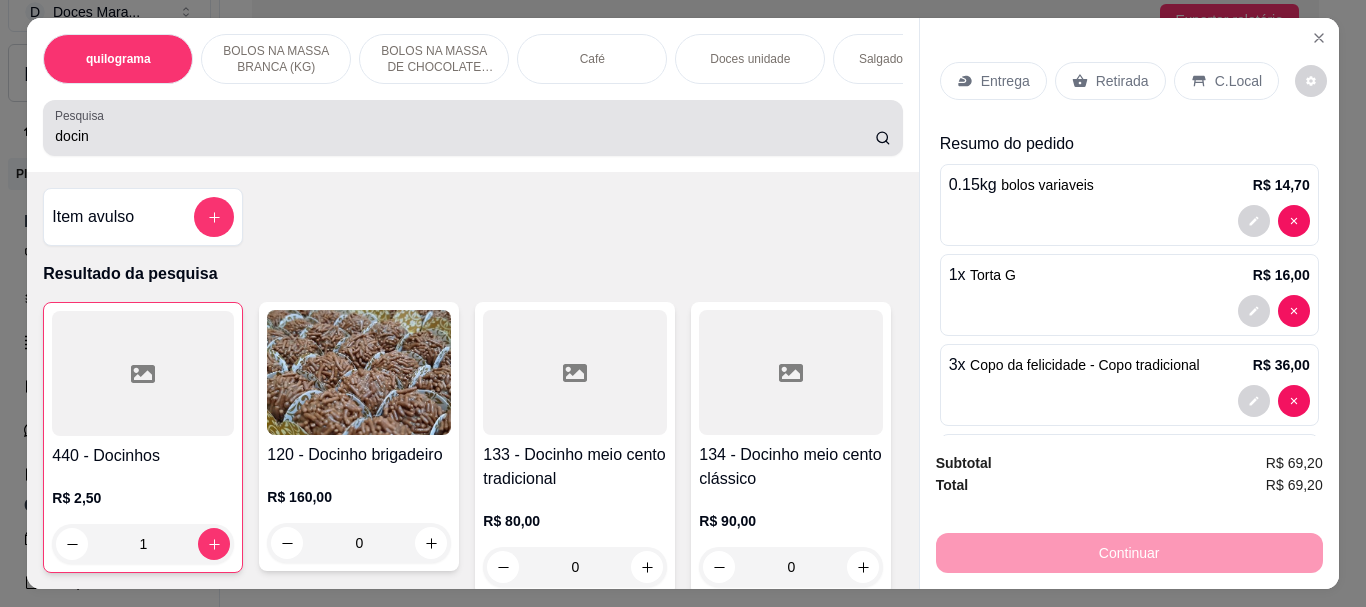 click on "docin" at bounding box center (465, 136) 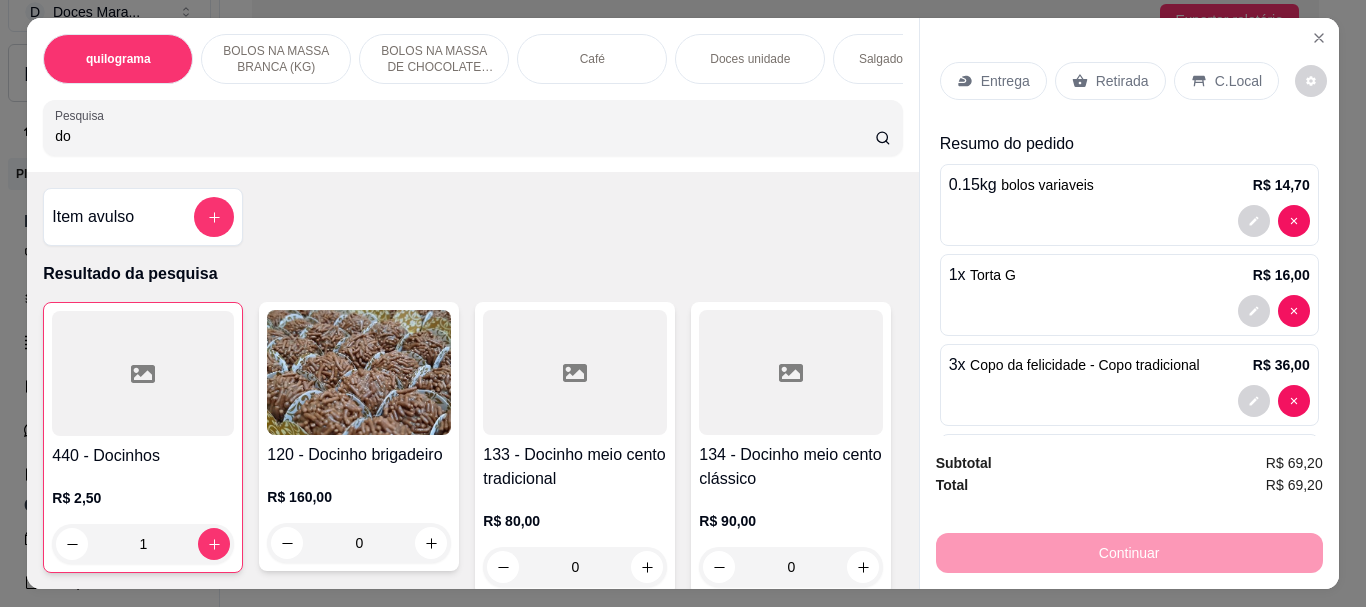 type on "d" 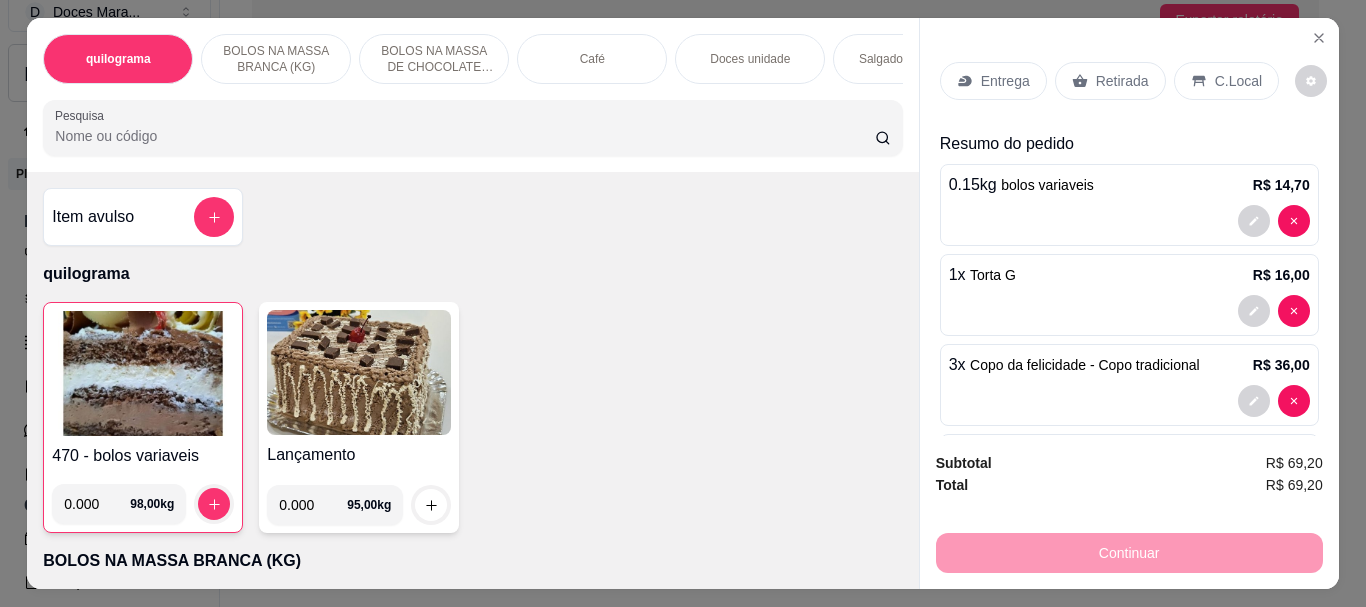 click on "Pesquisa" at bounding box center (465, 136) 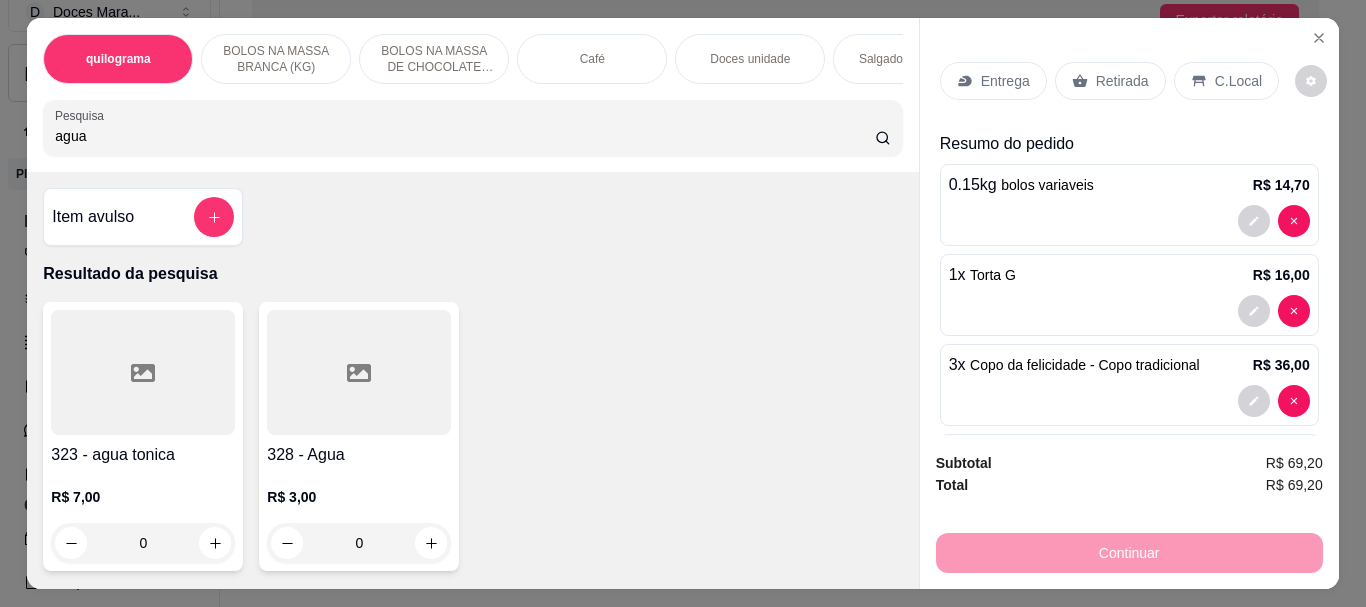 type on "agua" 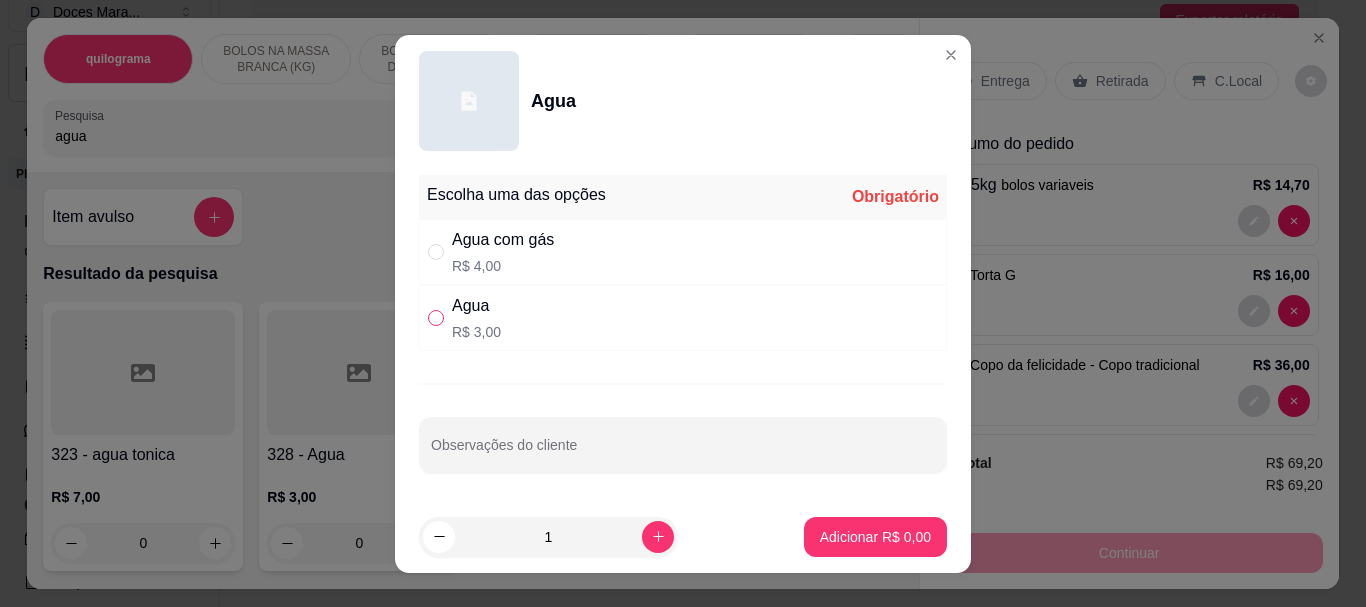 click at bounding box center [436, 318] 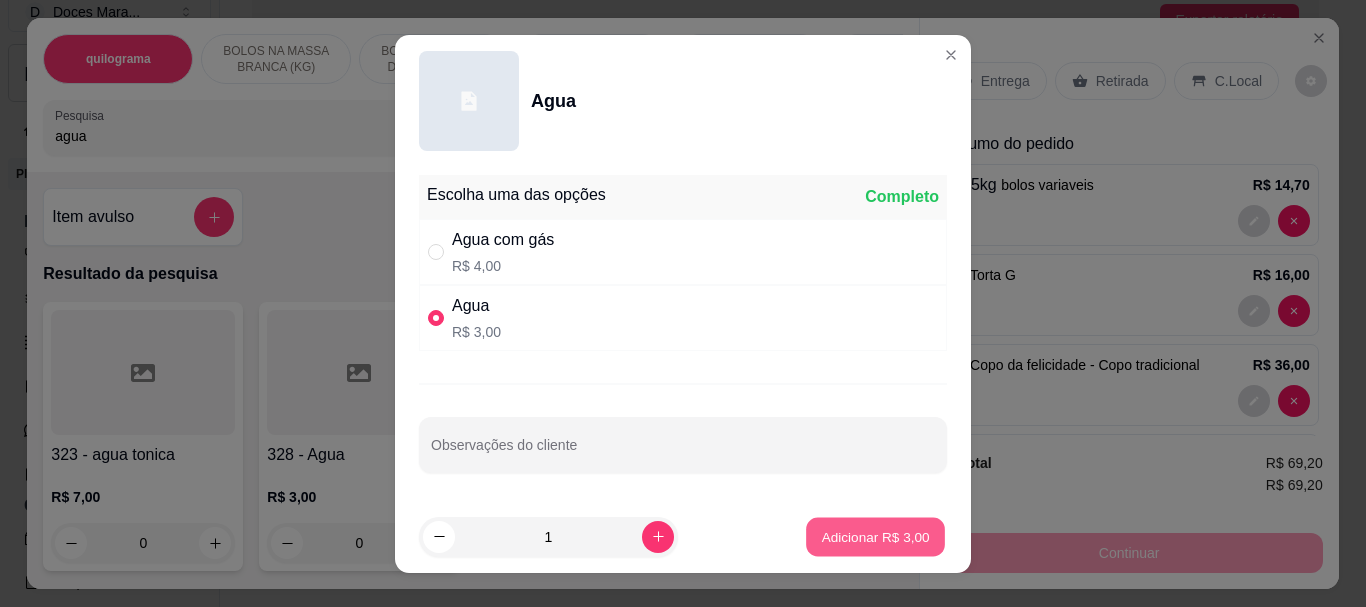 click on "Adicionar   R$ 3,00" at bounding box center (875, 536) 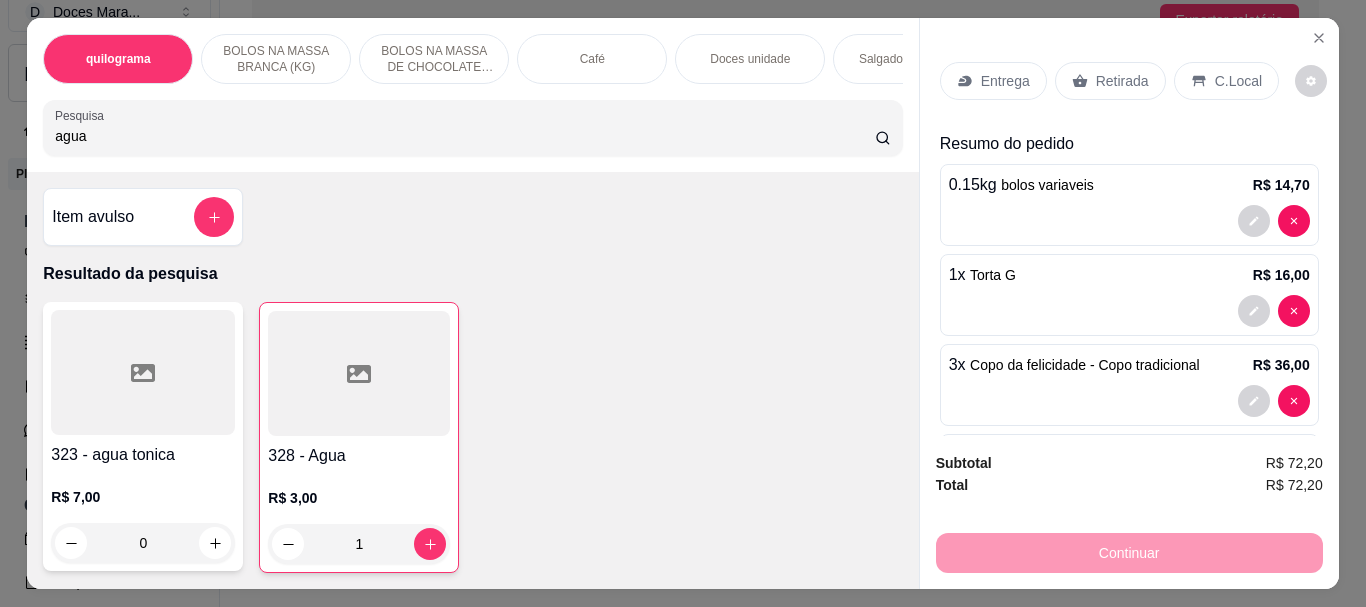 click on "Retirada" at bounding box center [1122, 81] 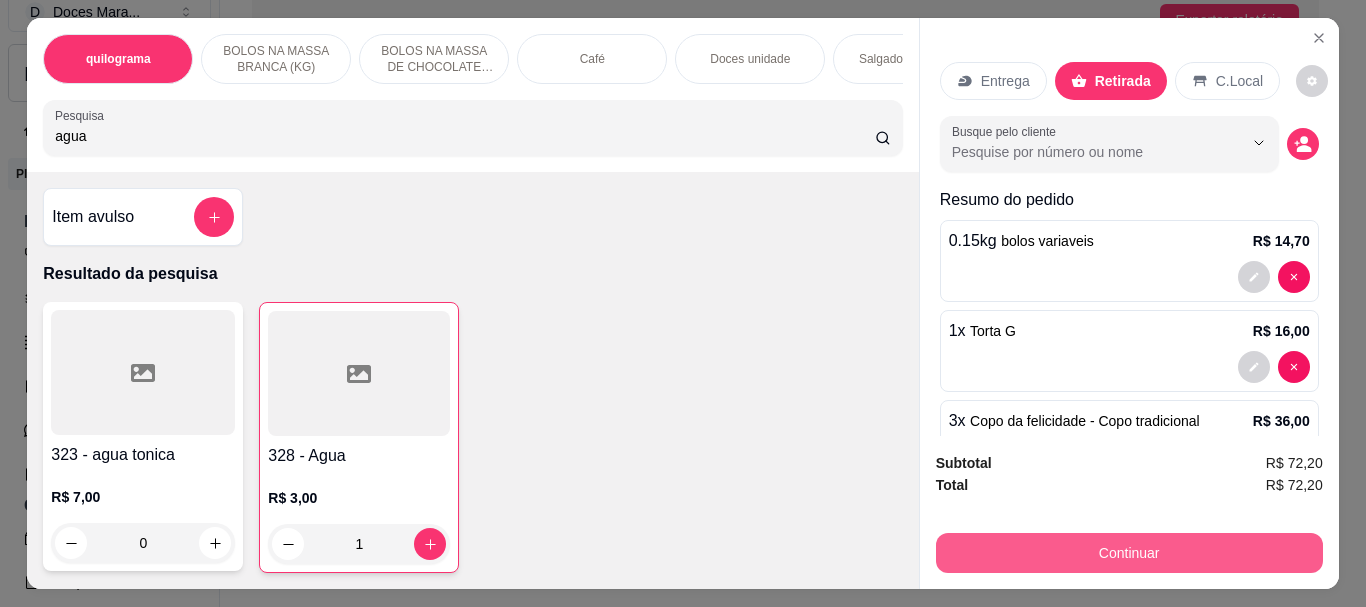 click on "Continuar" at bounding box center [1129, 553] 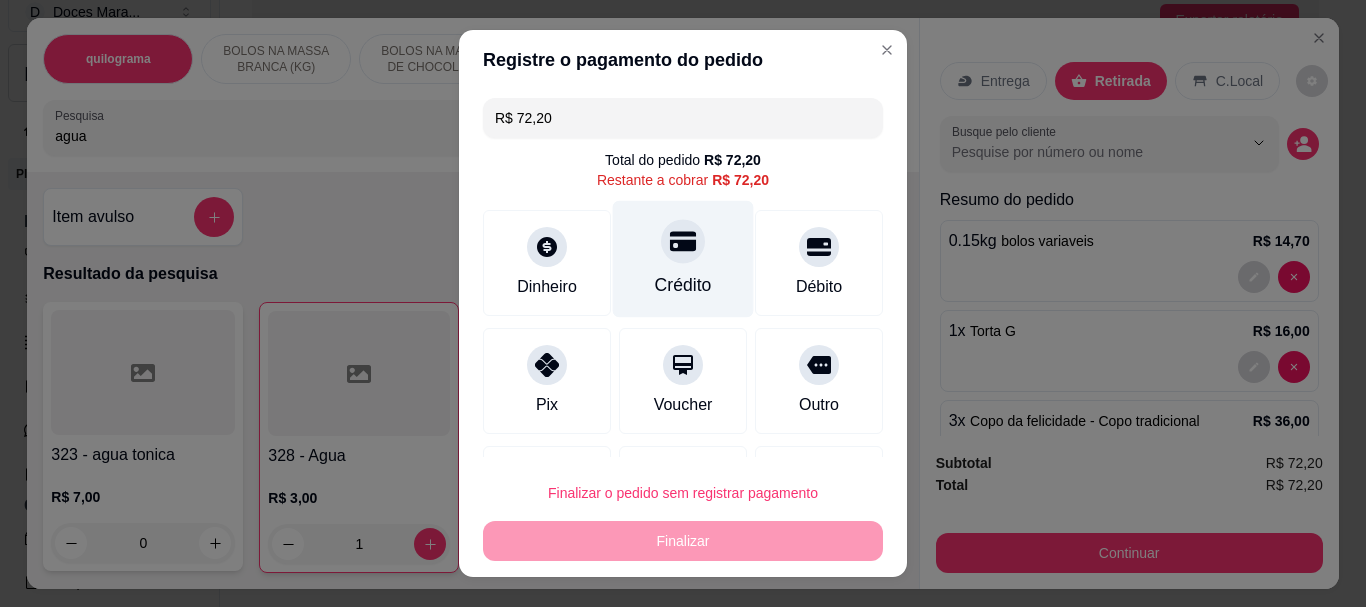 click on "Crédito" at bounding box center [683, 286] 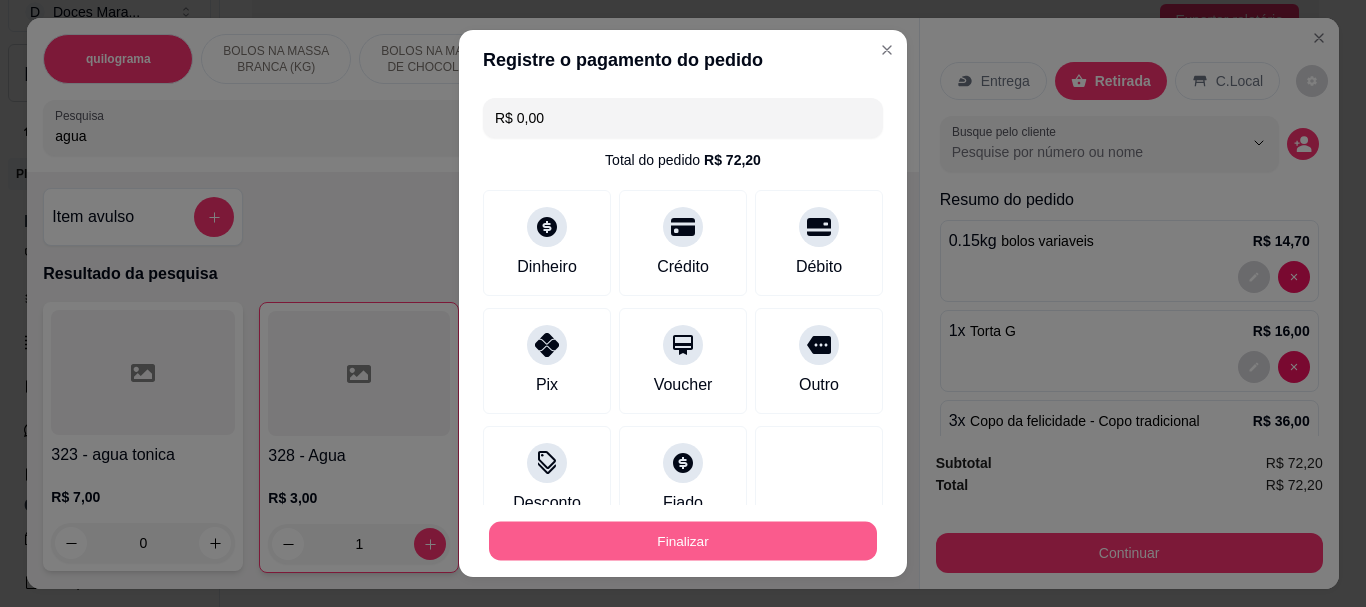 click on "Finalizar" at bounding box center [683, 540] 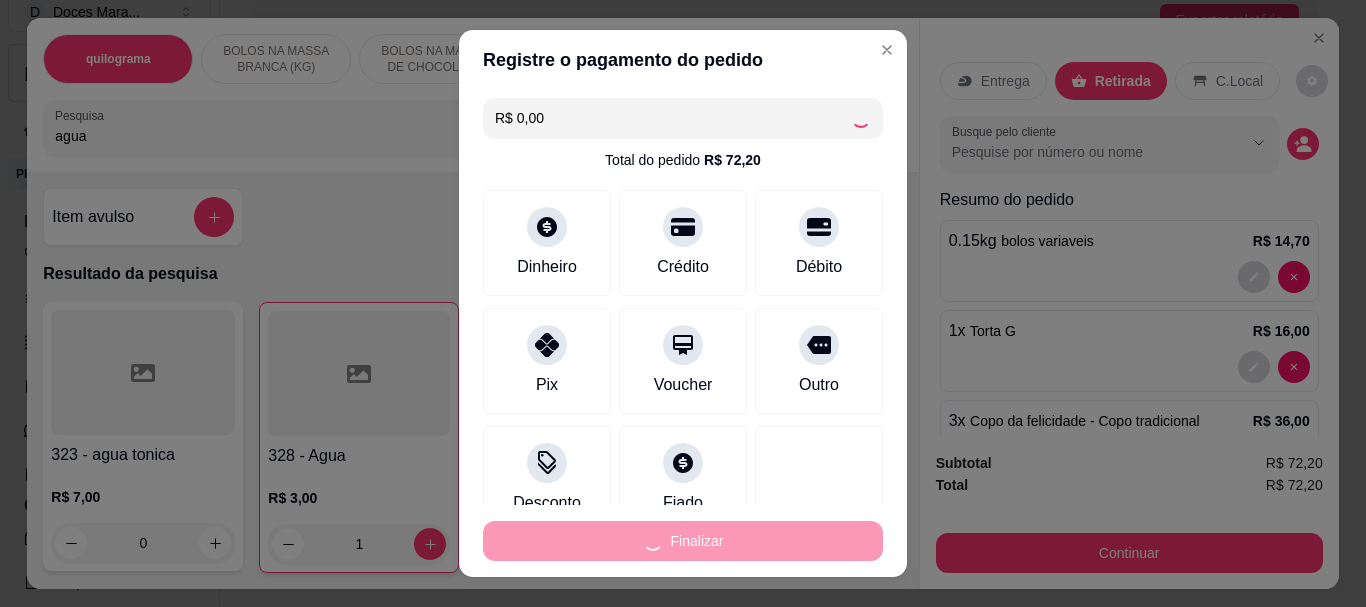type on "0" 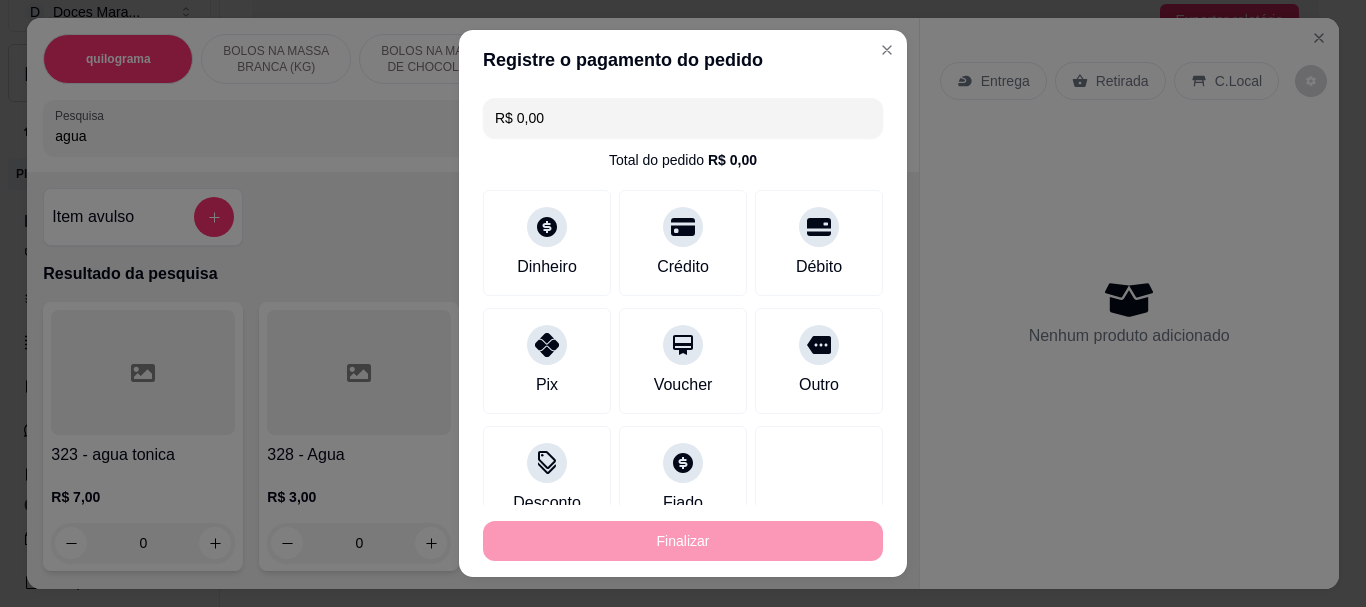 type on "-R$ 72,20" 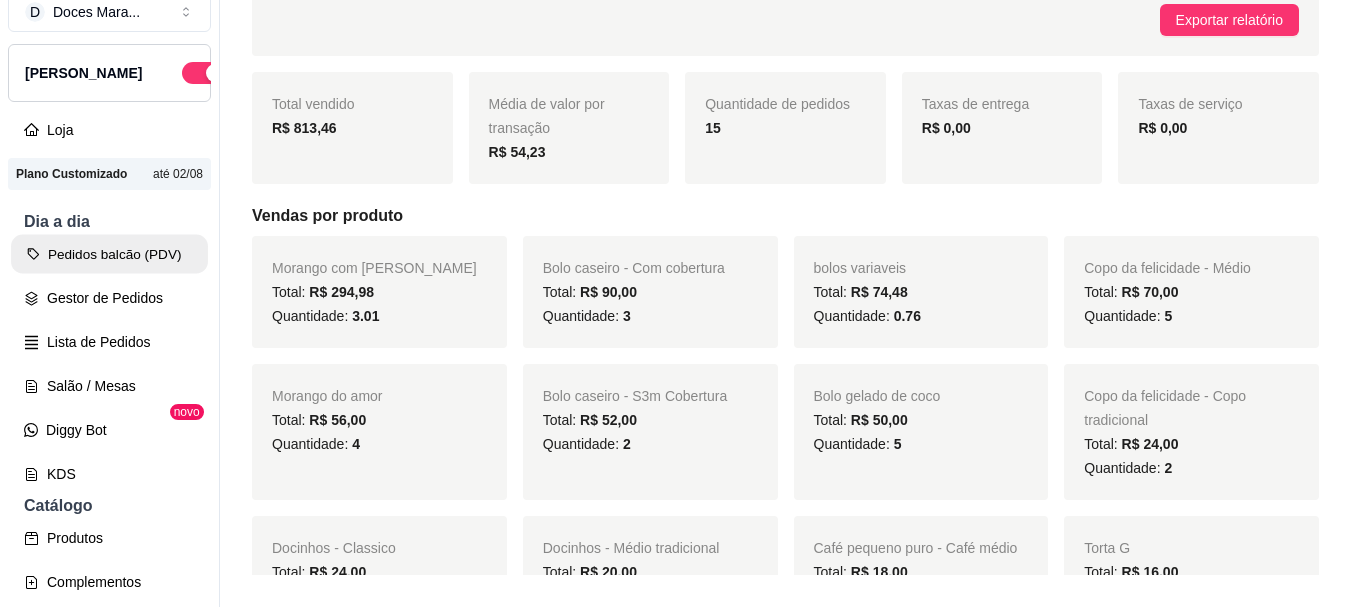 click on "Pedidos balcão (PDV)" at bounding box center [109, 254] 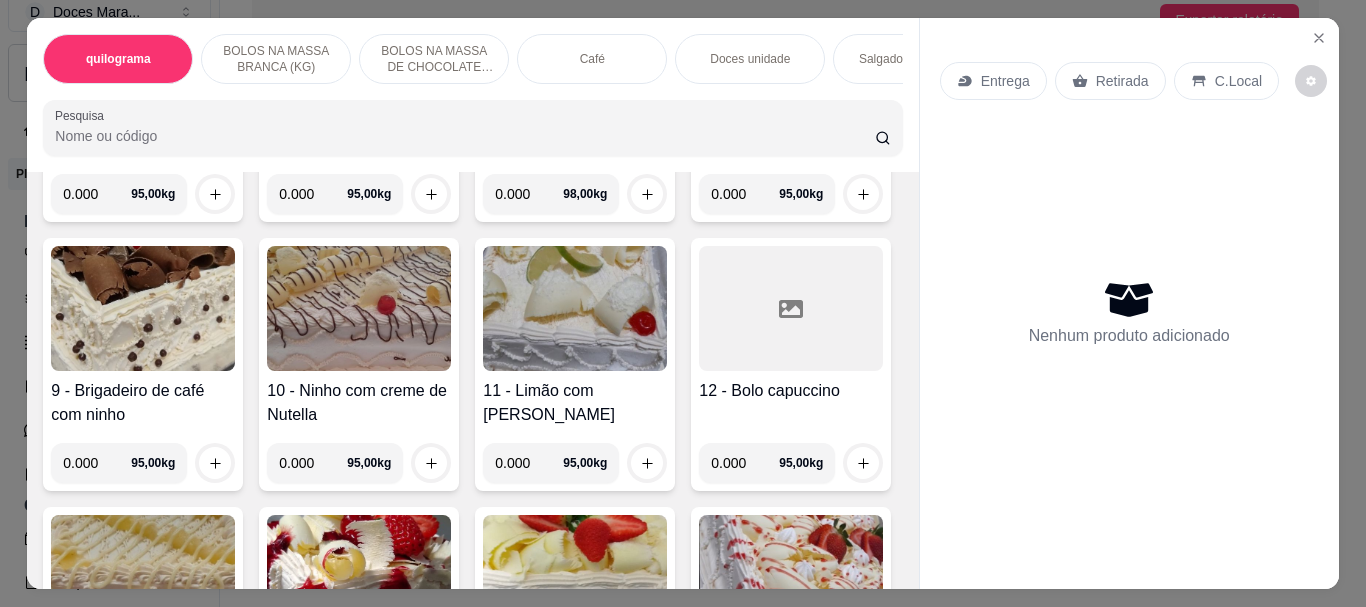 scroll, scrollTop: 900, scrollLeft: 0, axis: vertical 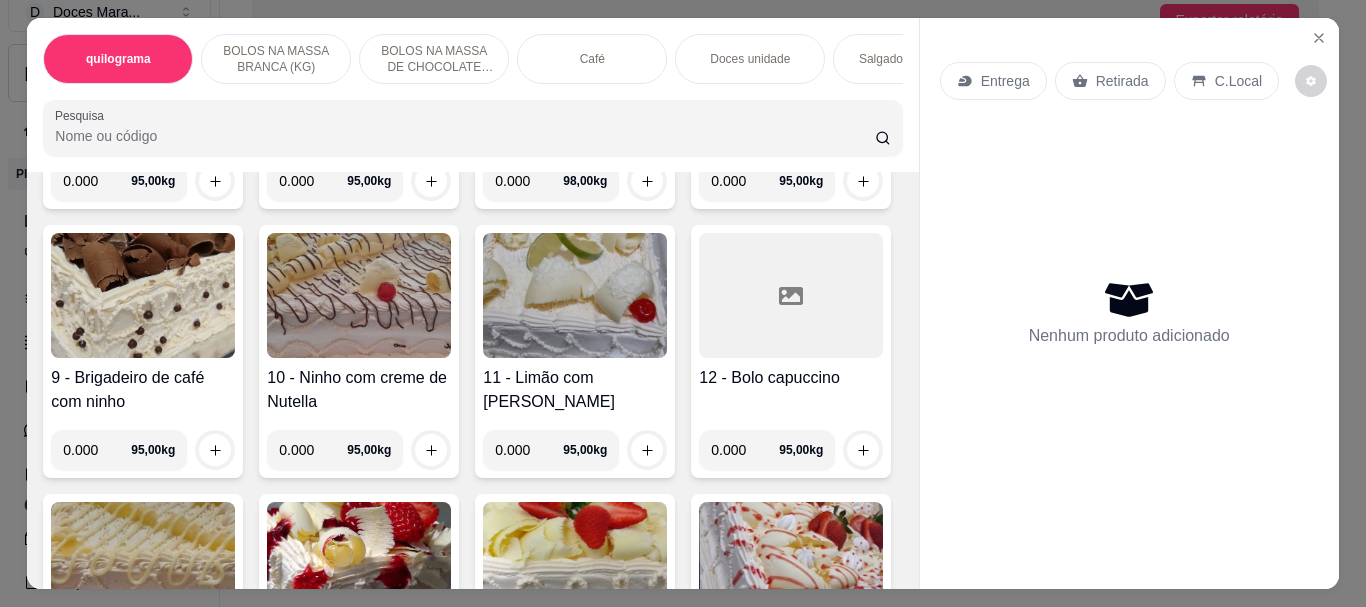 click at bounding box center (575, 26) 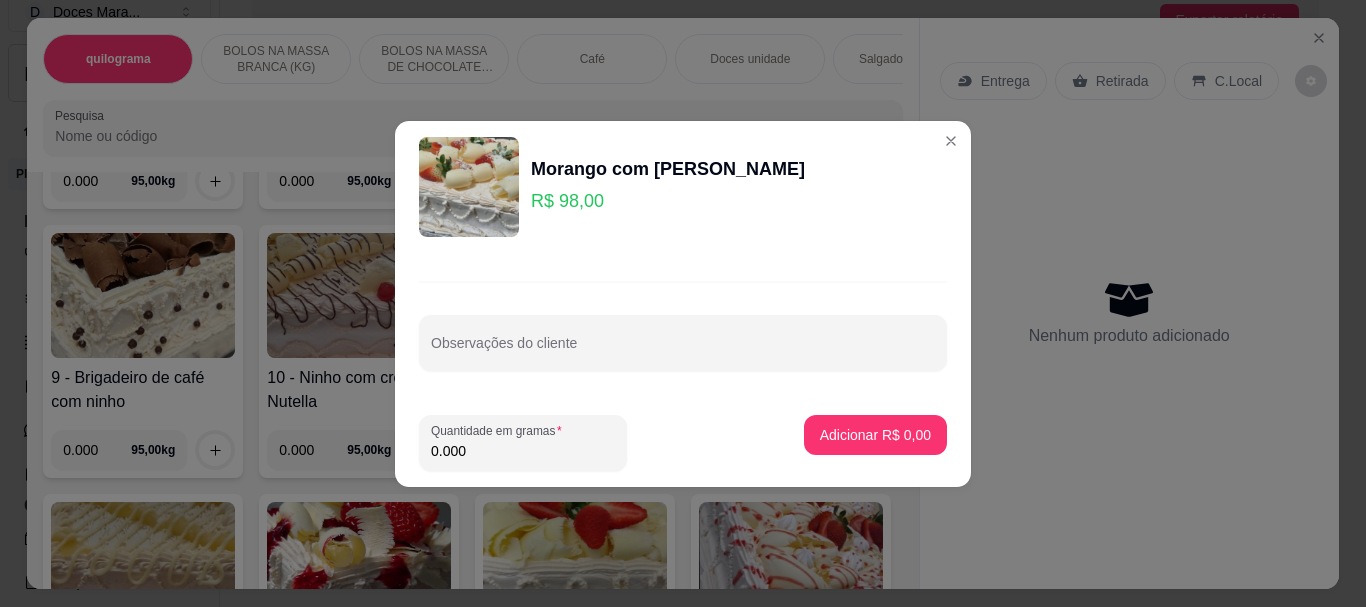 click on "0.000" at bounding box center (523, 451) 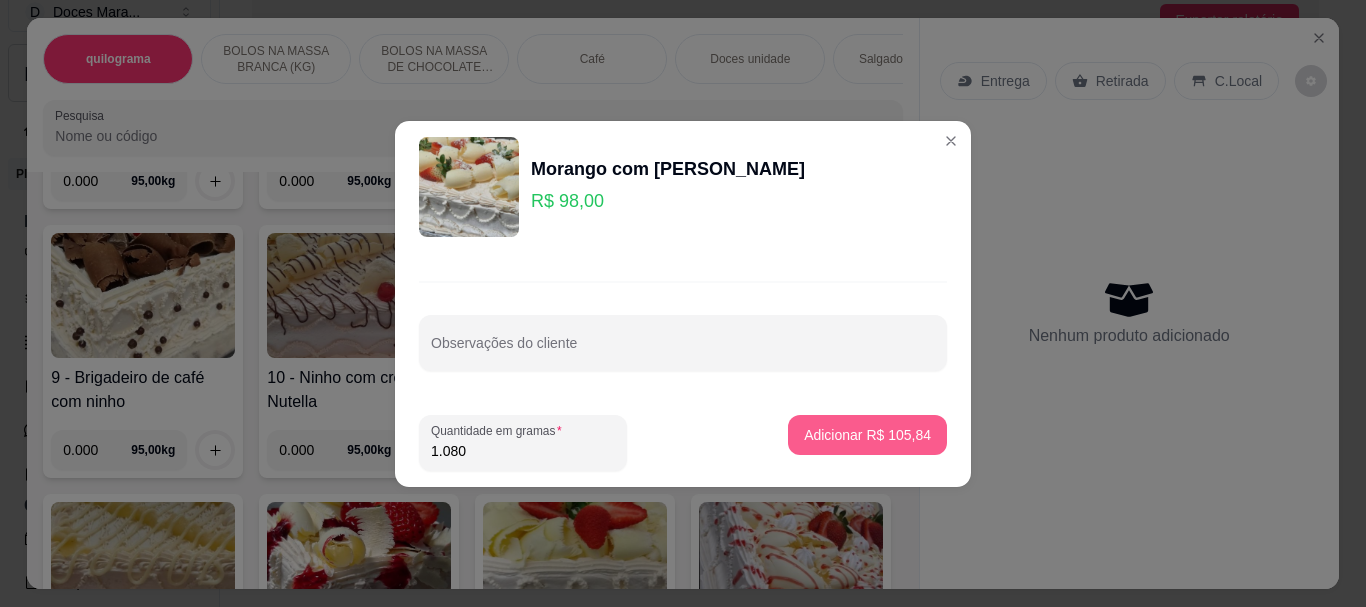 type on "1.080" 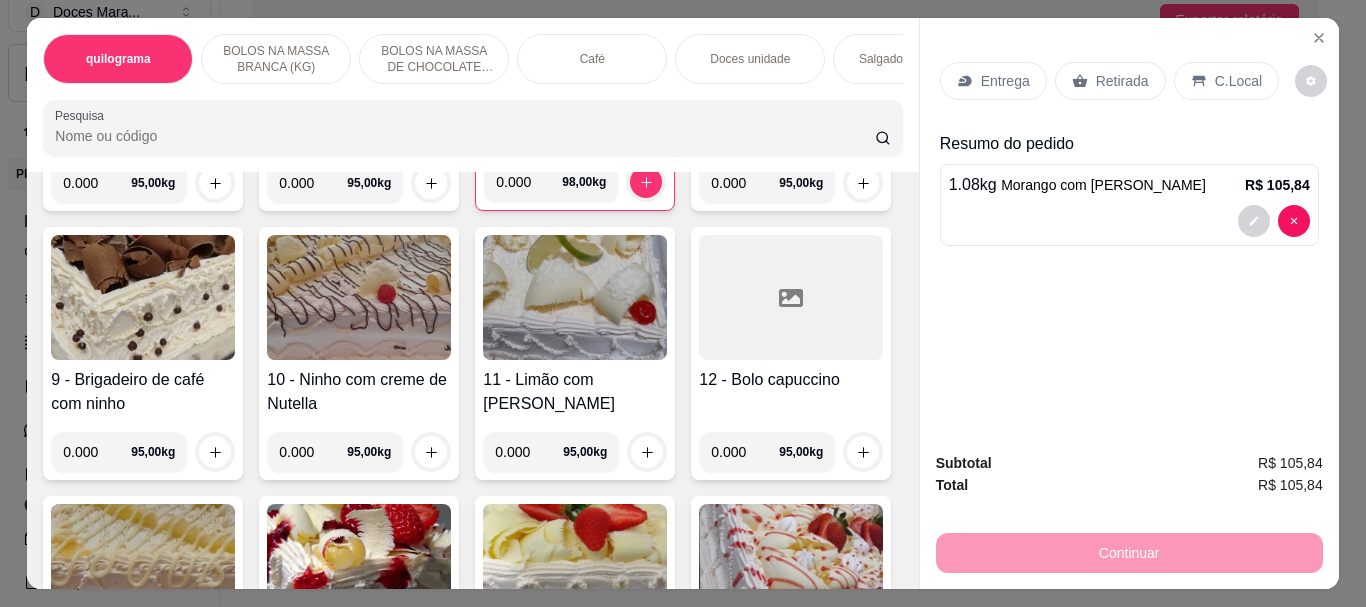 click on "Pesquisa" at bounding box center (465, 136) 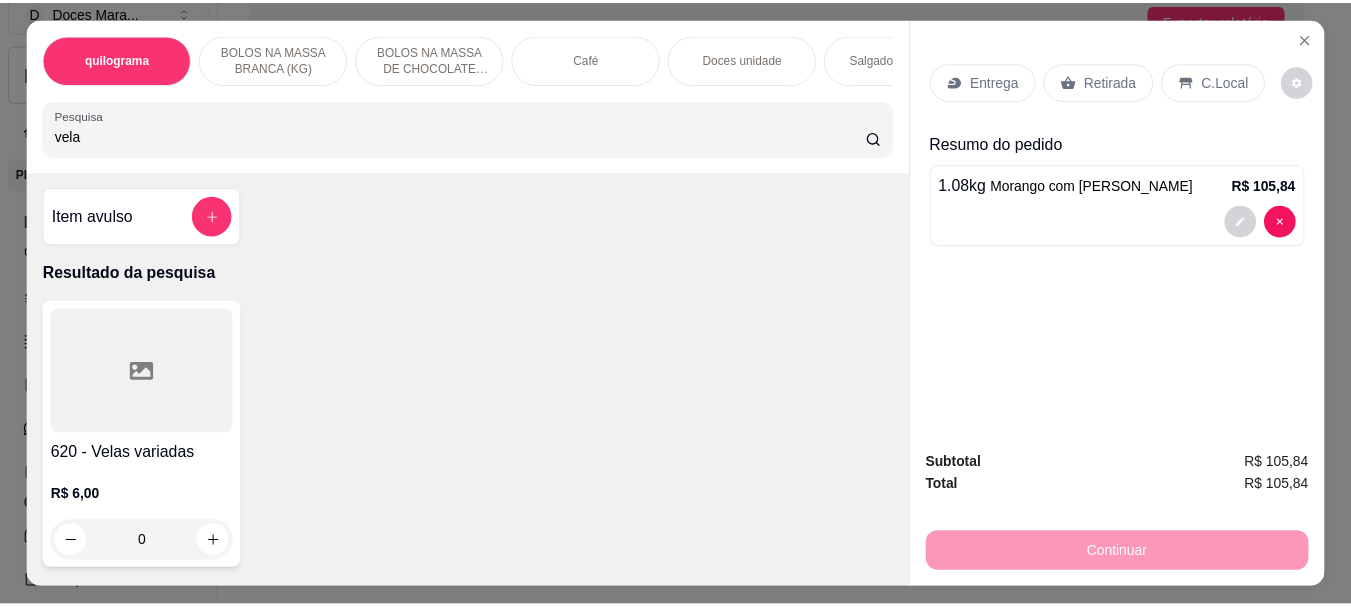 scroll, scrollTop: 0, scrollLeft: 0, axis: both 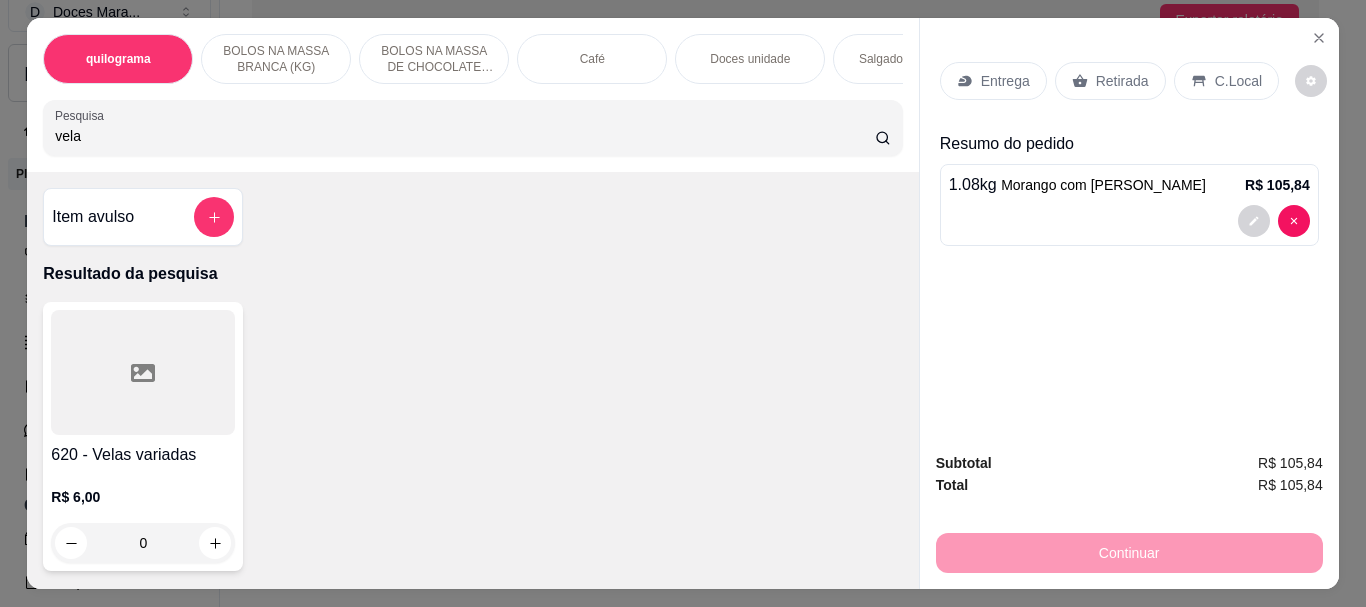 type on "vela" 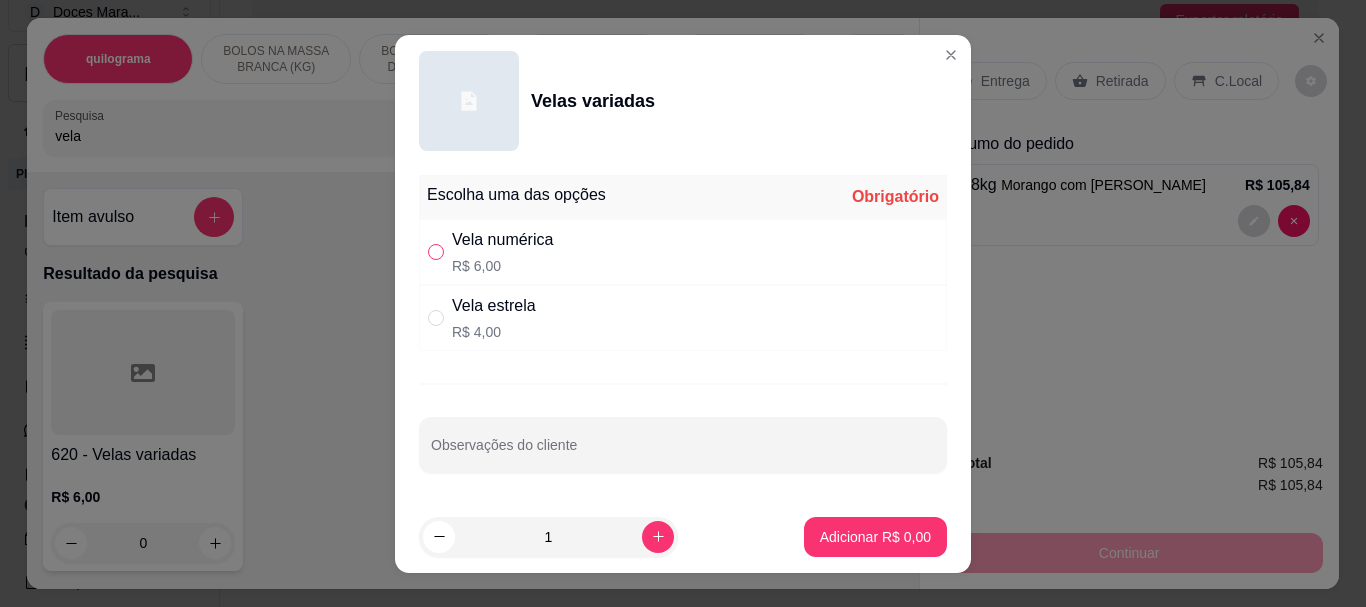 click at bounding box center [436, 252] 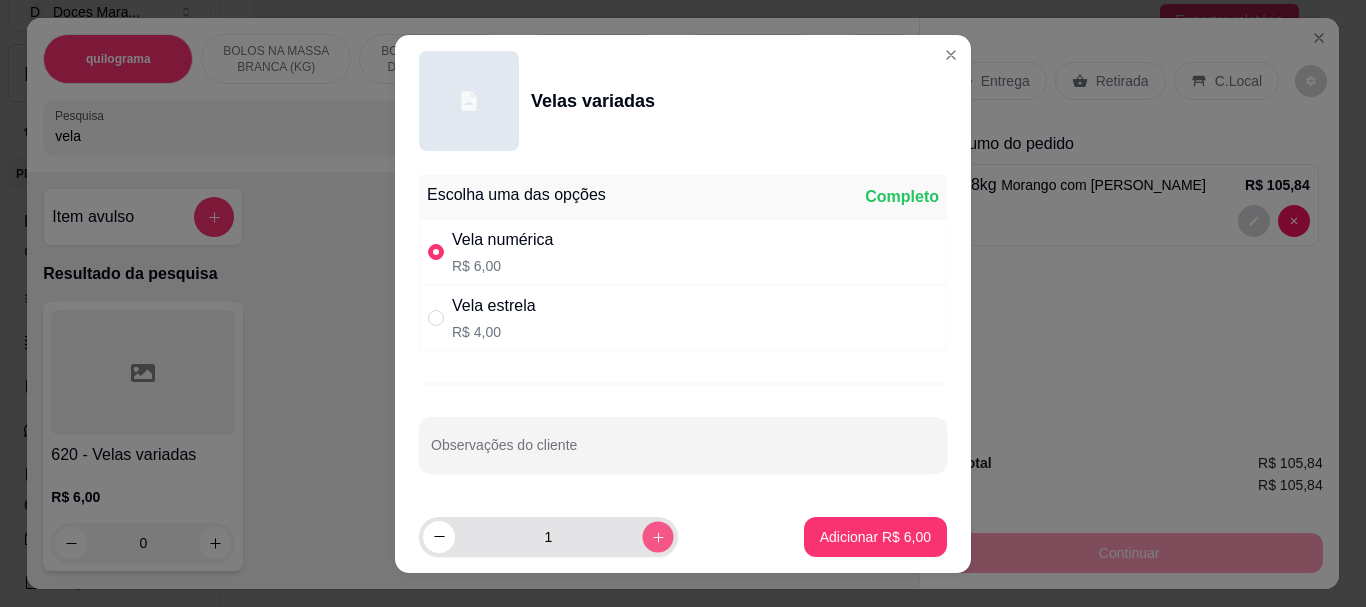 click at bounding box center (657, 536) 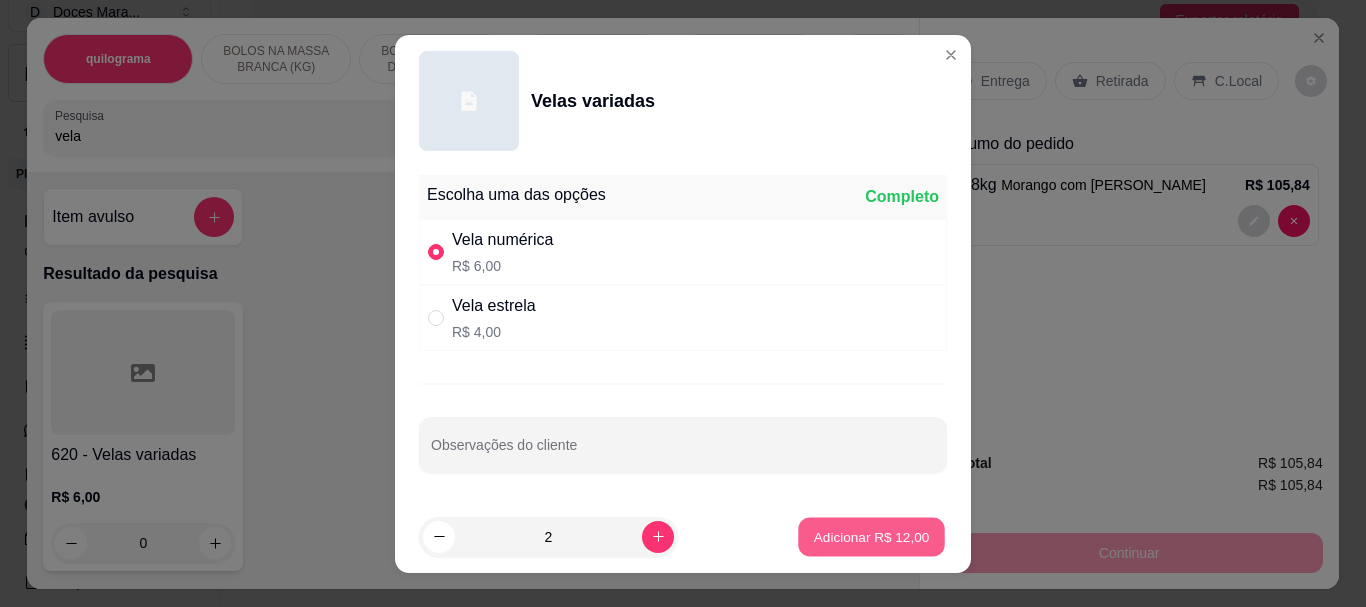 click on "Adicionar   R$ 12,00" at bounding box center (871, 536) 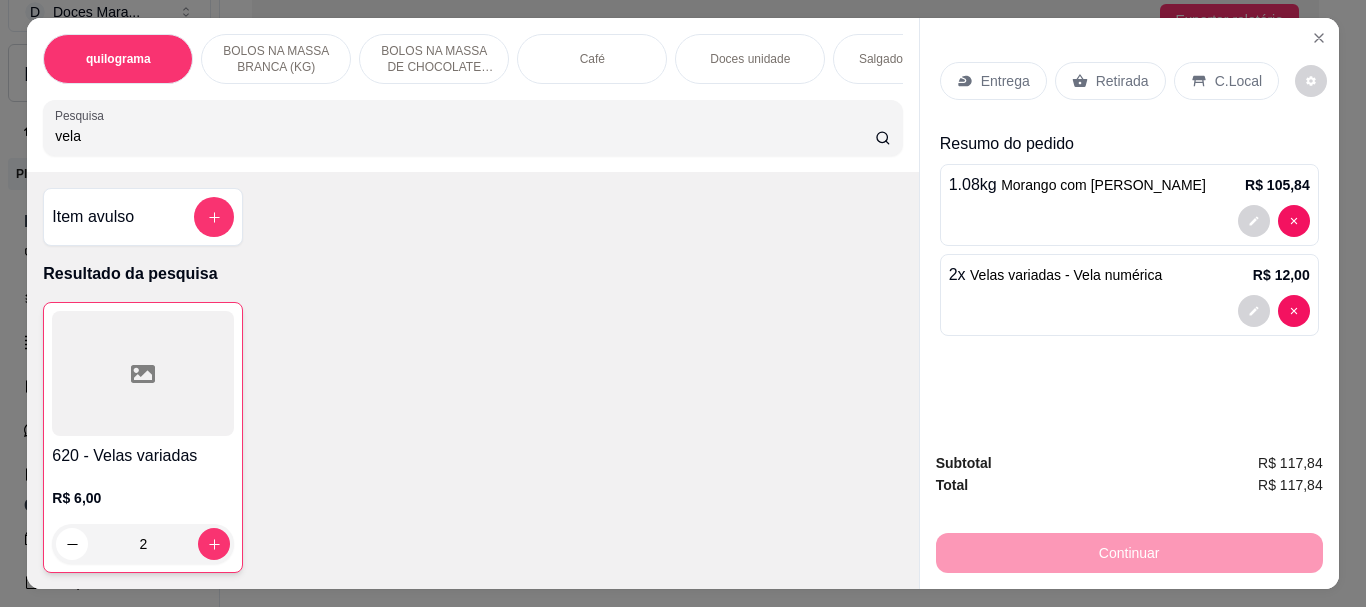 click on "Retirada" at bounding box center (1122, 81) 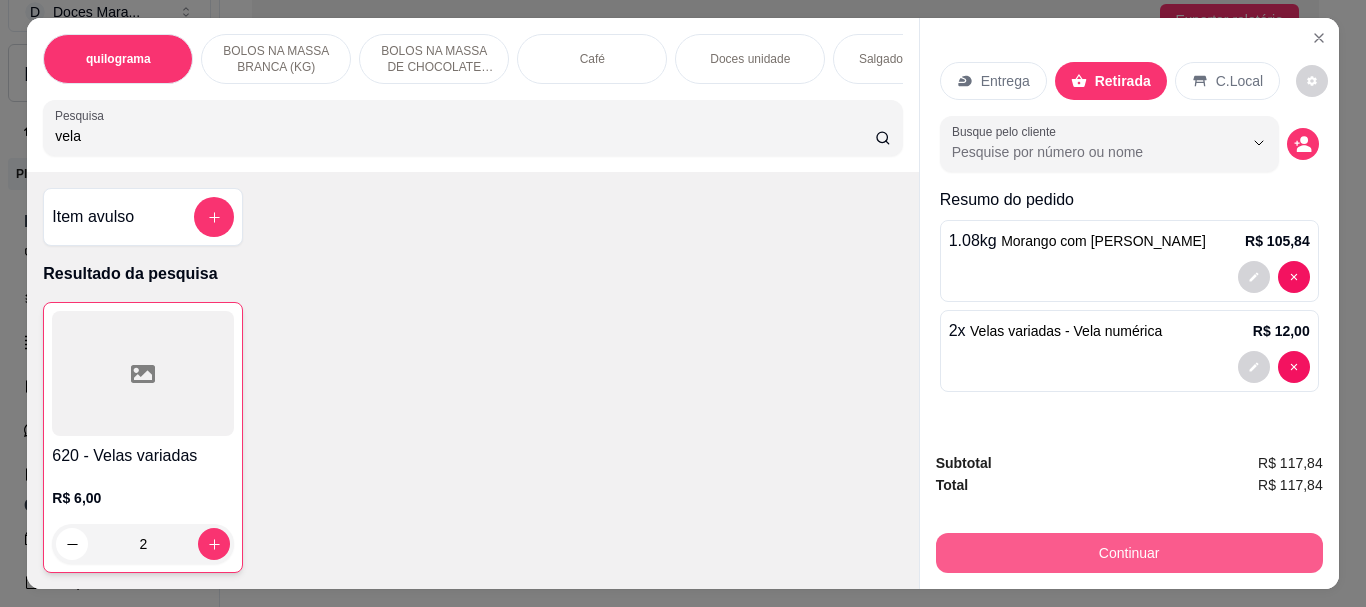 click on "Continuar" at bounding box center (1129, 553) 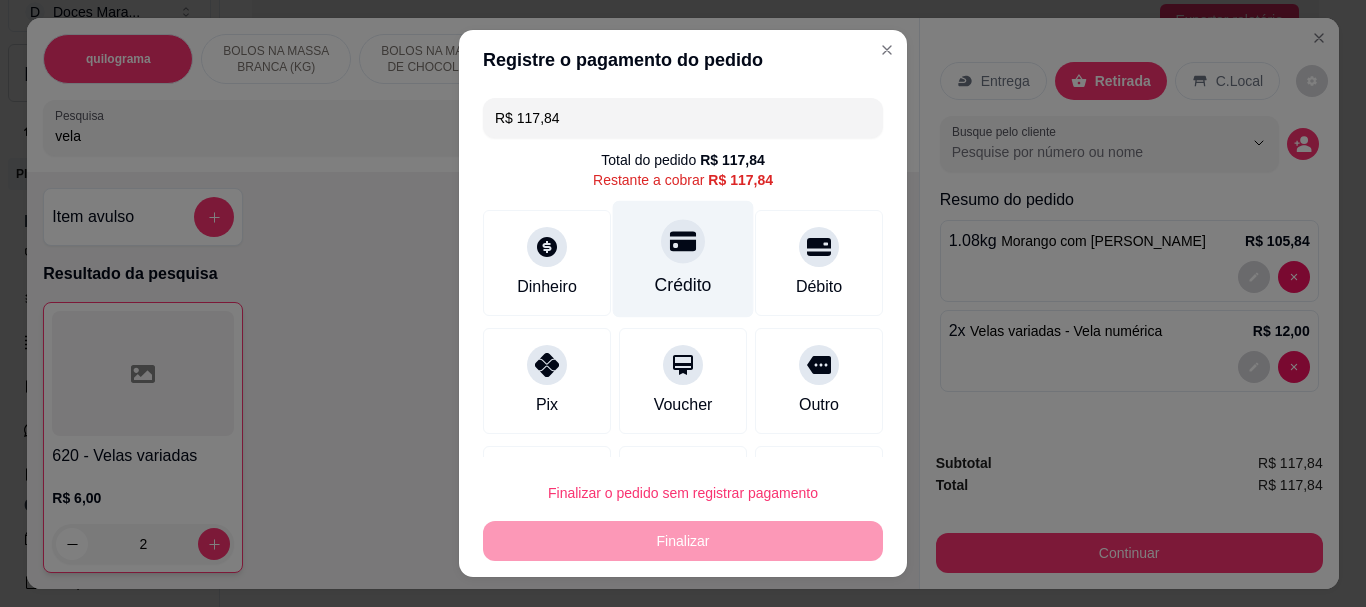 click on "Crédito" at bounding box center (683, 259) 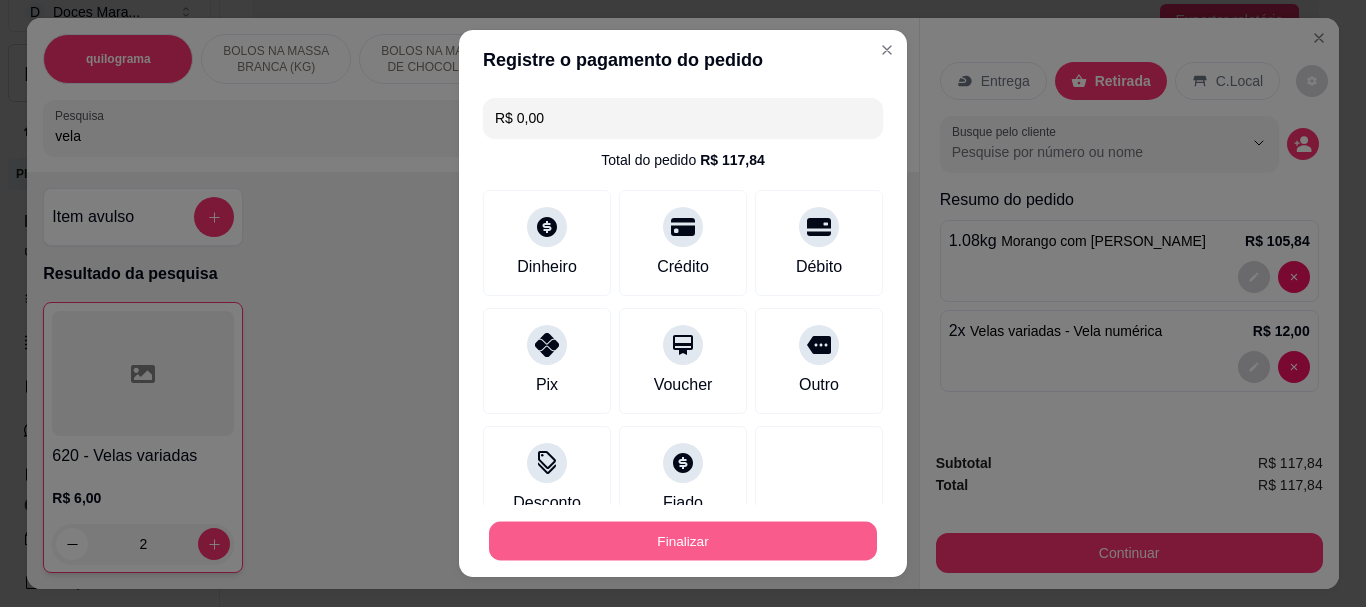 click on "Finalizar" at bounding box center [683, 540] 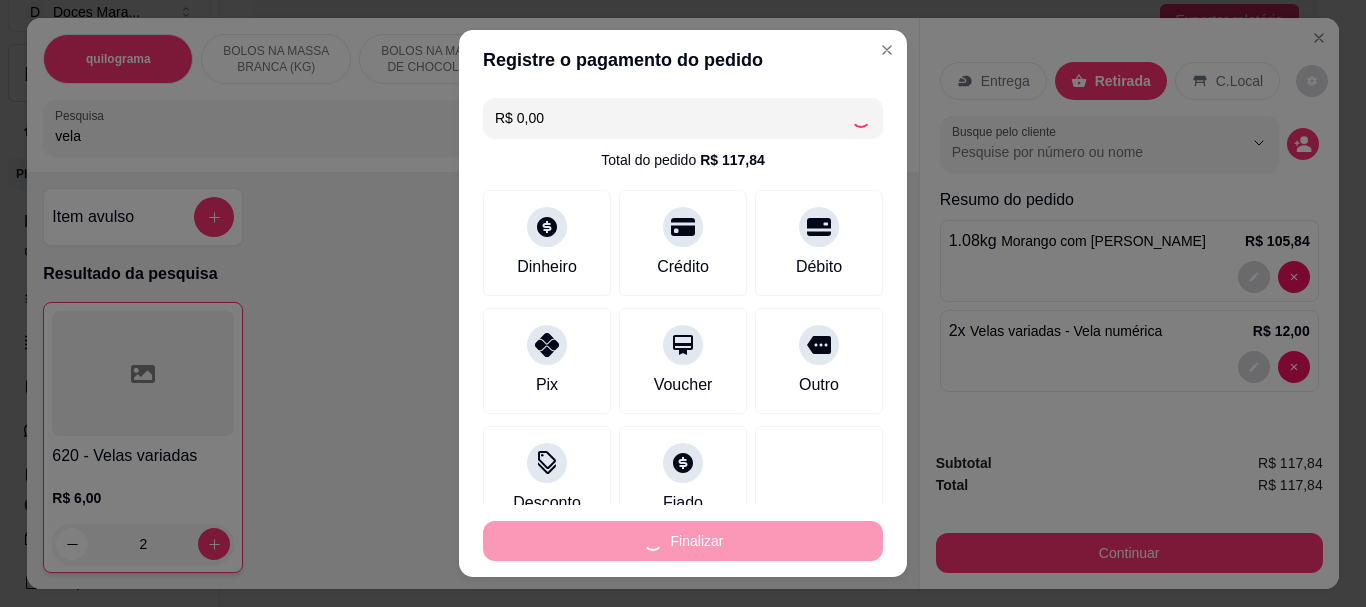 type on "0" 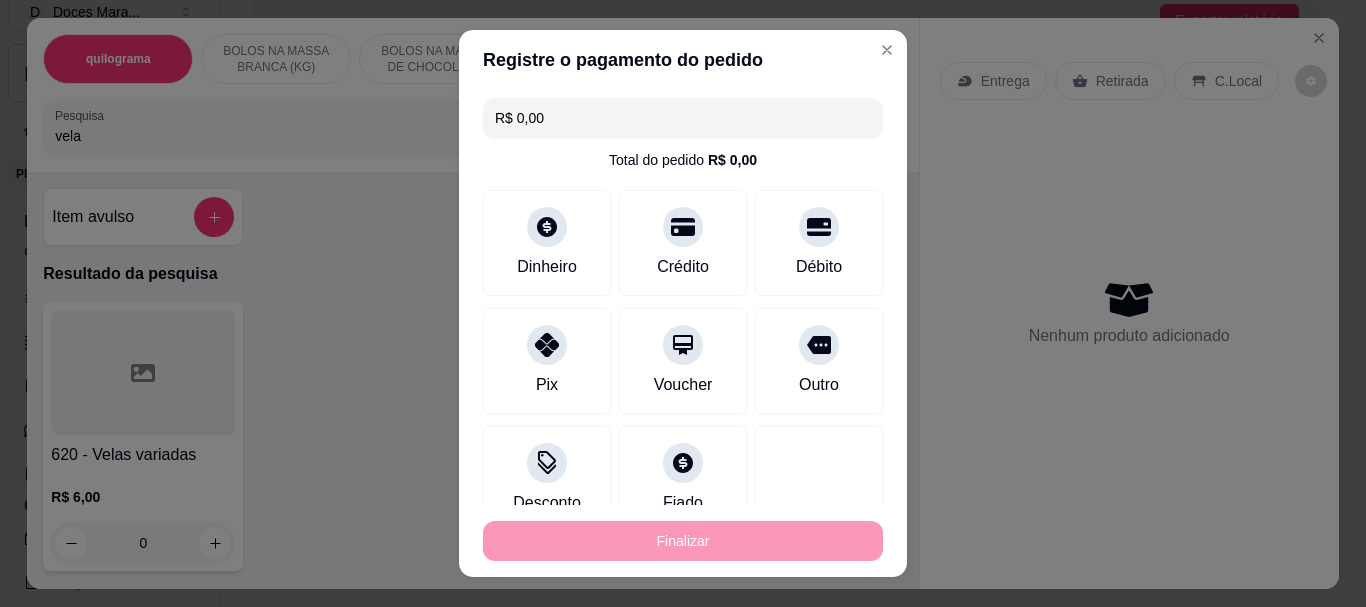 type on "-R$ 117,84" 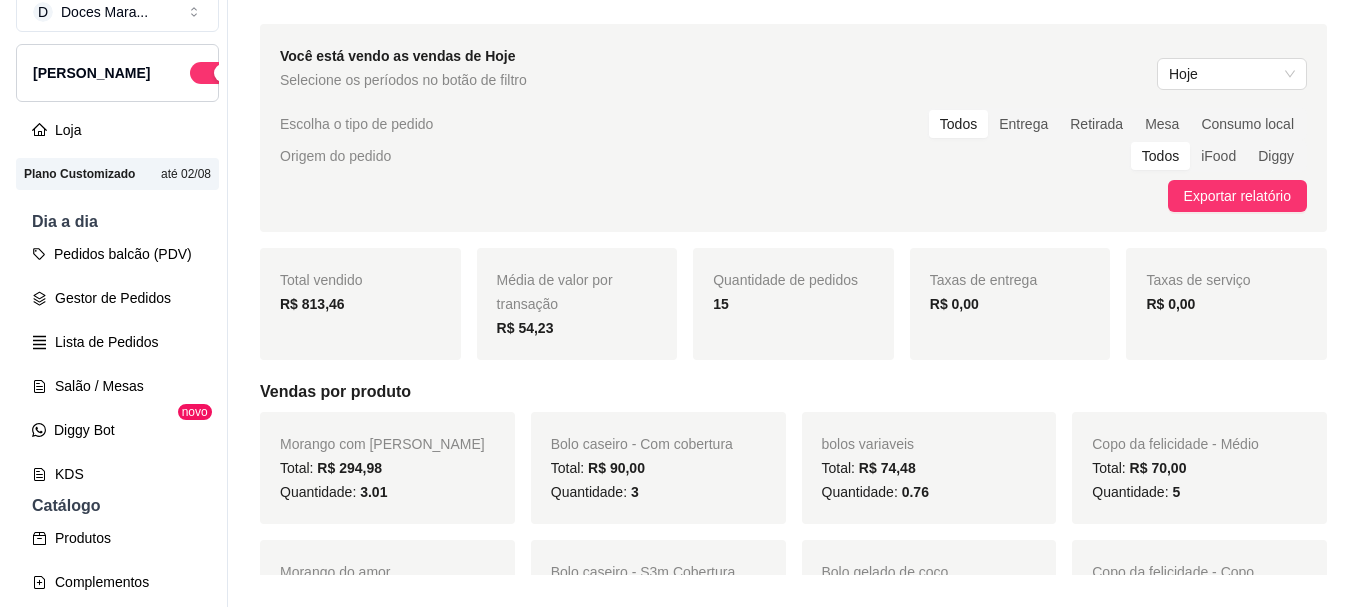 scroll, scrollTop: 0, scrollLeft: 0, axis: both 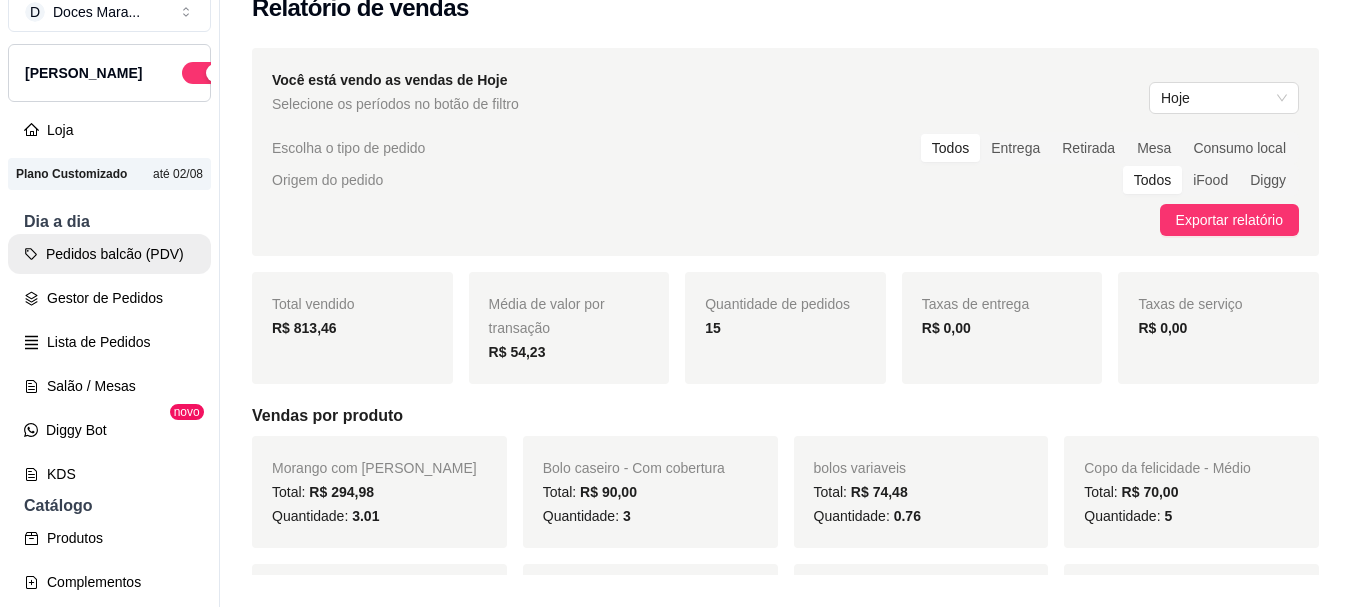 click on "Pedidos balcão (PDV)" at bounding box center (109, 254) 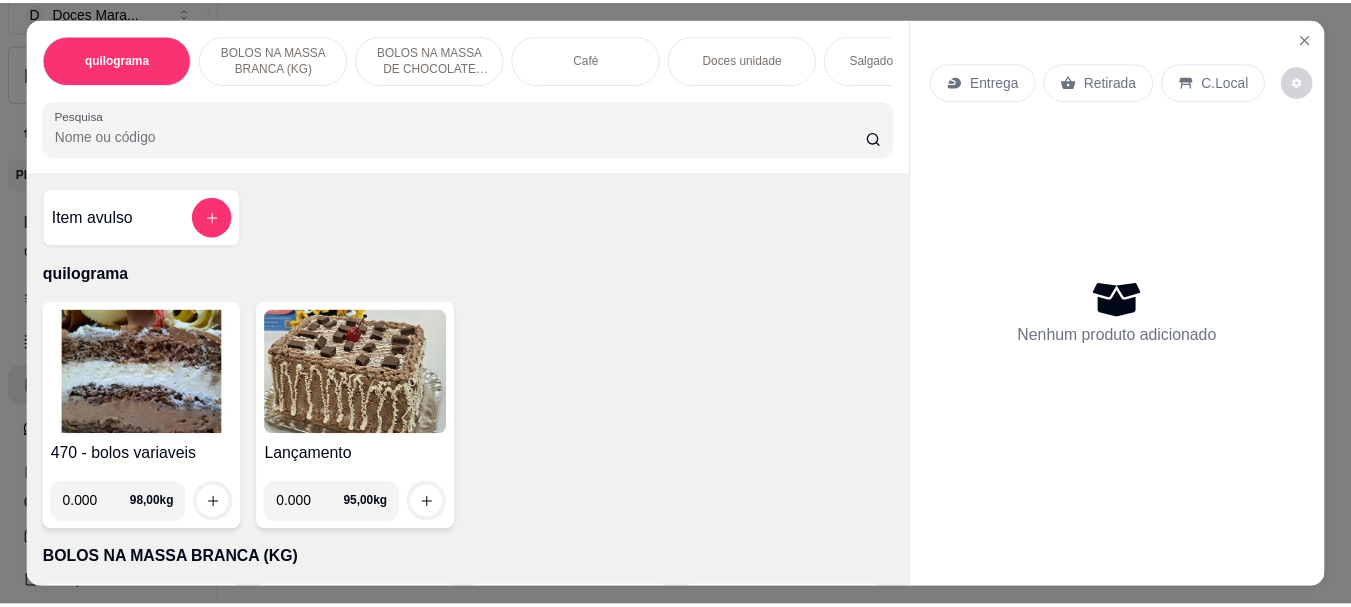 scroll, scrollTop: 0, scrollLeft: 0, axis: both 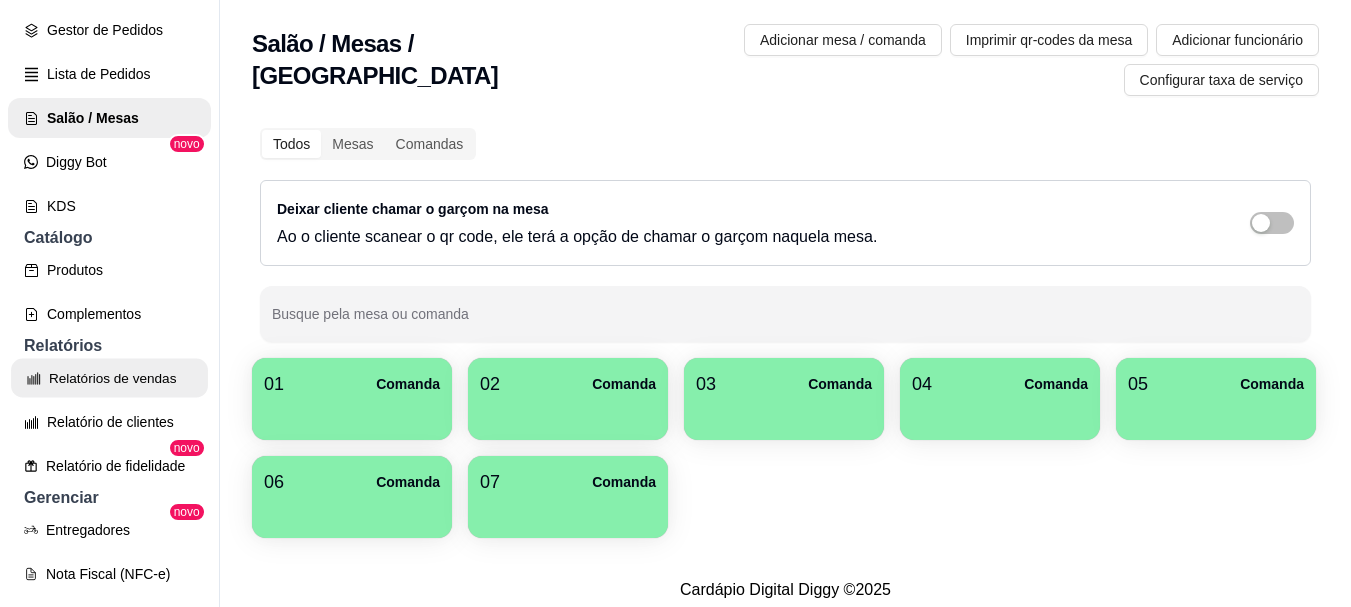 click on "Relatórios de vendas" at bounding box center (109, 378) 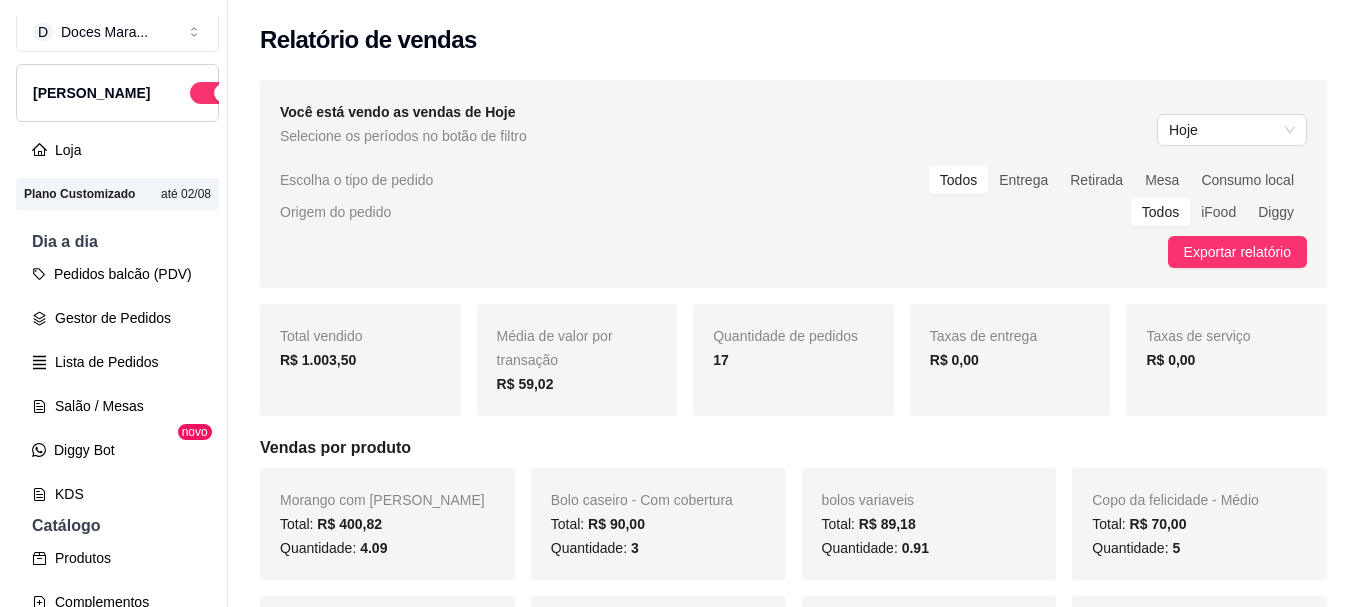 scroll, scrollTop: 0, scrollLeft: 0, axis: both 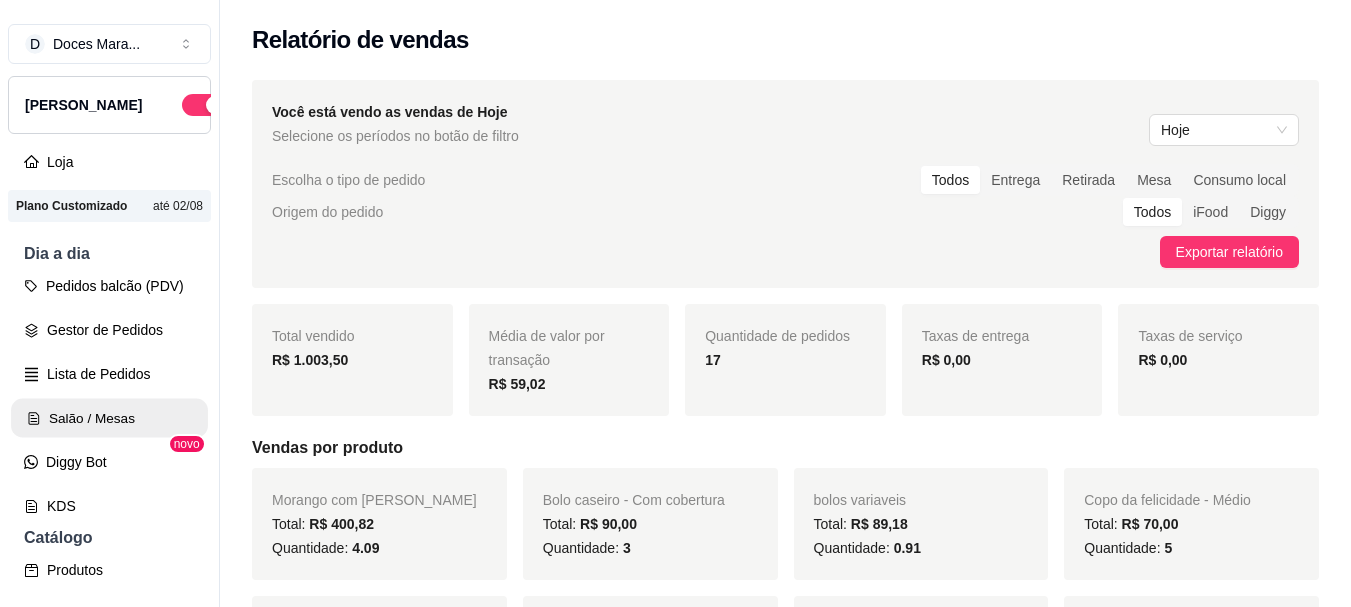 click on "Salão / Mesas" at bounding box center [109, 418] 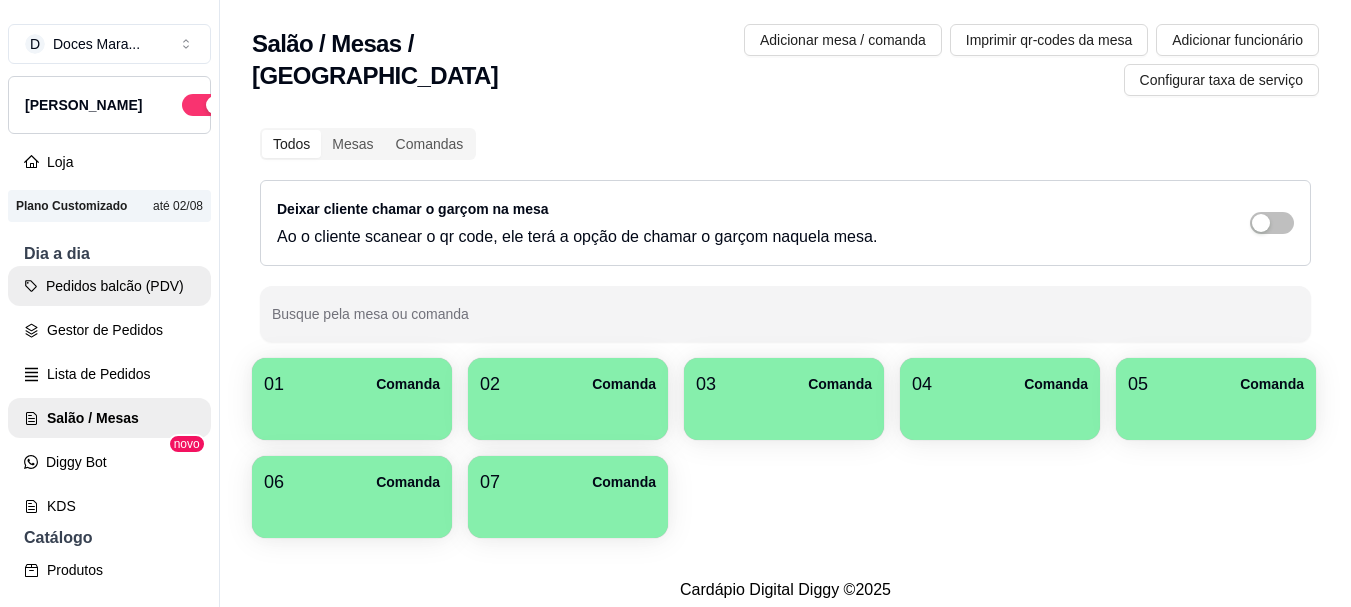 click on "Pedidos balcão (PDV)" at bounding box center (109, 286) 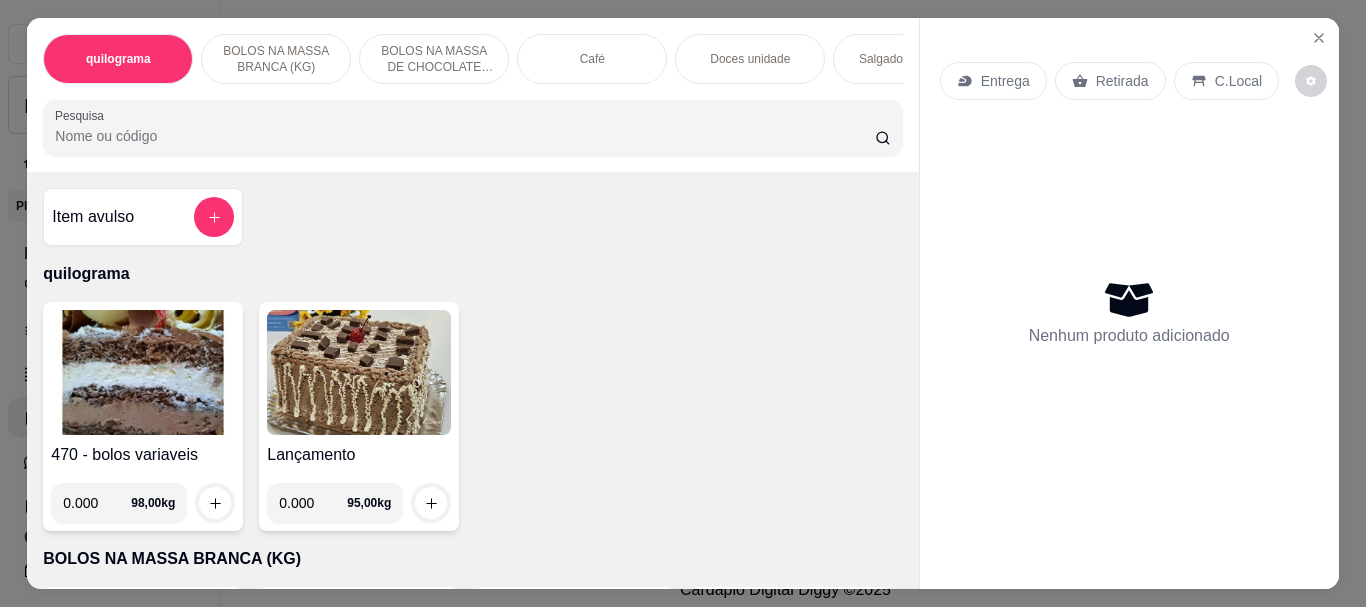 click on "Café" at bounding box center [592, 59] 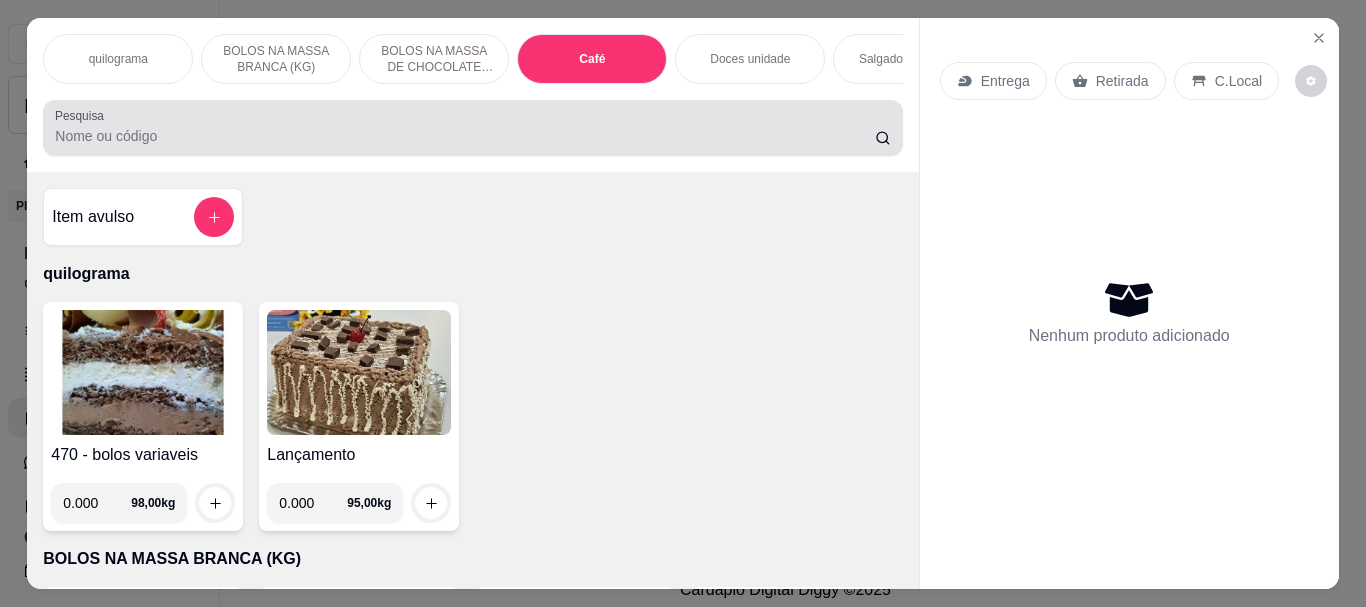 scroll, scrollTop: 7084, scrollLeft: 0, axis: vertical 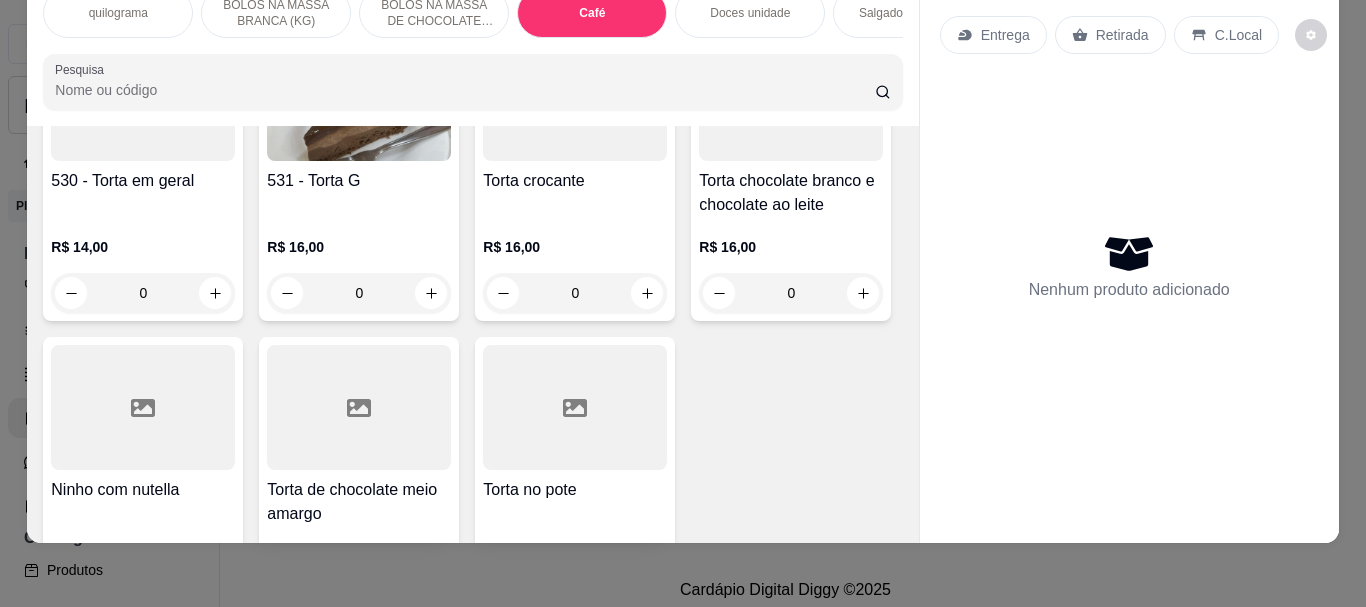 click at bounding box center (359, -1551) 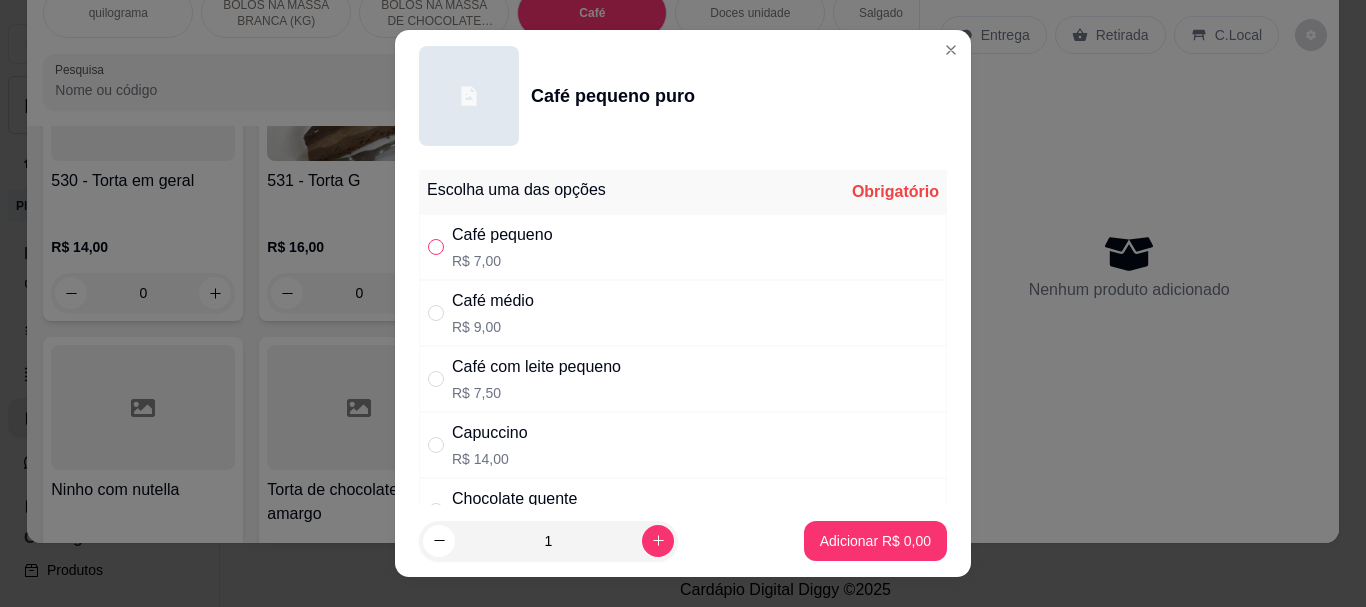 drag, startPoint x: 437, startPoint y: 255, endPoint x: 423, endPoint y: 242, distance: 19.104973 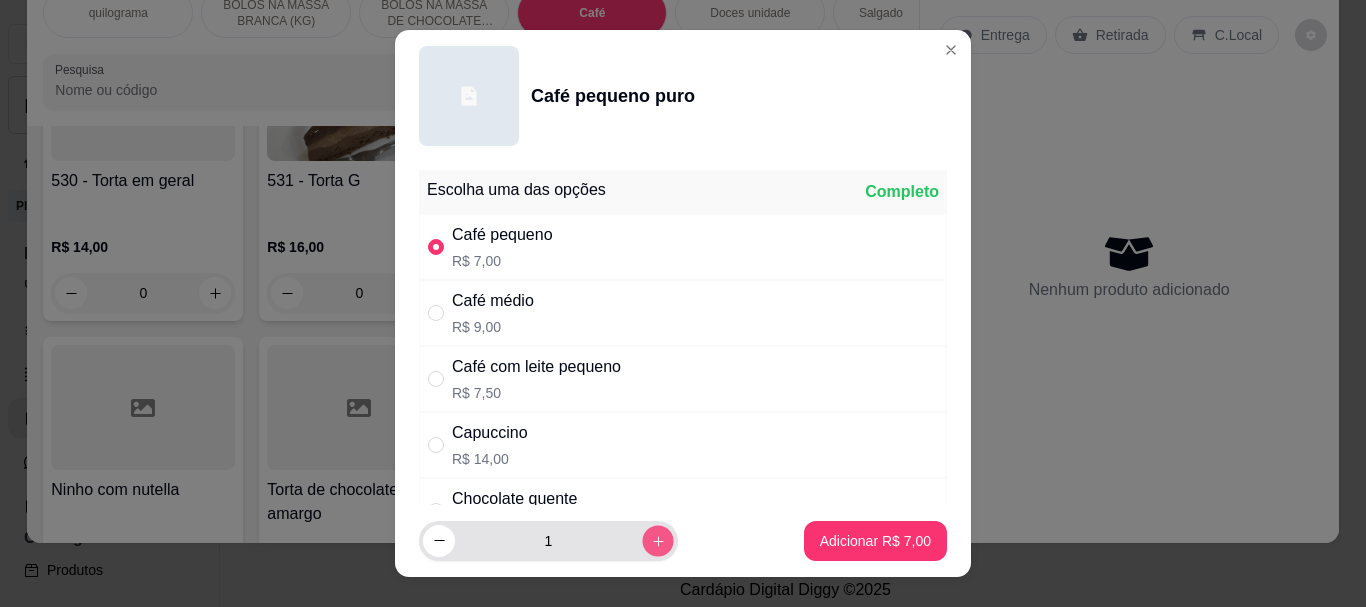 click at bounding box center [657, 540] 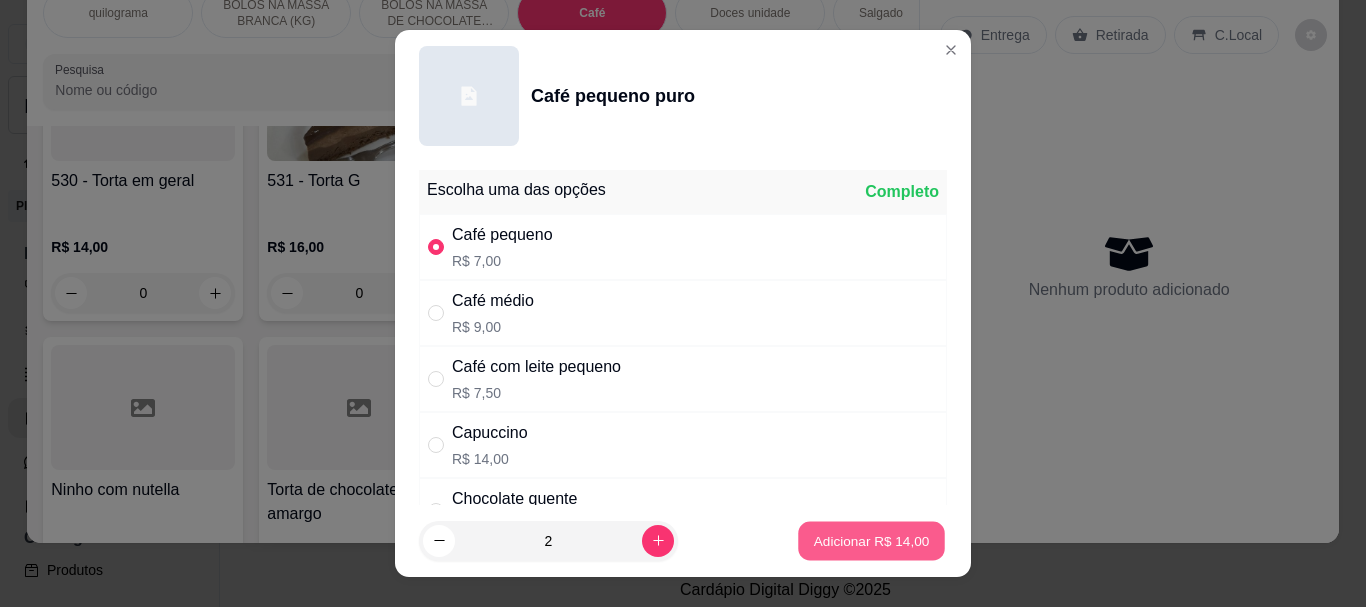 click on "Adicionar   R$ 14,00" at bounding box center [871, 540] 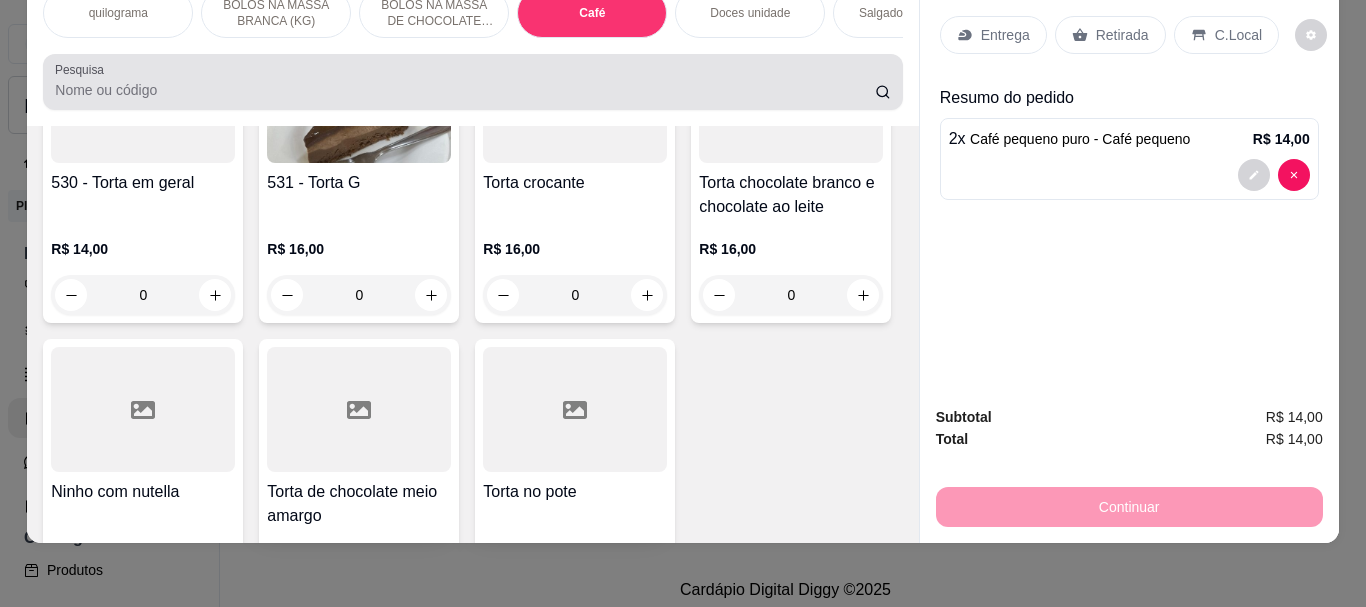 click on "Pesquisa" at bounding box center (465, 90) 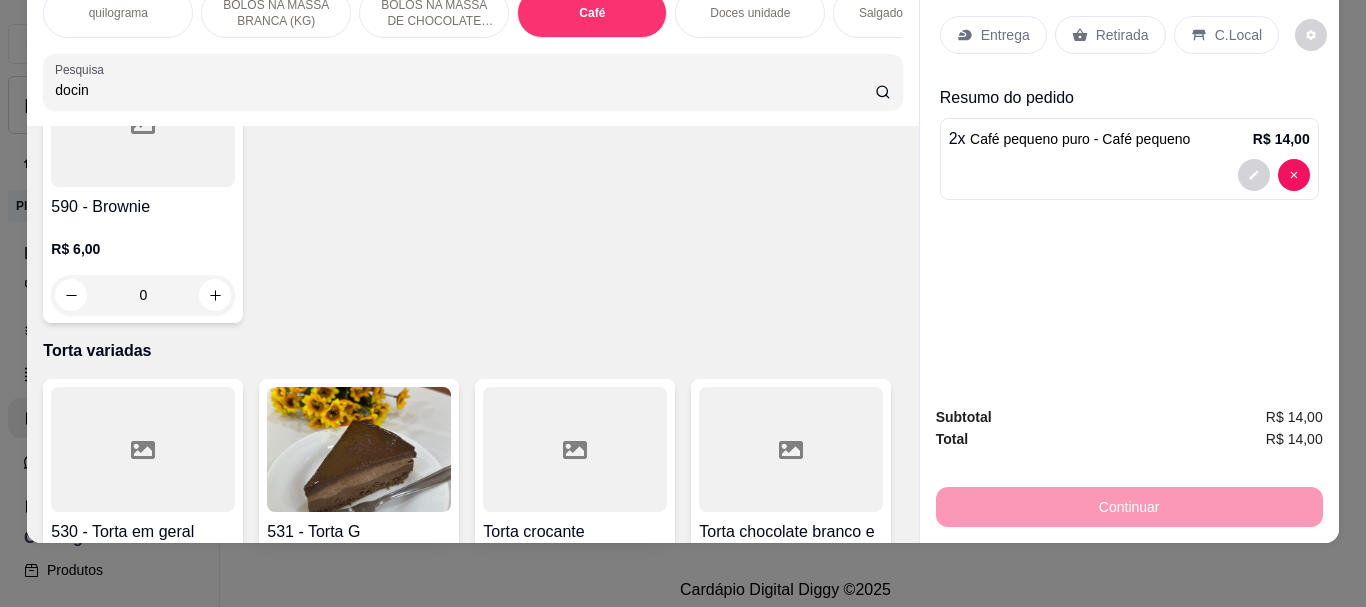 scroll, scrollTop: 7742, scrollLeft: 0, axis: vertical 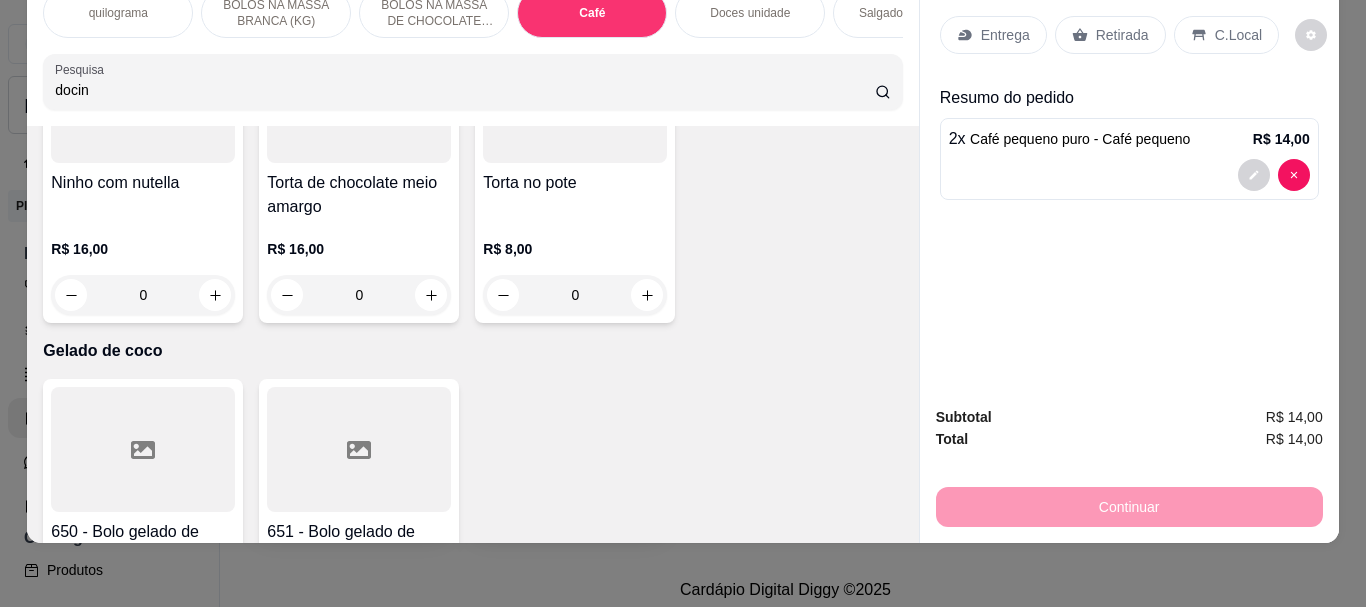 type on "docin" 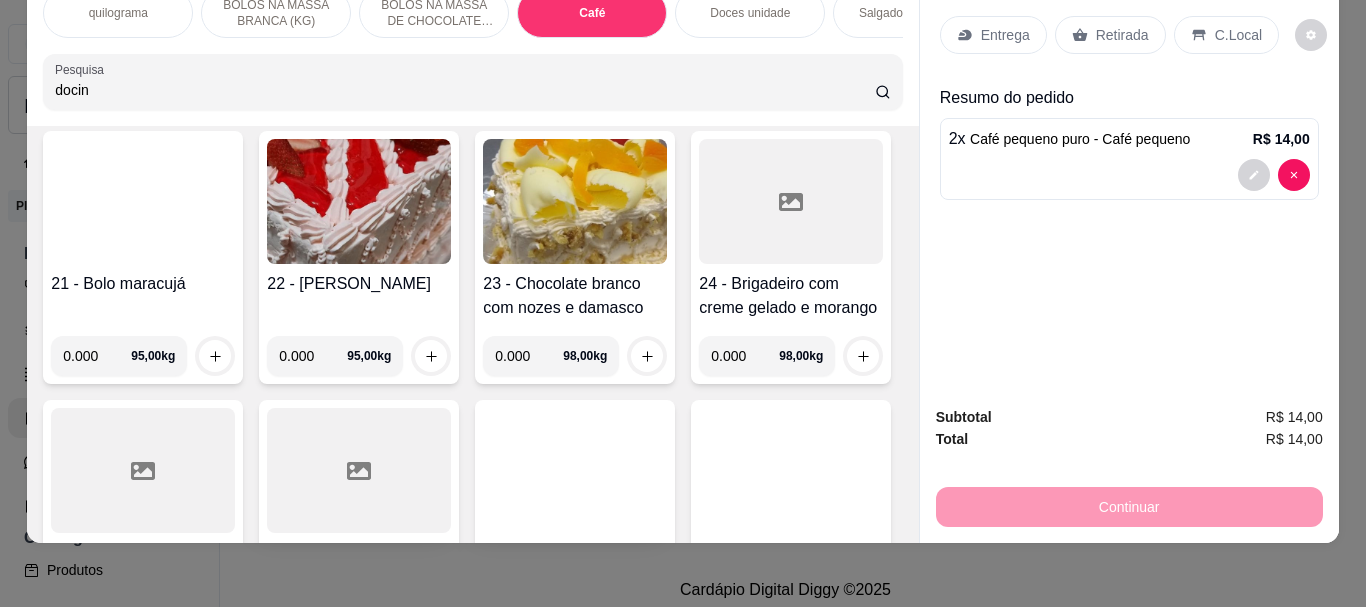scroll, scrollTop: 0, scrollLeft: 0, axis: both 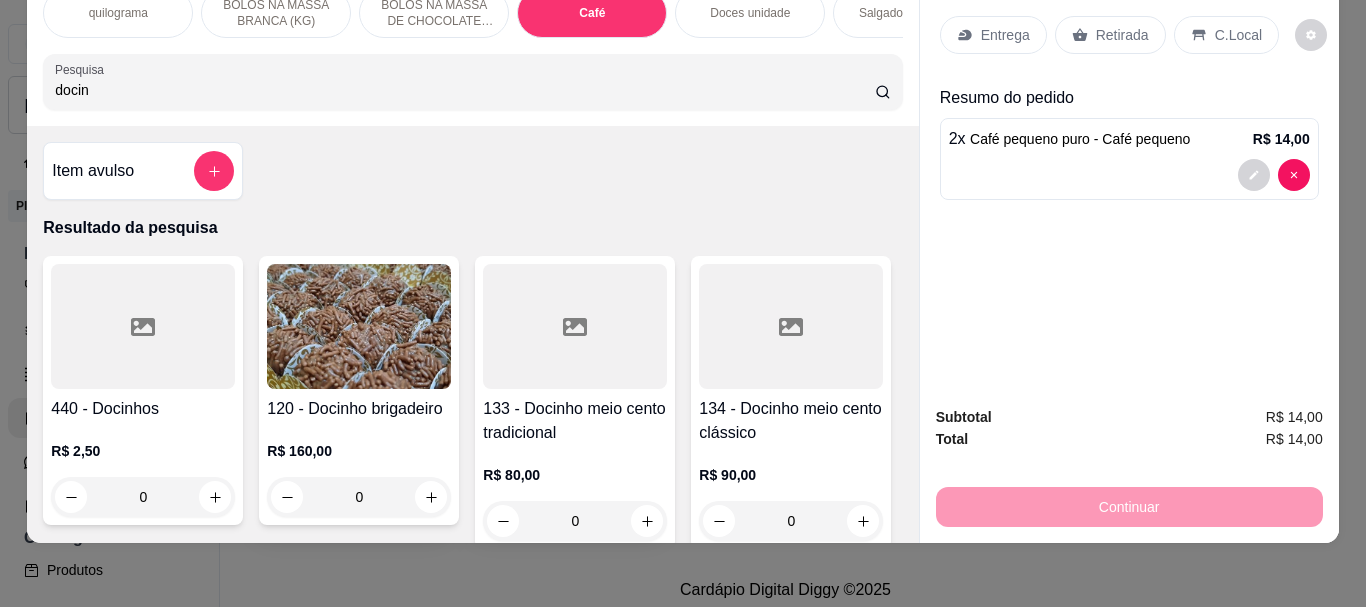 click at bounding box center (143, 326) 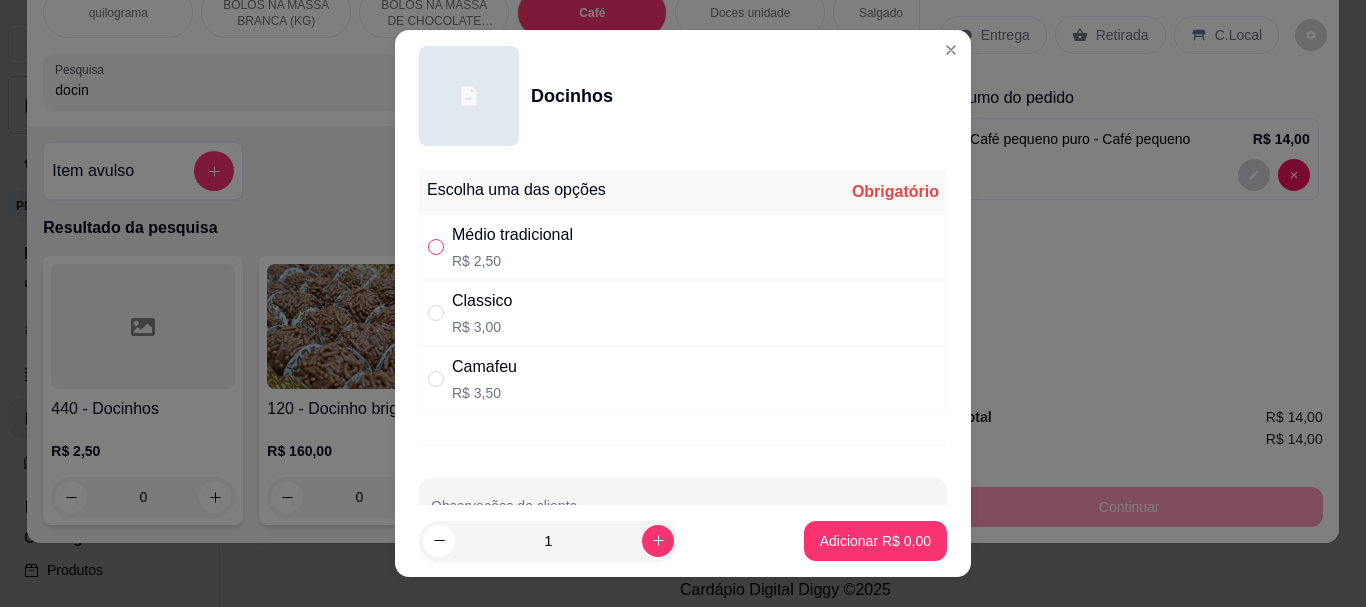 click at bounding box center [436, 247] 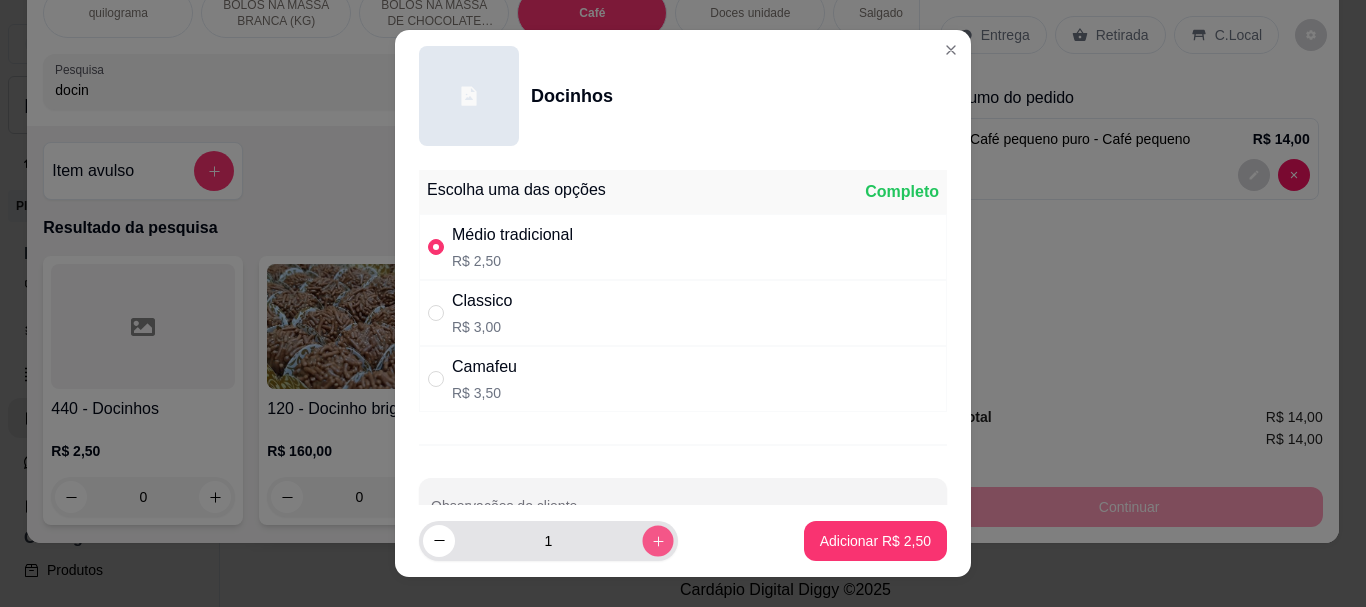 click 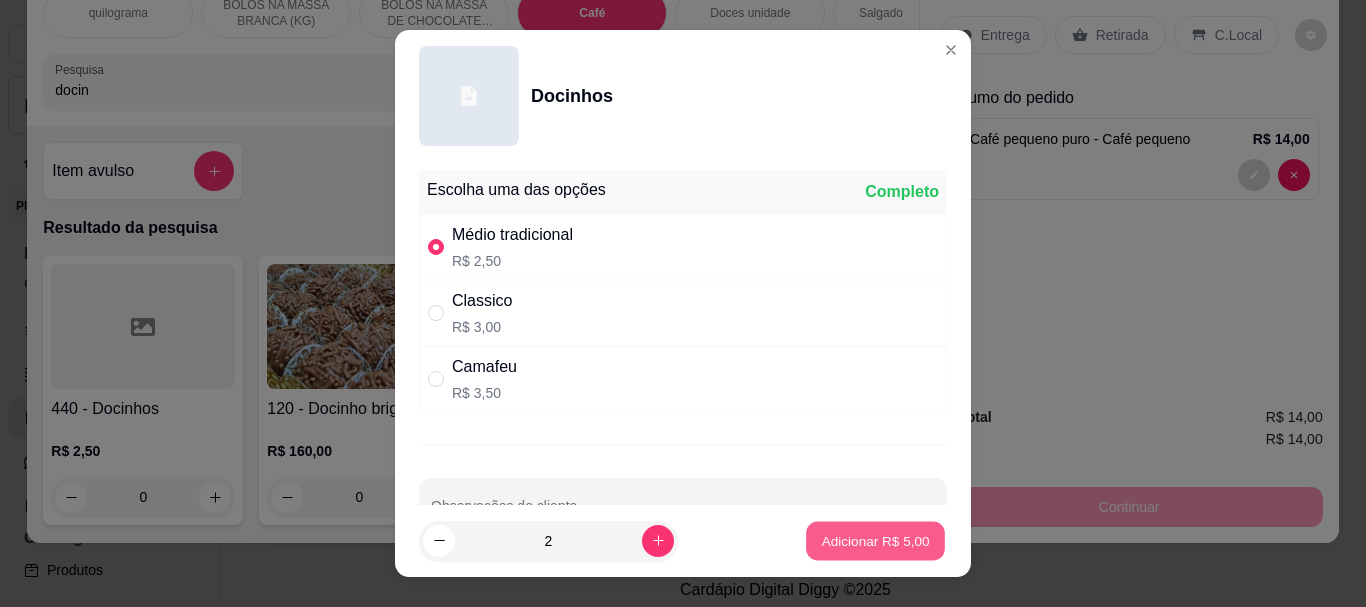 click on "Adicionar   R$ 5,00" at bounding box center [875, 540] 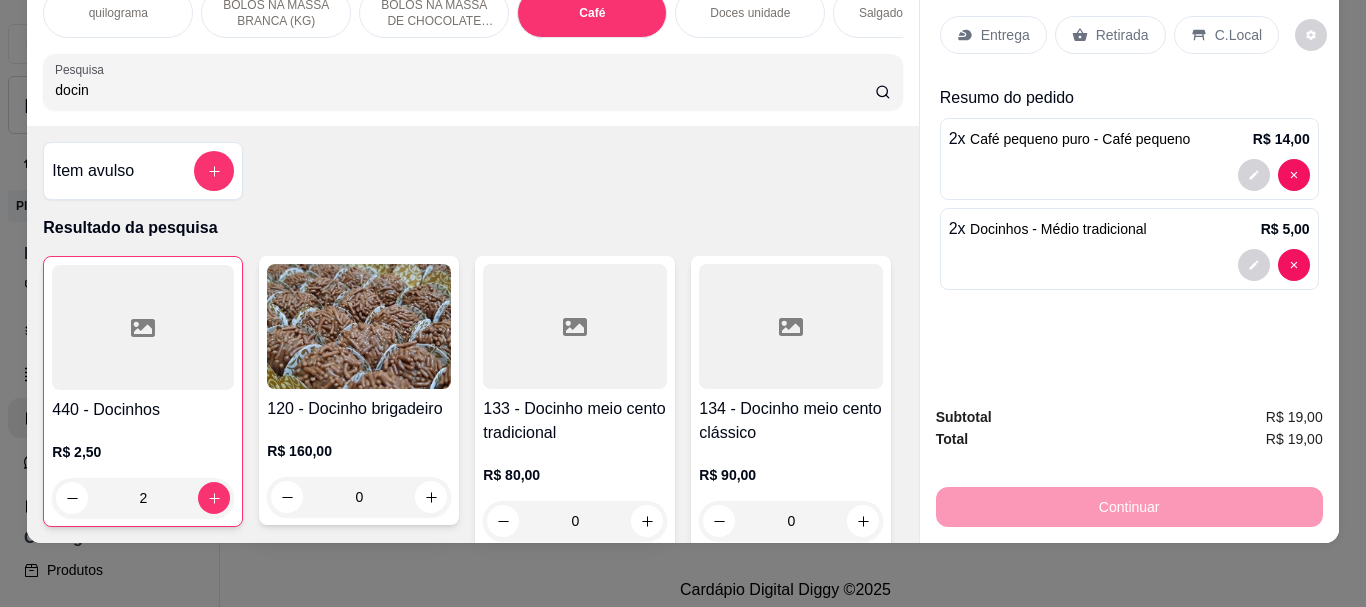 click on "Retirada" at bounding box center (1122, 35) 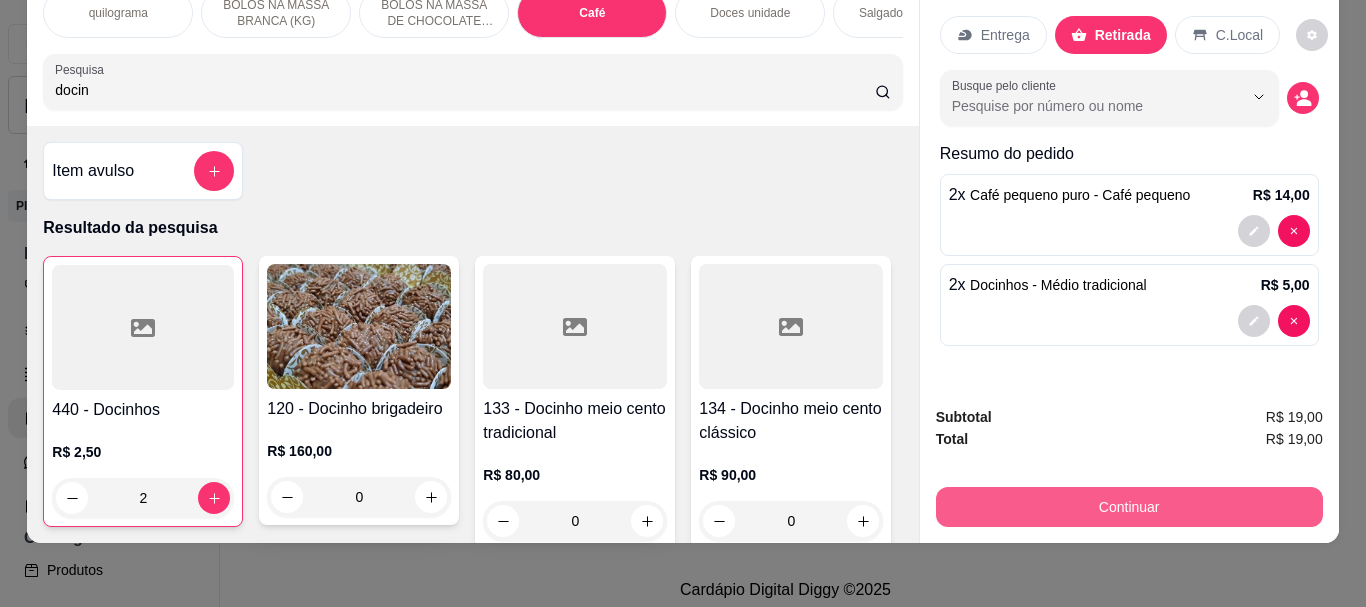 click on "Continuar" at bounding box center [1129, 507] 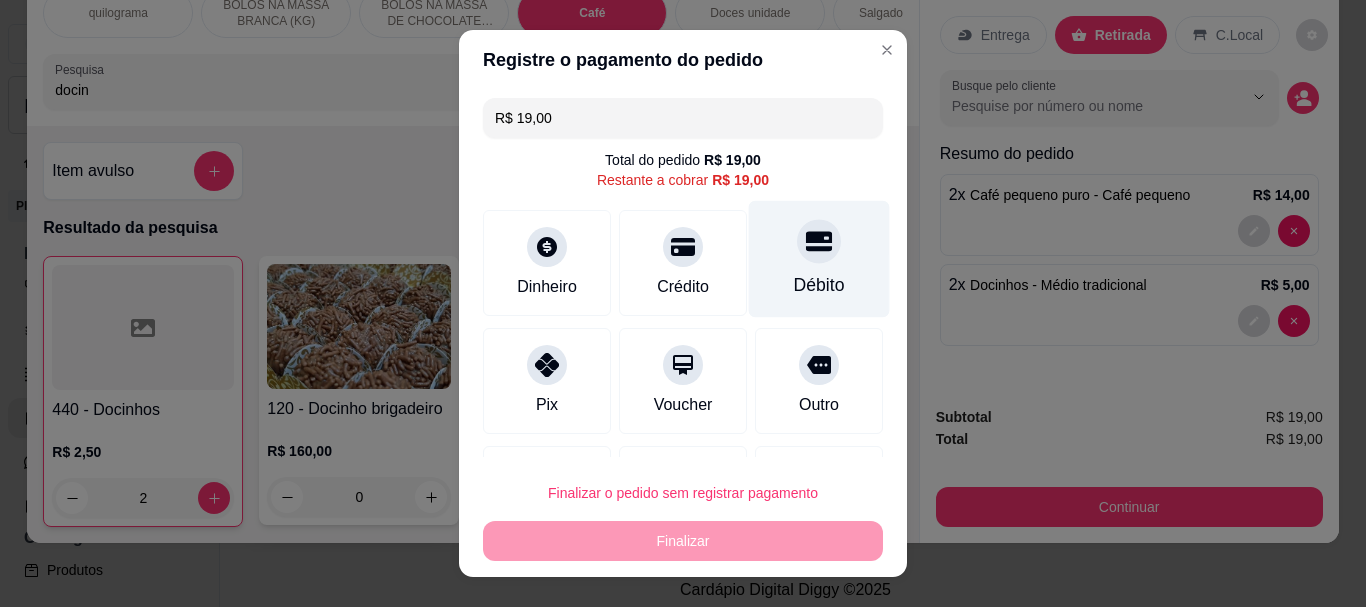 click on "Débito" at bounding box center [819, 286] 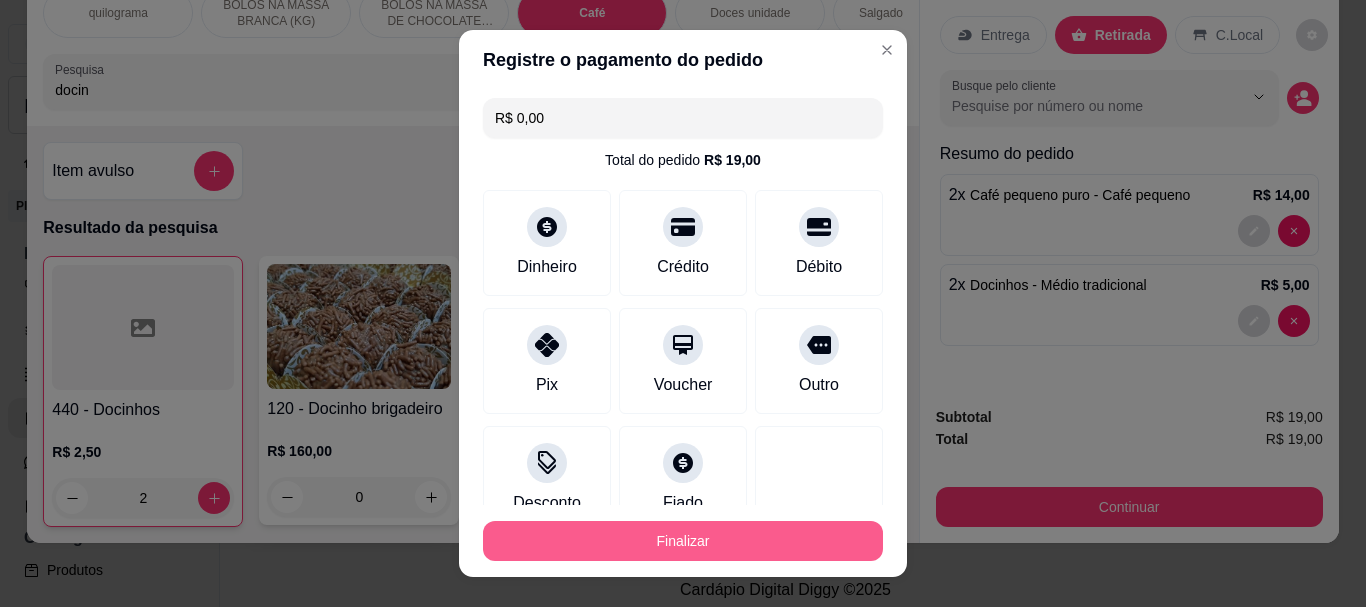 click on "Finalizar" at bounding box center [683, 541] 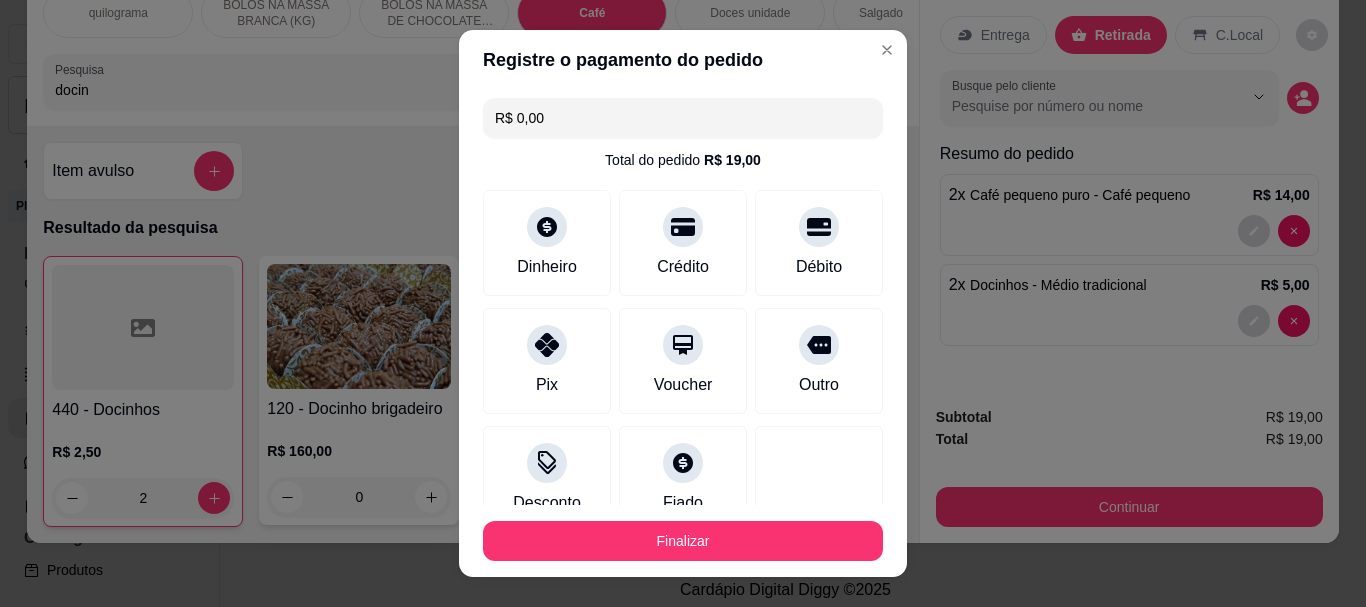 click on "Total do pedido   R$ 19,00" at bounding box center [683, 160] 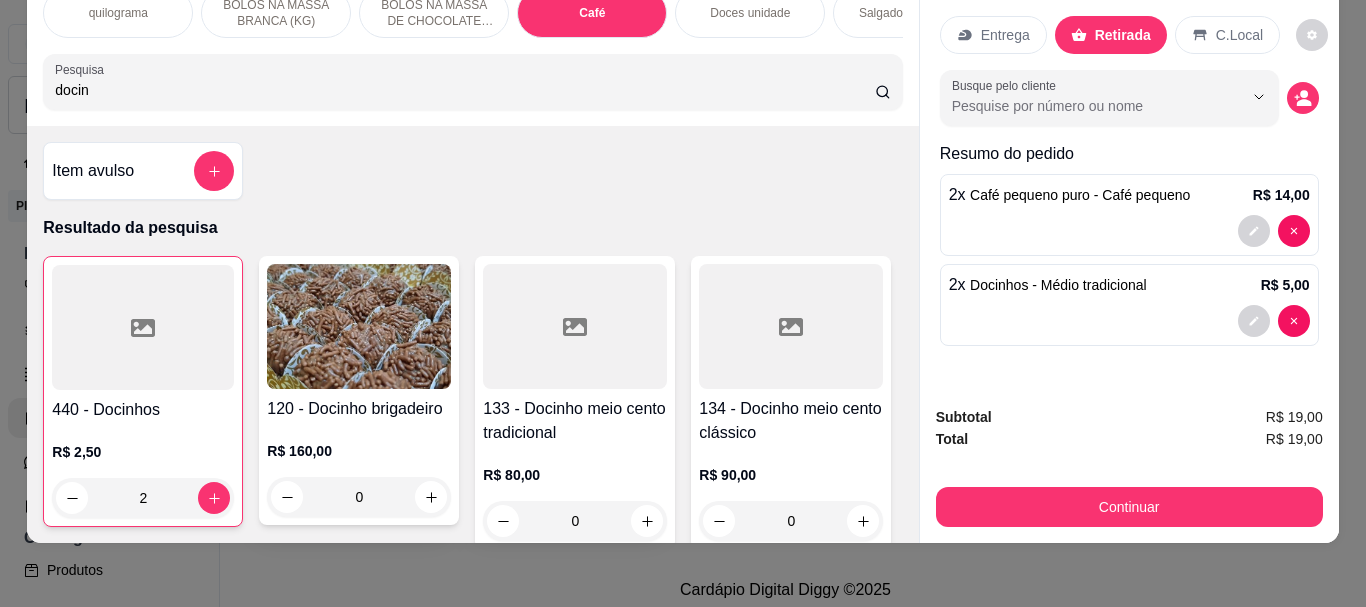 click at bounding box center (143, 327) 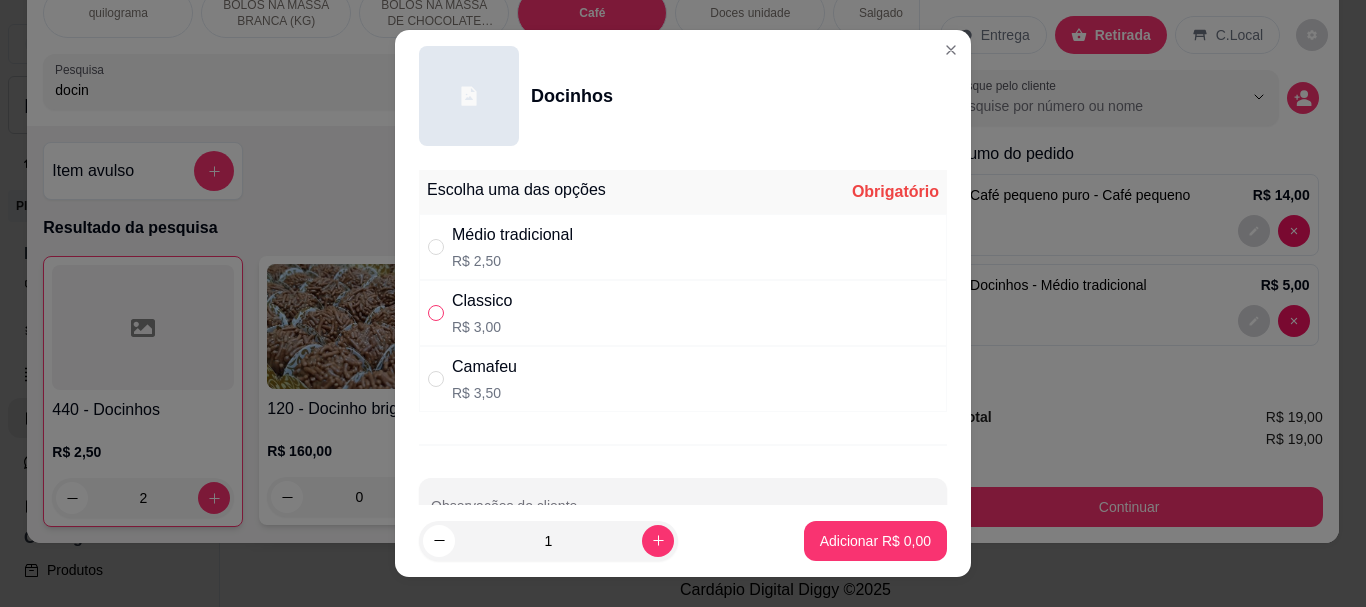 click at bounding box center [436, 313] 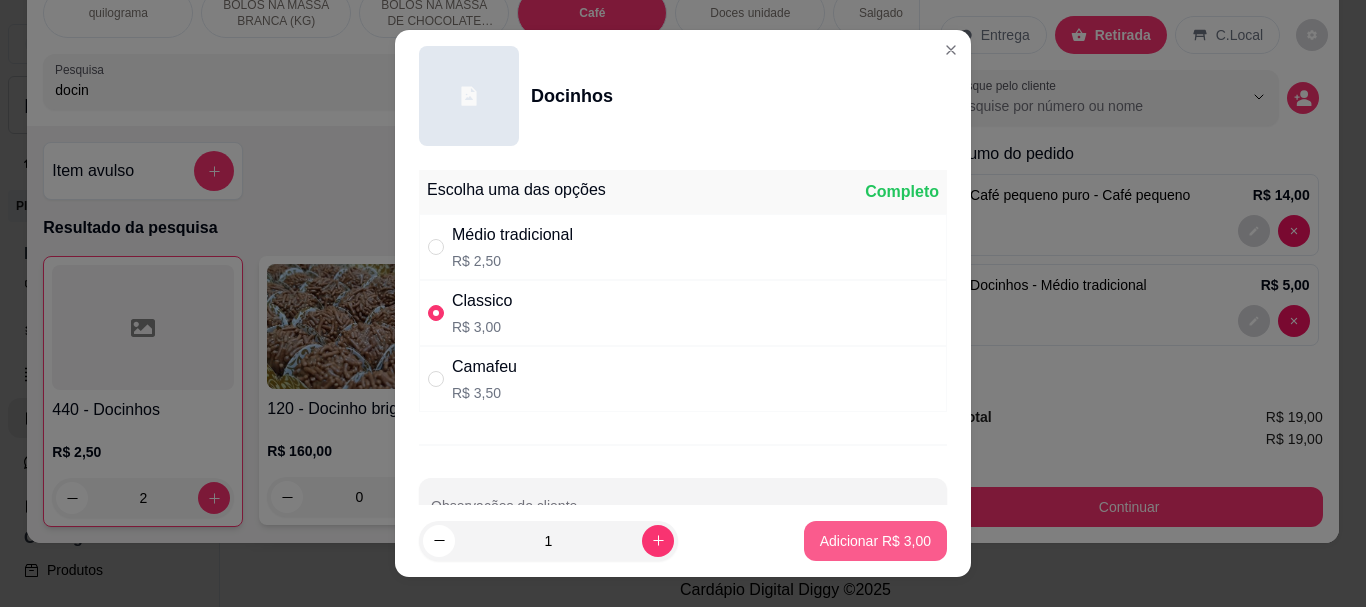 click on "Adicionar   R$ 3,00" at bounding box center [875, 541] 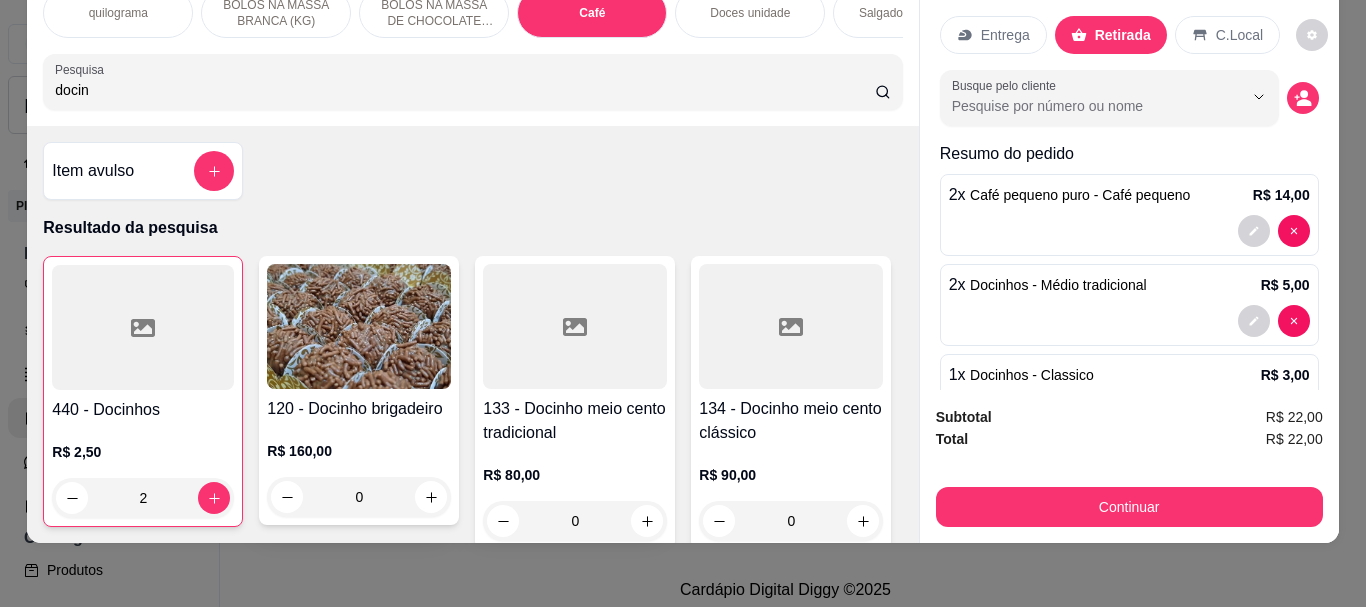 scroll, scrollTop: 0, scrollLeft: 0, axis: both 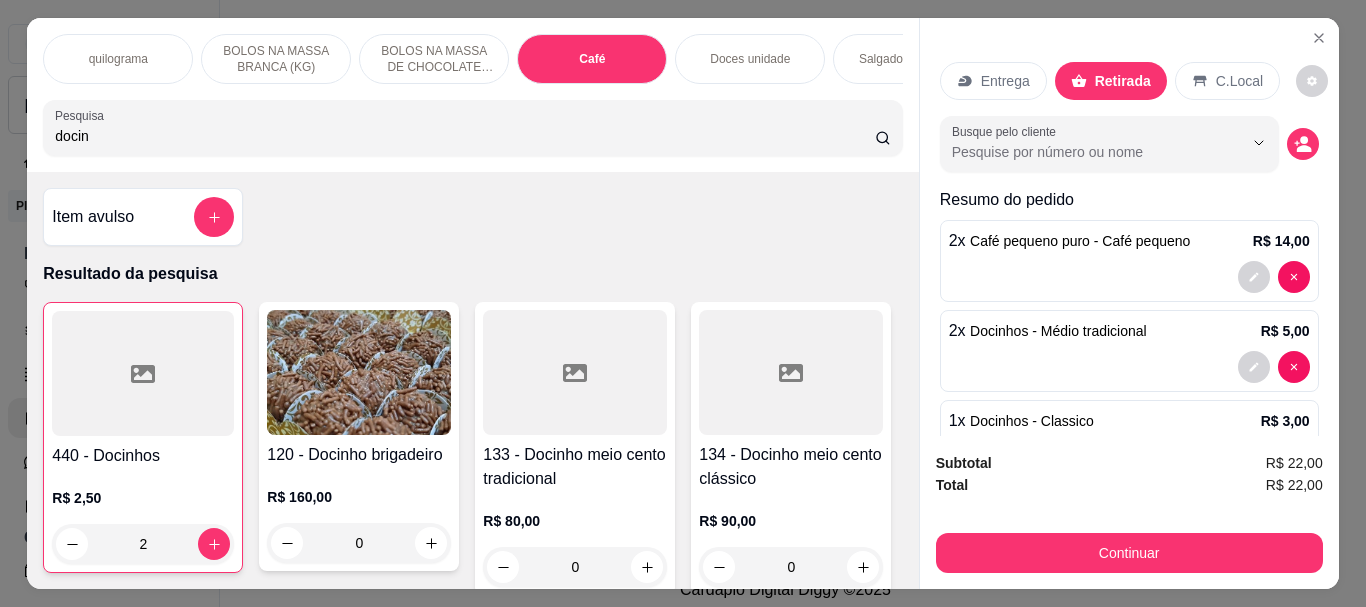 click on "Café" at bounding box center [592, 59] 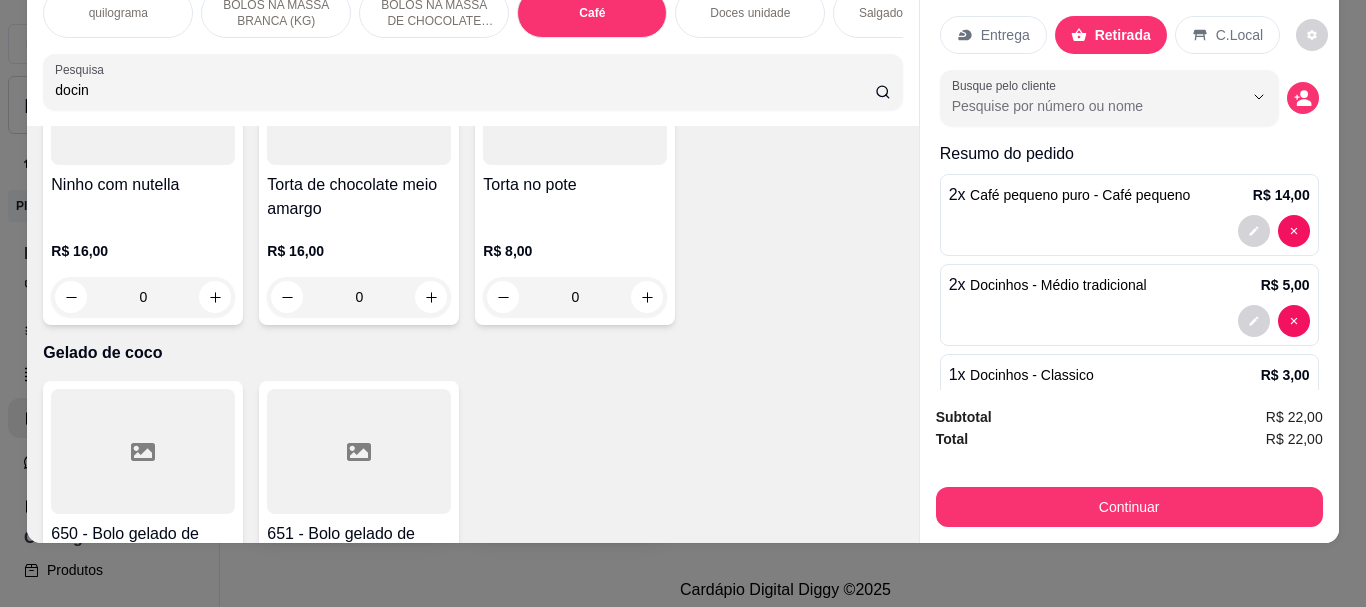 click at bounding box center (359, -1859) 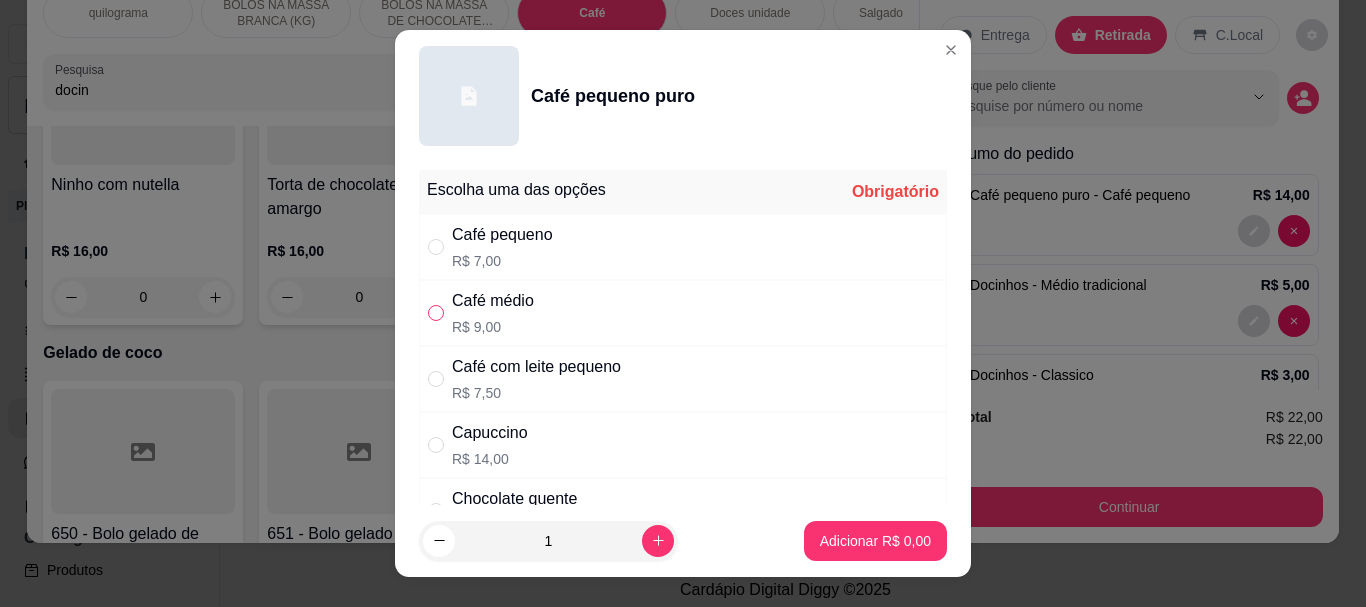 click at bounding box center (436, 313) 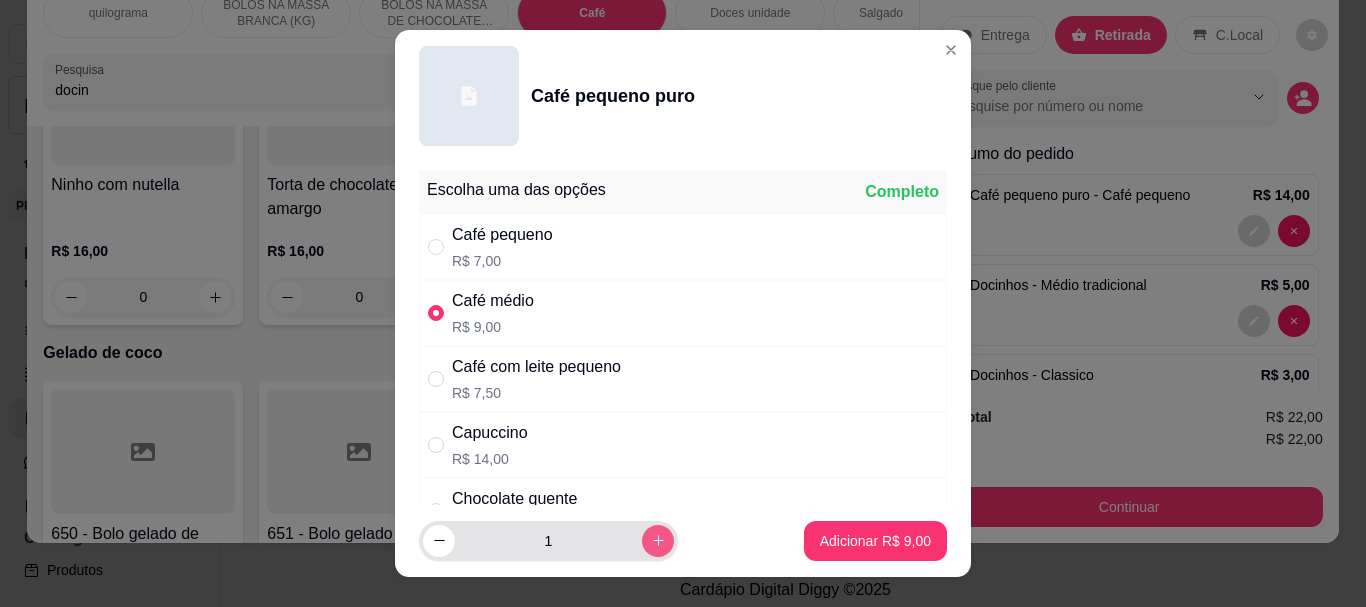 click 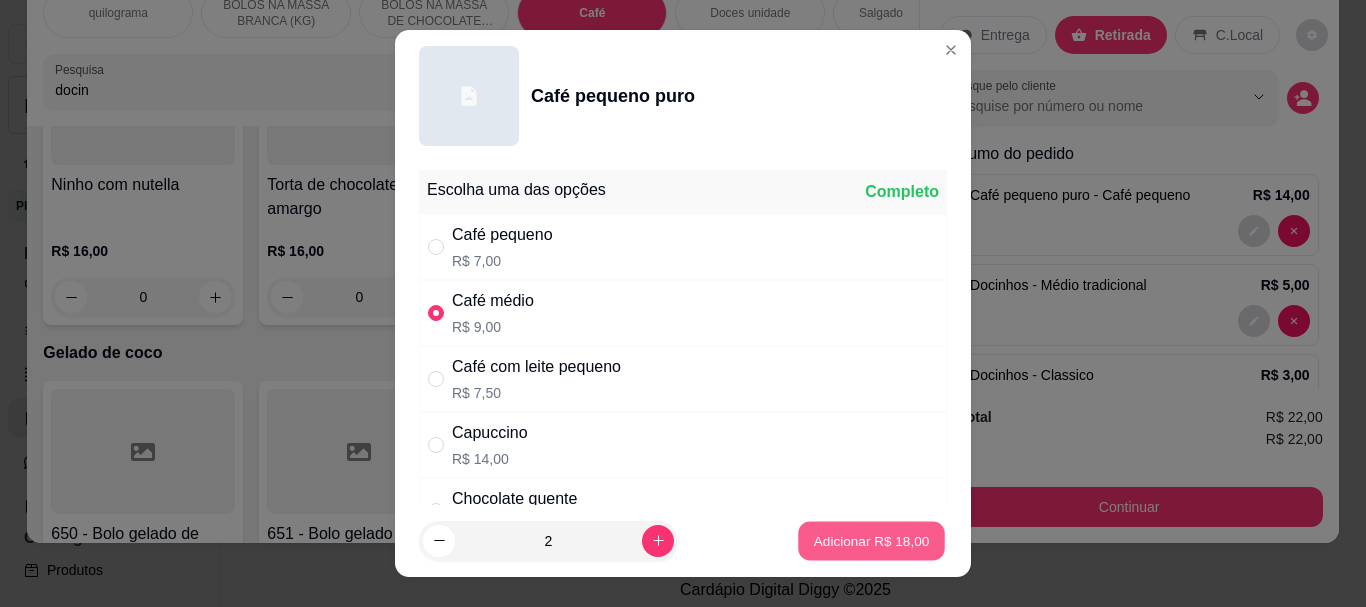 click on "Adicionar   R$ 18,00" at bounding box center (872, 540) 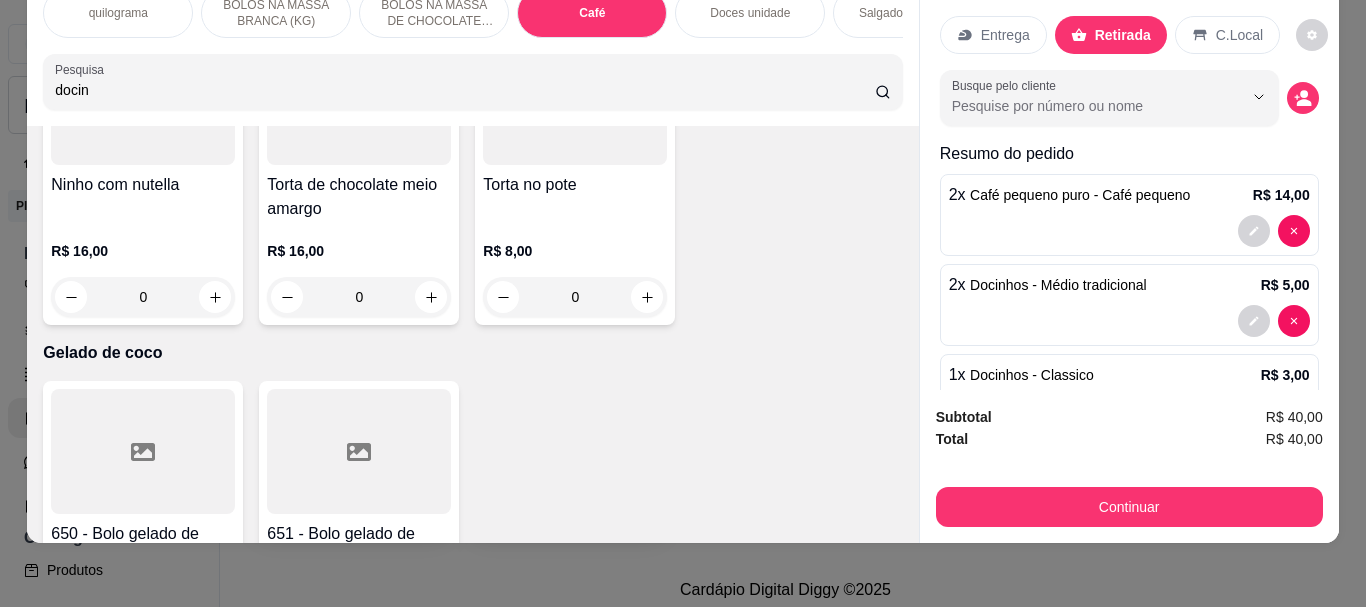 click on "docin" at bounding box center (465, 90) 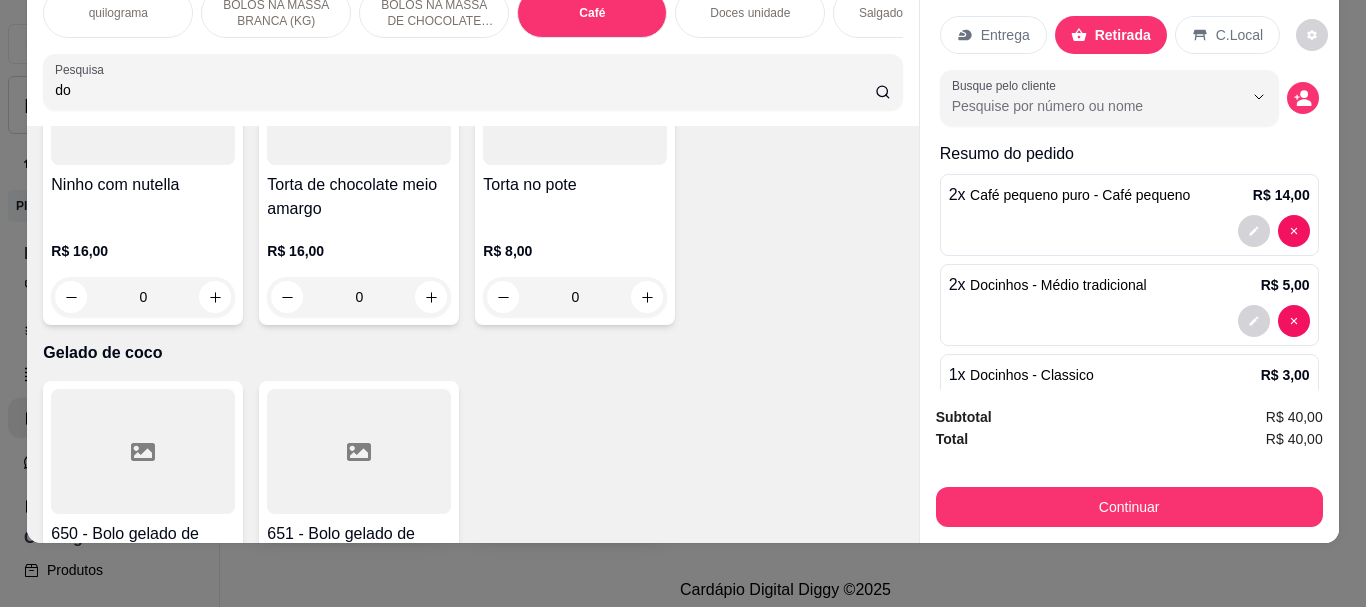 type on "d" 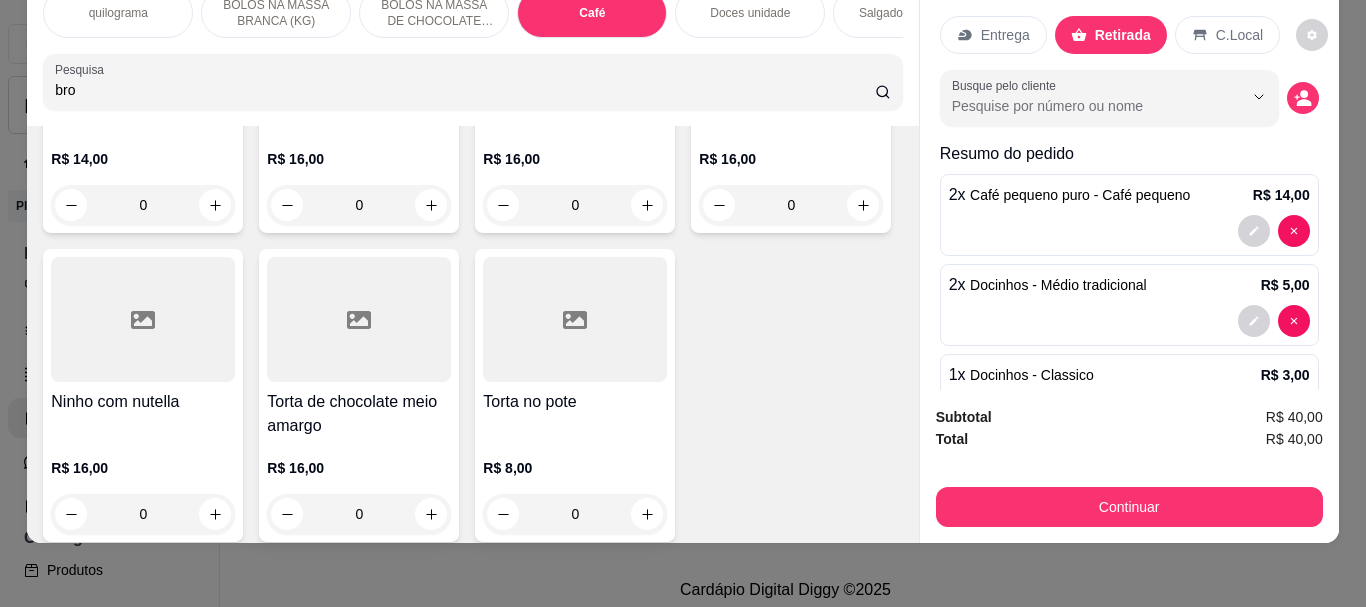 scroll, scrollTop: 7209, scrollLeft: 0, axis: vertical 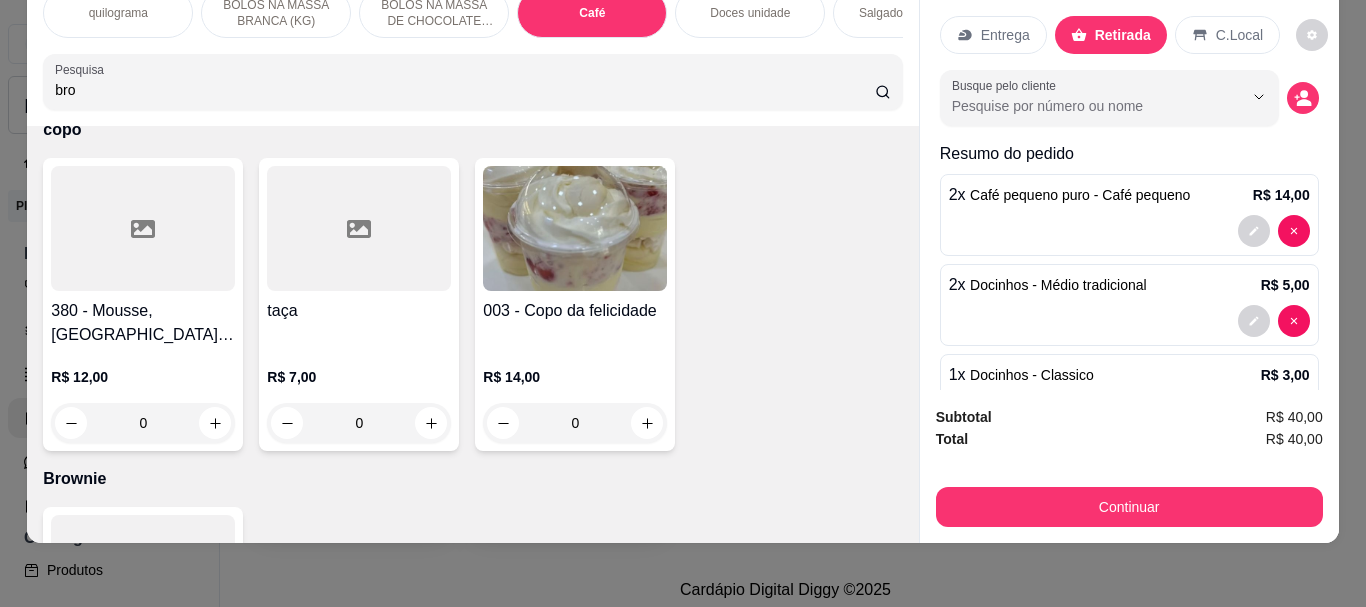 type on "bro" 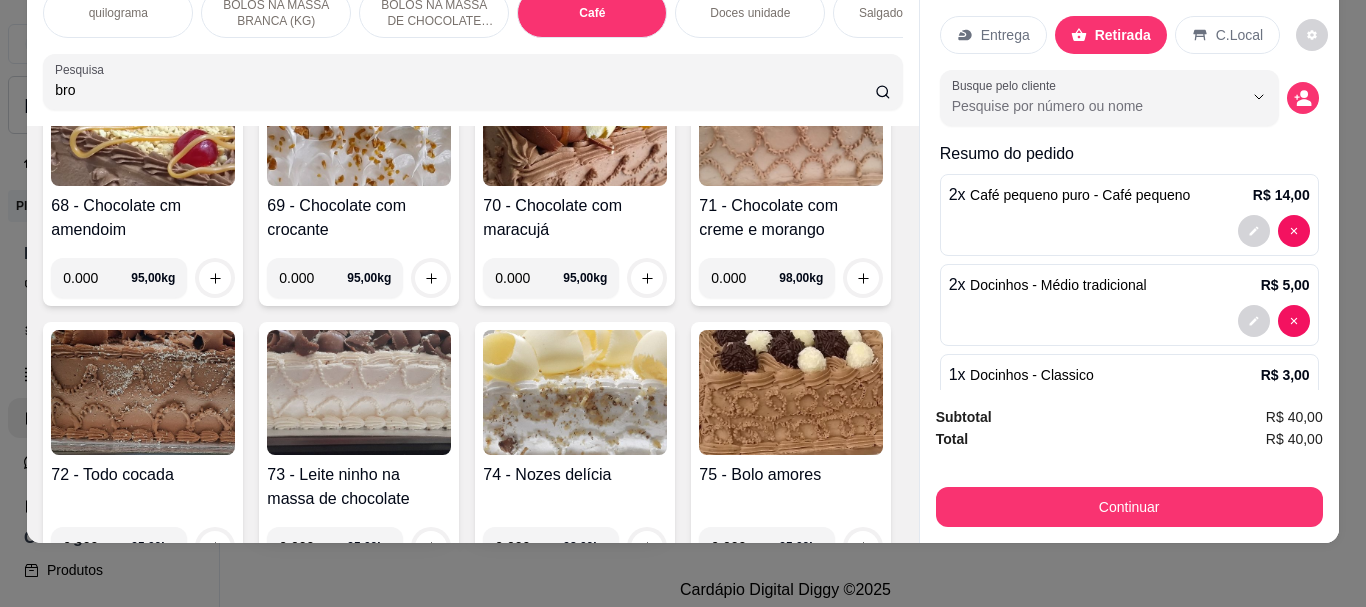 scroll, scrollTop: 0, scrollLeft: 0, axis: both 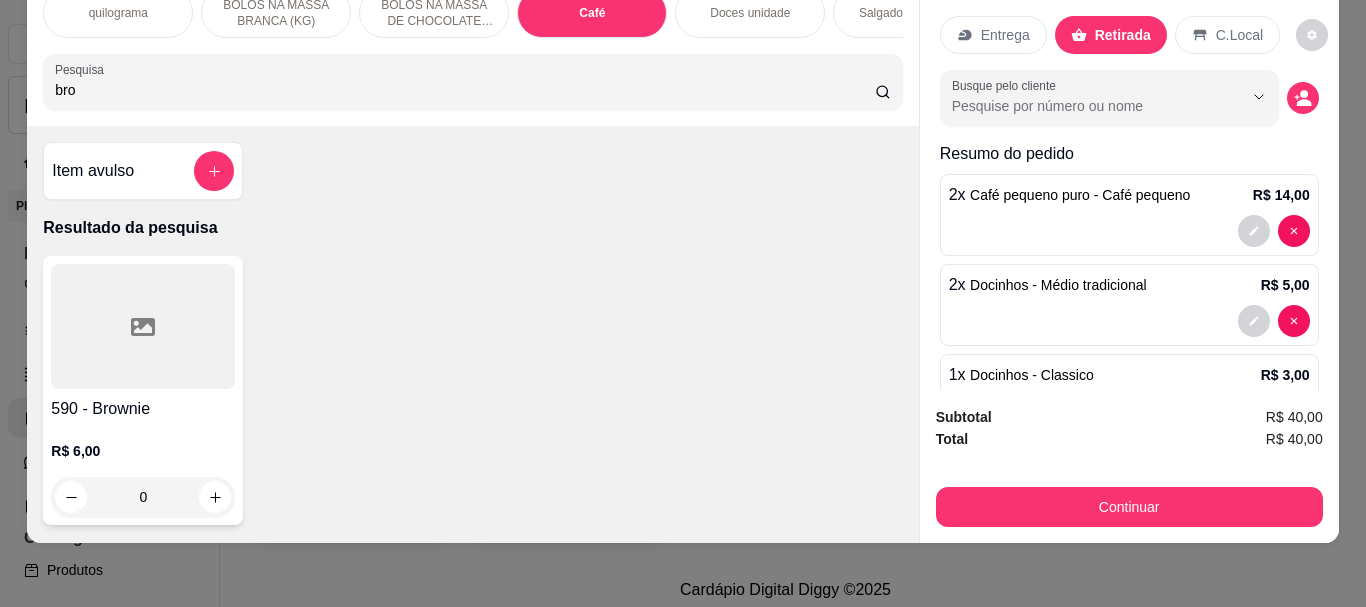 click at bounding box center [143, 326] 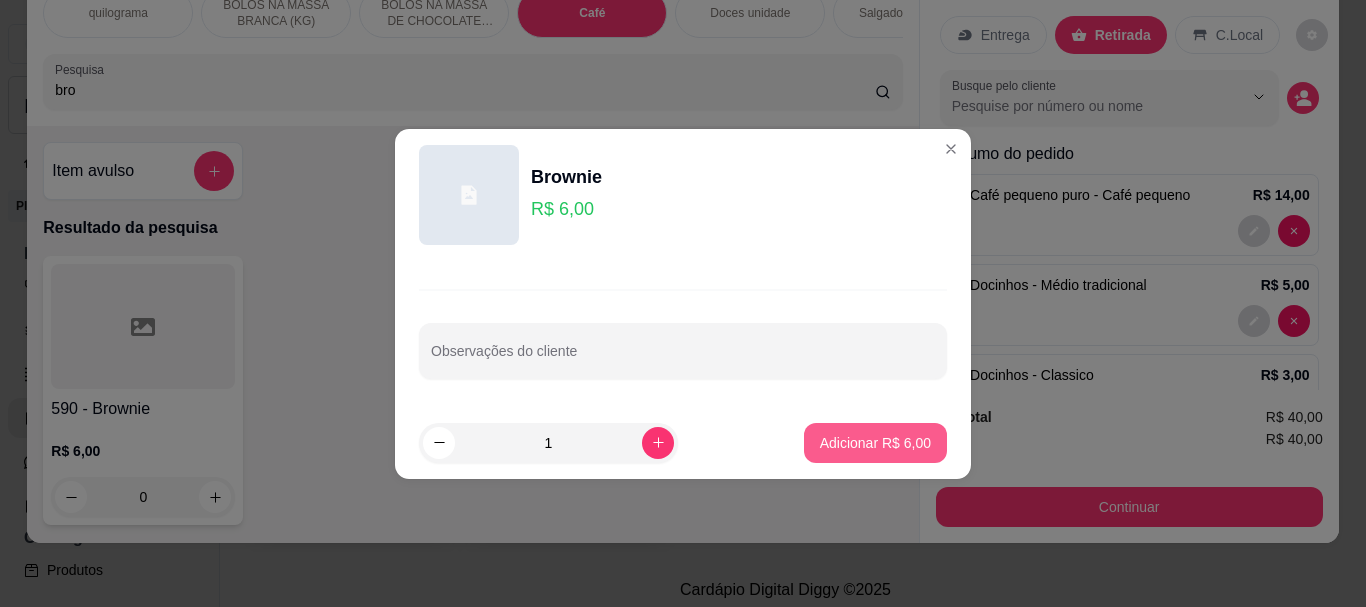 click on "Adicionar   R$ 6,00" at bounding box center (875, 443) 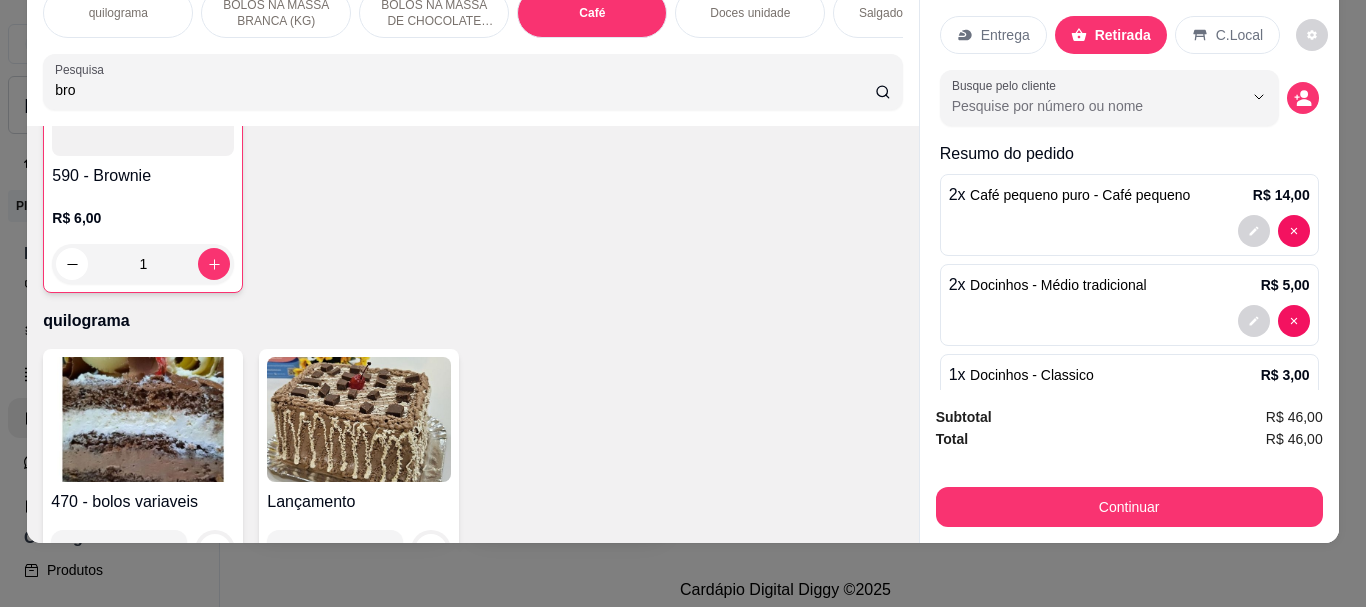 scroll, scrollTop: 300, scrollLeft: 0, axis: vertical 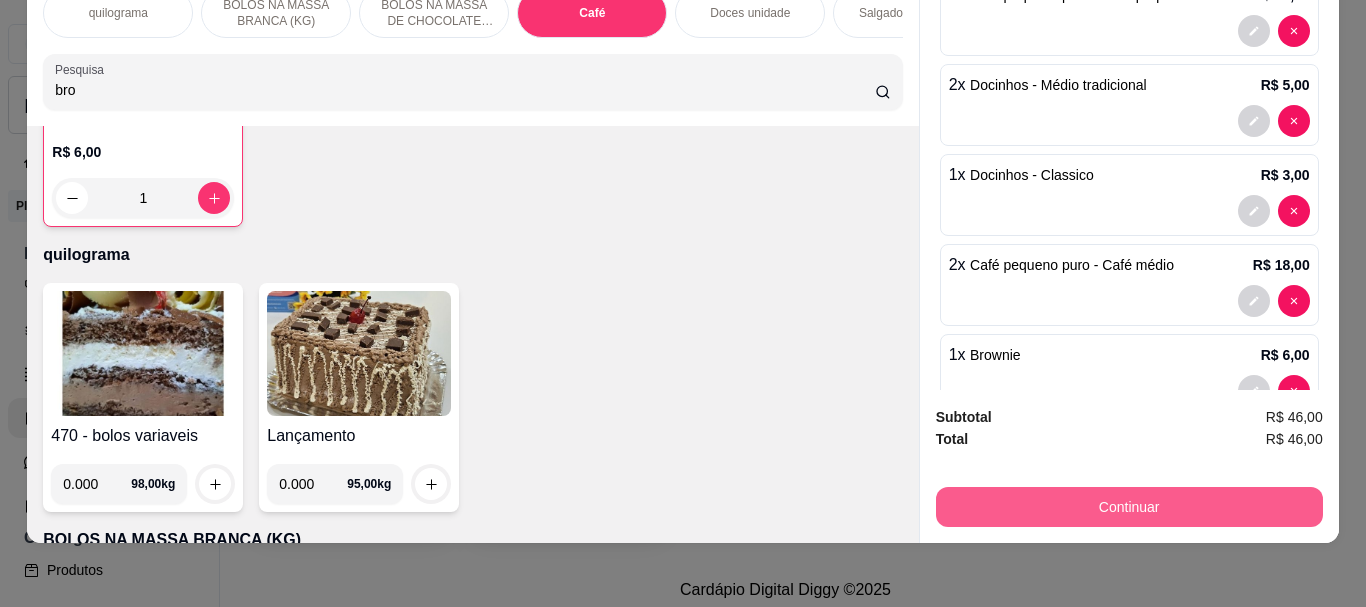 click on "Continuar" at bounding box center [1129, 507] 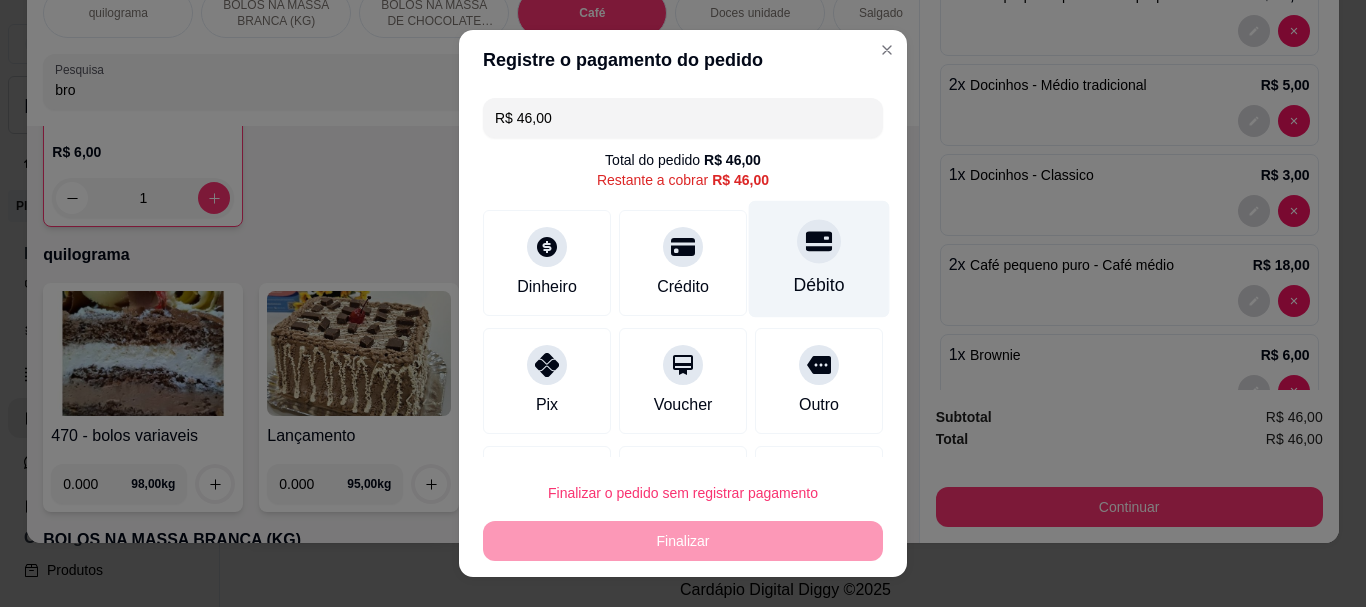 click on "Débito" at bounding box center [819, 286] 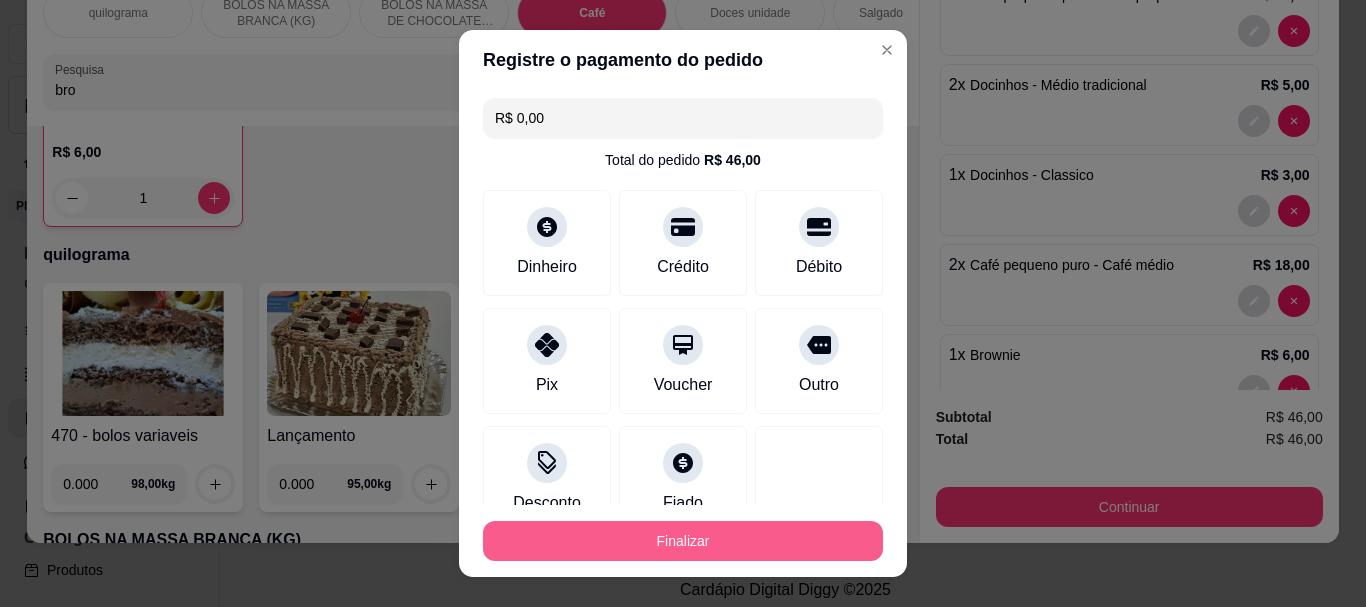 click on "Finalizar" at bounding box center (683, 541) 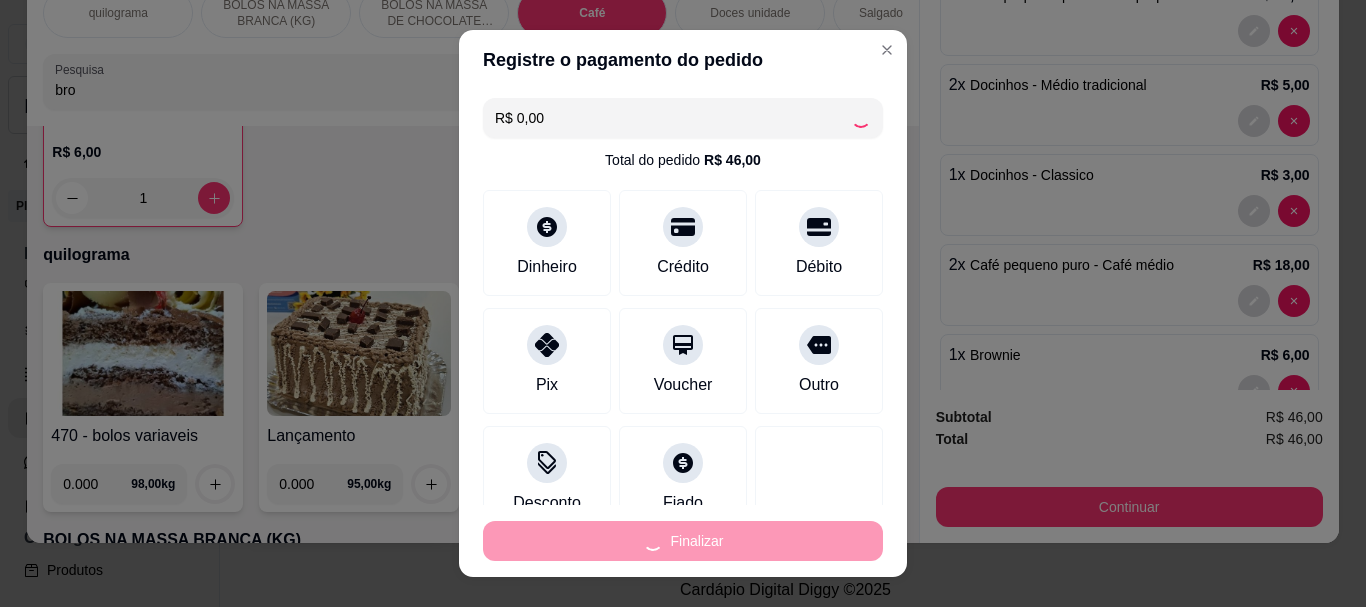 type on "0" 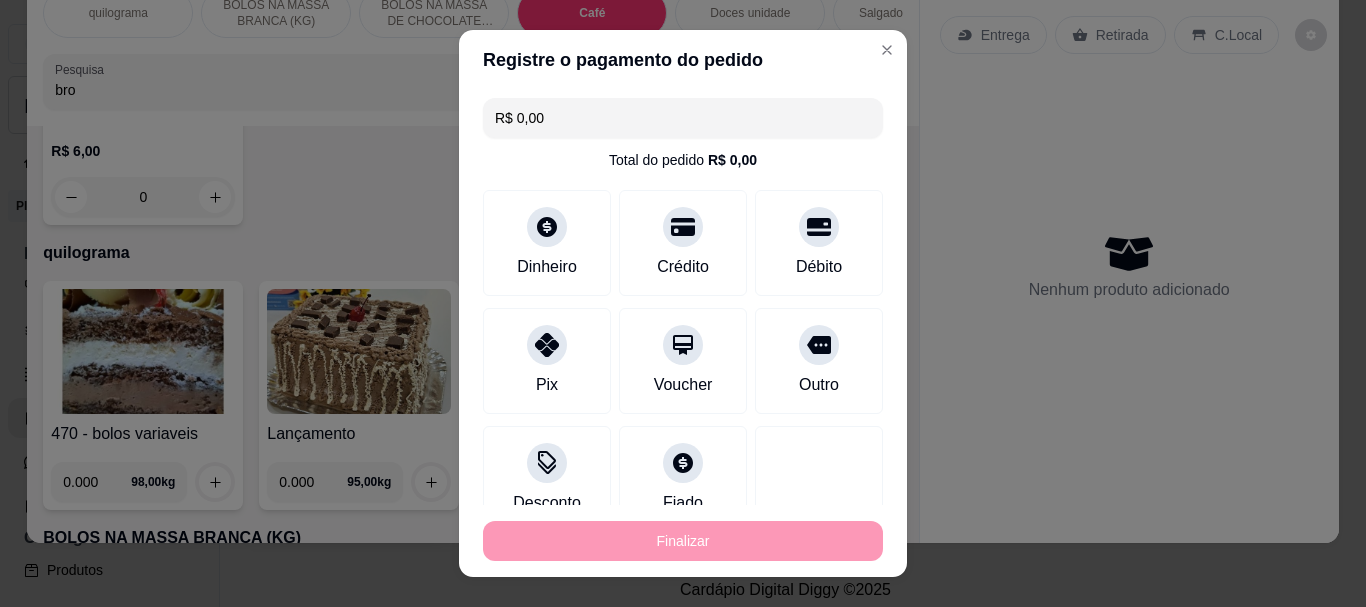 type on "-R$ 46,00" 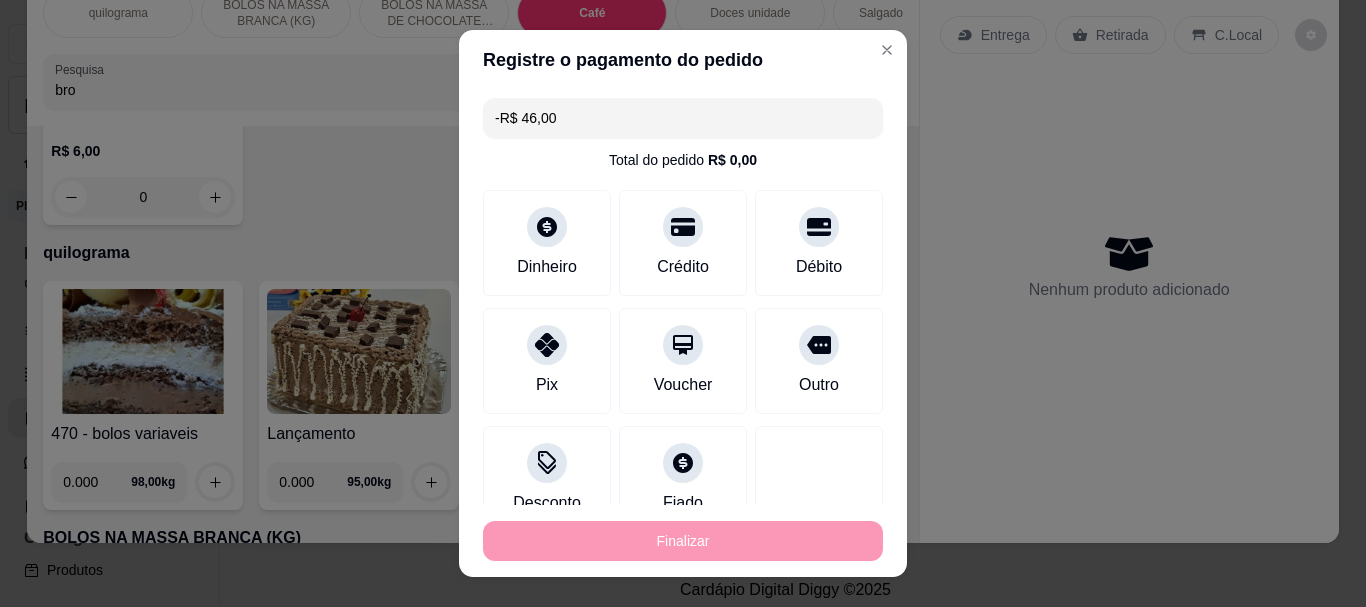scroll, scrollTop: 0, scrollLeft: 0, axis: both 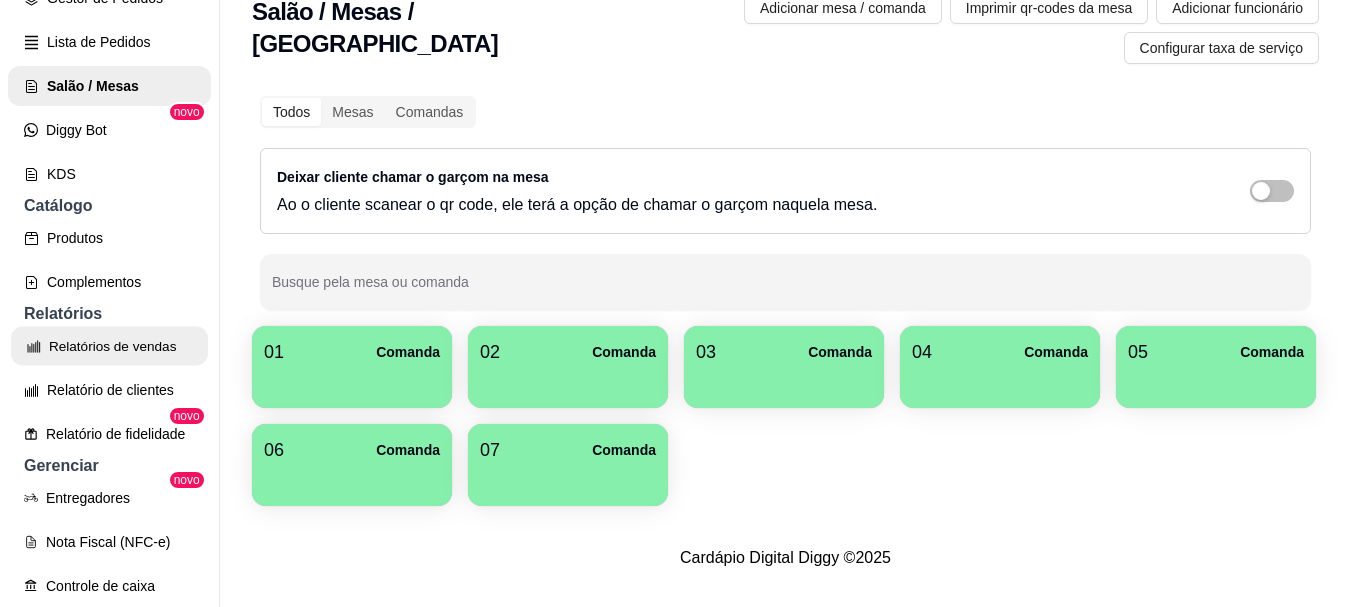 click on "Relatórios de vendas" at bounding box center (109, 346) 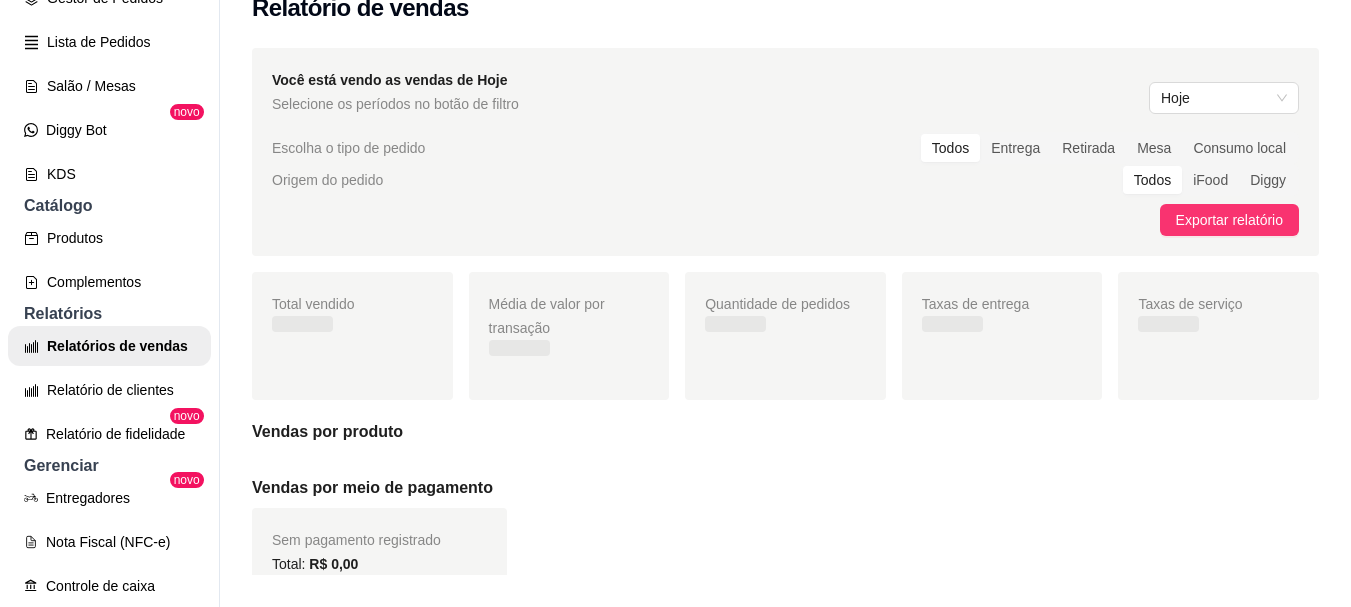 scroll, scrollTop: 0, scrollLeft: 0, axis: both 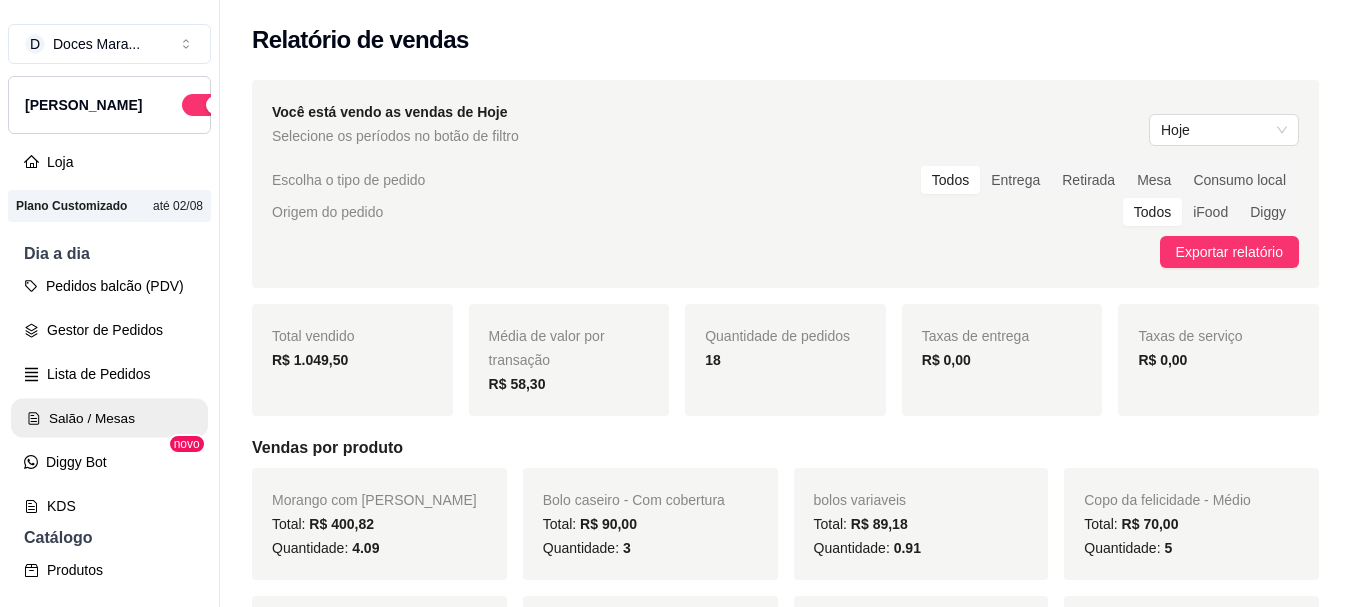click on "Salão / Mesas" at bounding box center (109, 418) 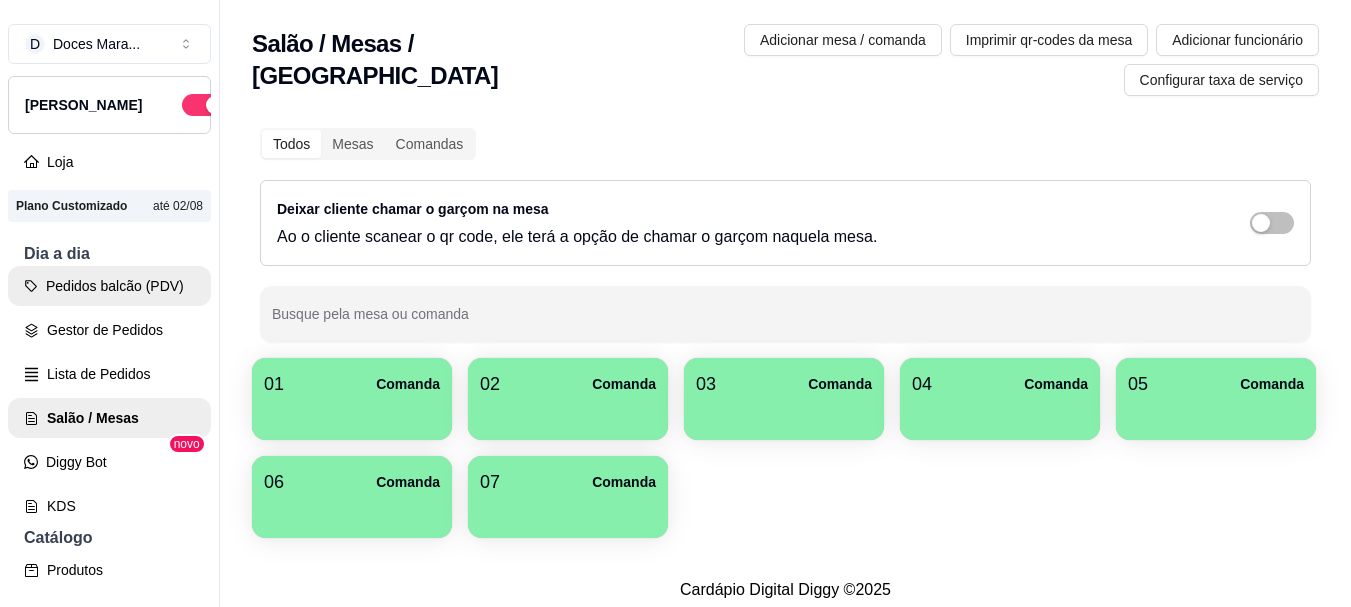 click on "Pedidos balcão (PDV)" at bounding box center [109, 286] 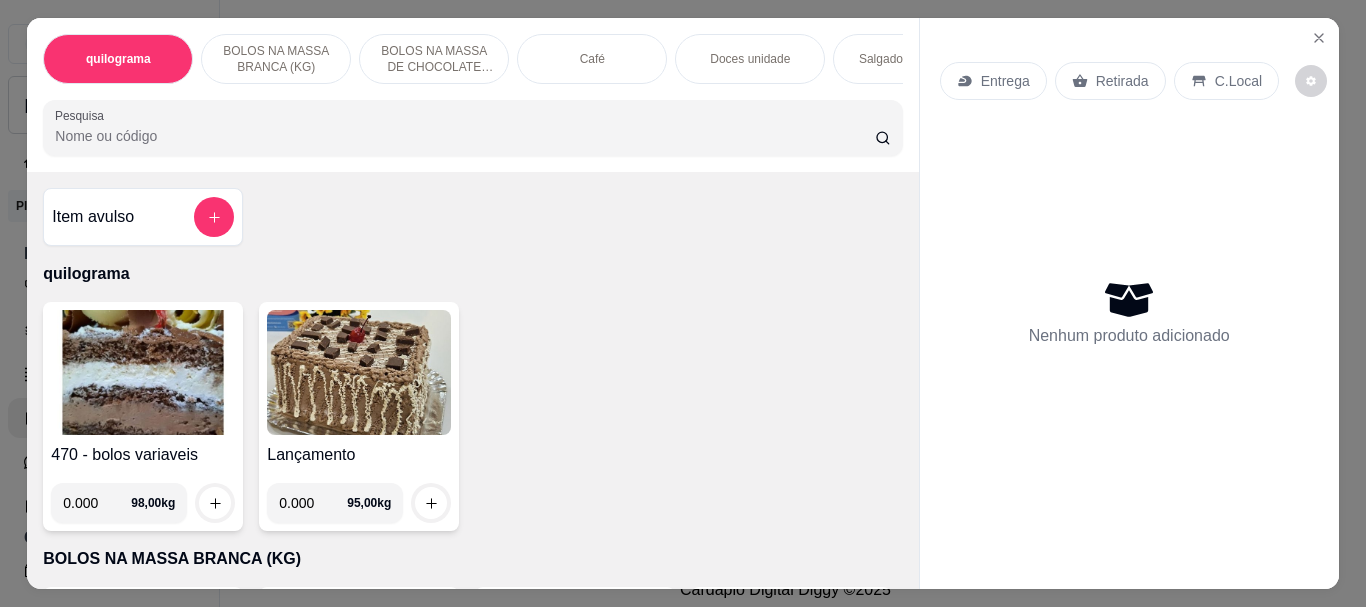 click on "Café" at bounding box center (592, 59) 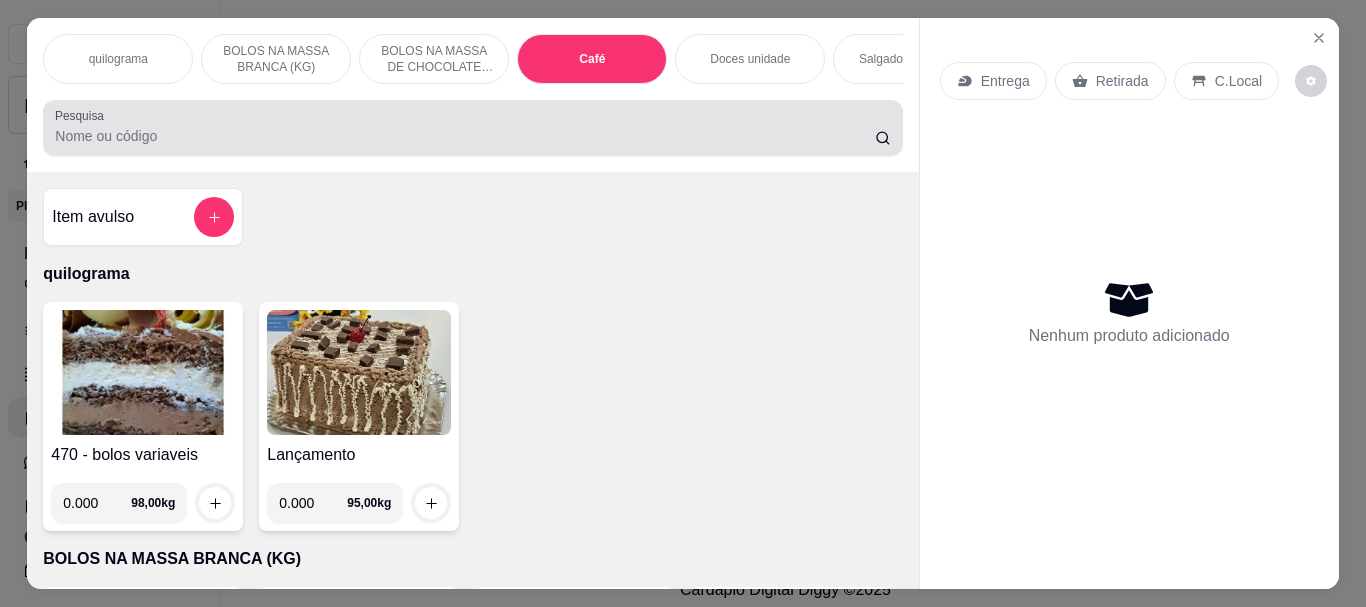 scroll, scrollTop: 7084, scrollLeft: 0, axis: vertical 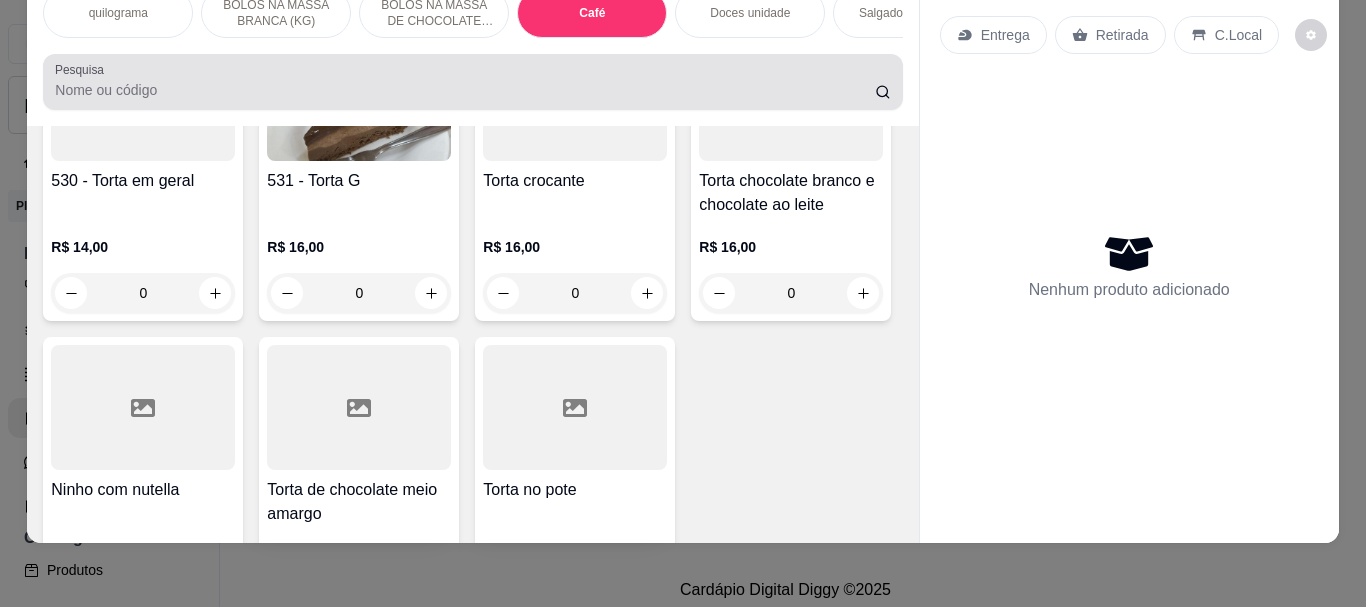 click on "Pesquisa" at bounding box center [465, 90] 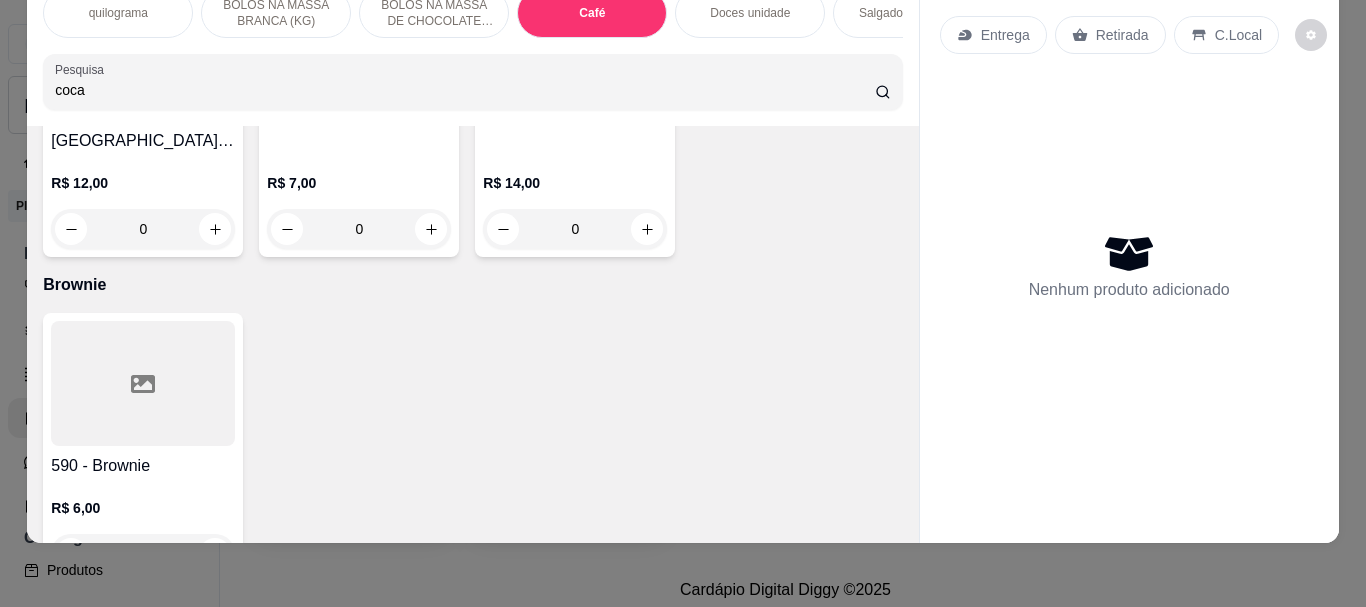 scroll, scrollTop: 7694, scrollLeft: 0, axis: vertical 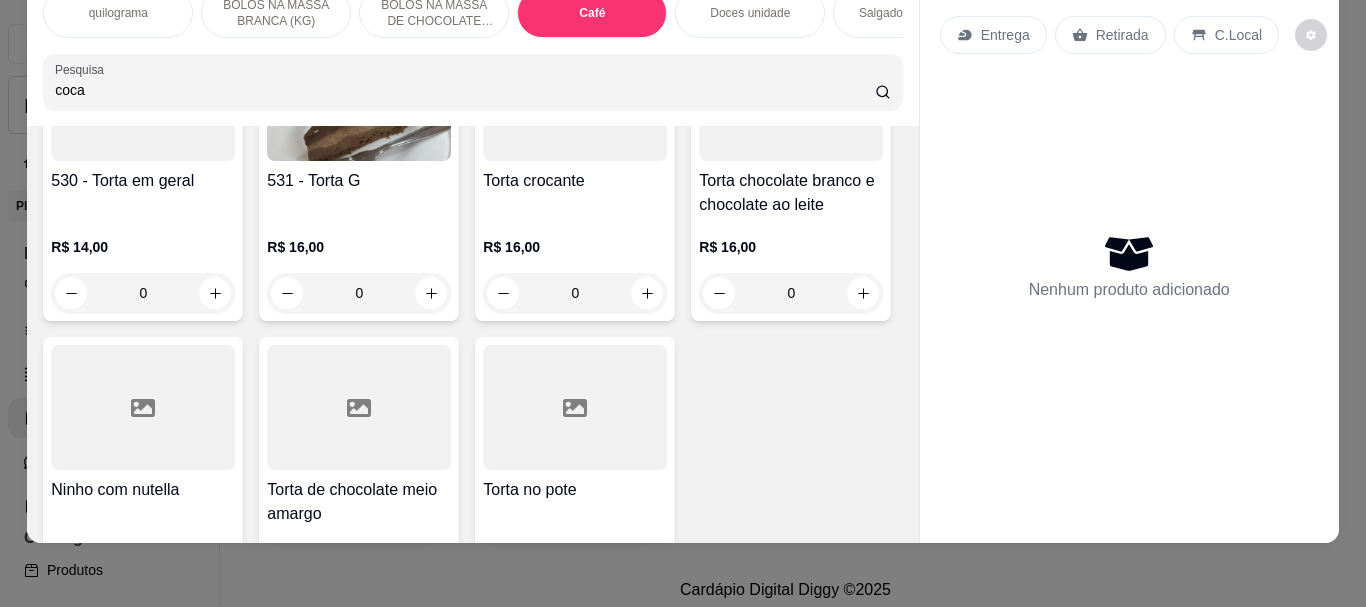 type on "coca" 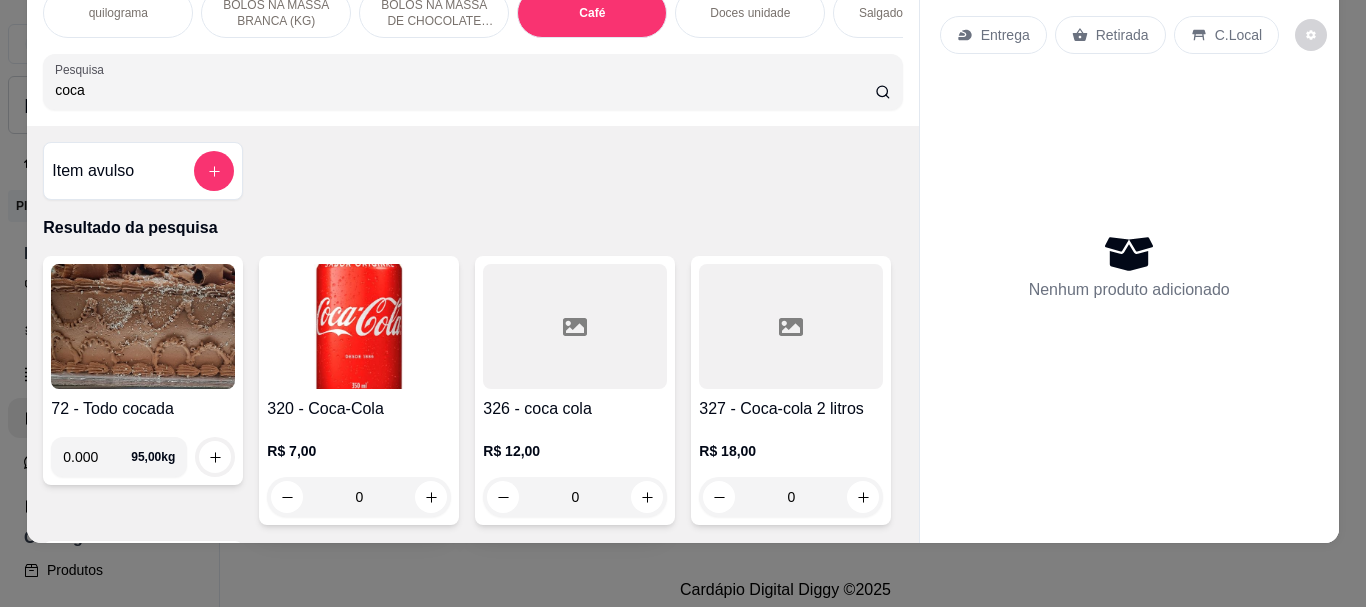 click at bounding box center (359, 326) 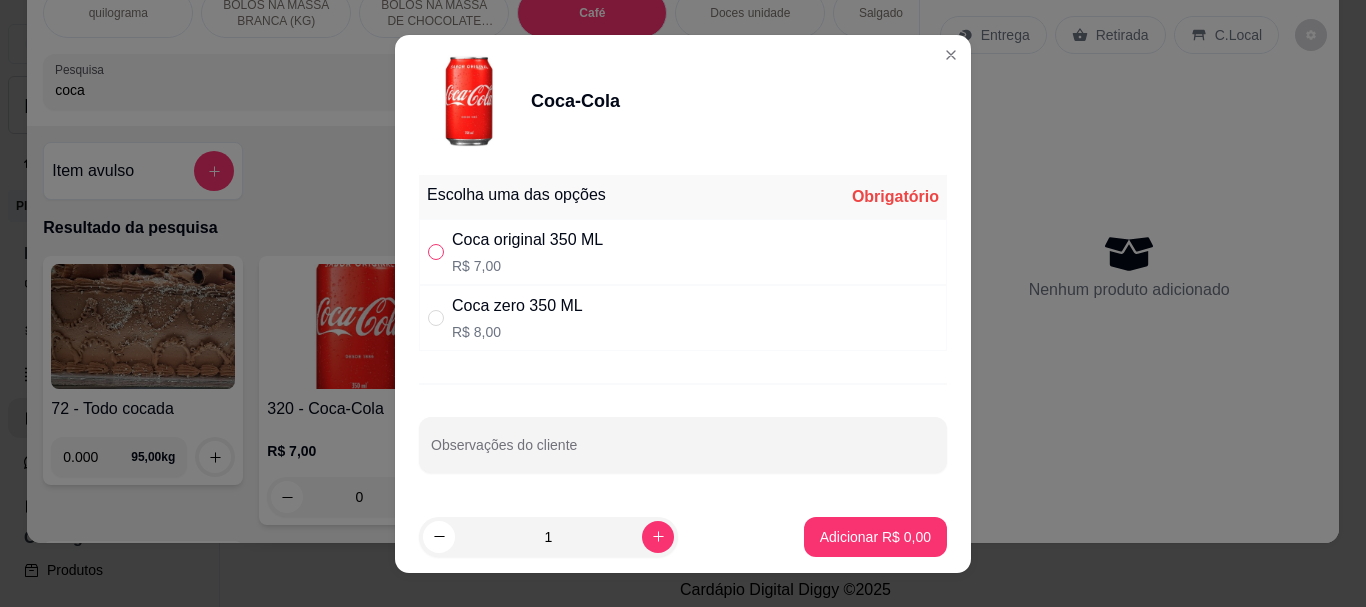click at bounding box center (436, 252) 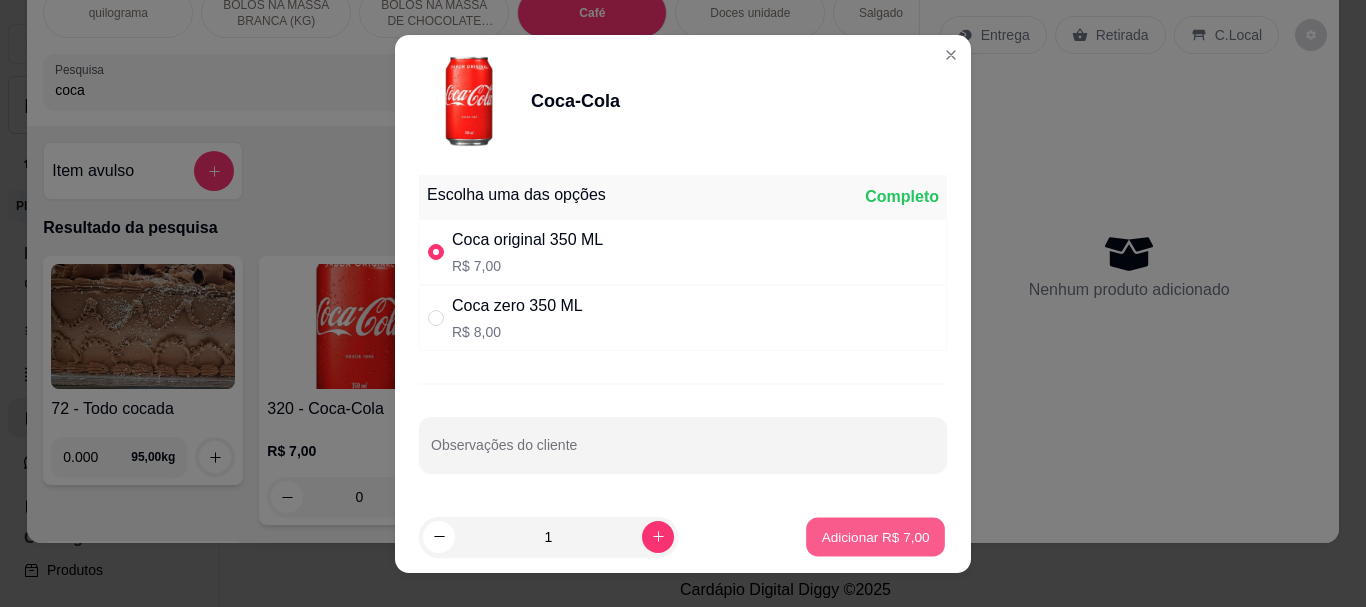 click on "Adicionar   R$ 7,00" at bounding box center [875, 536] 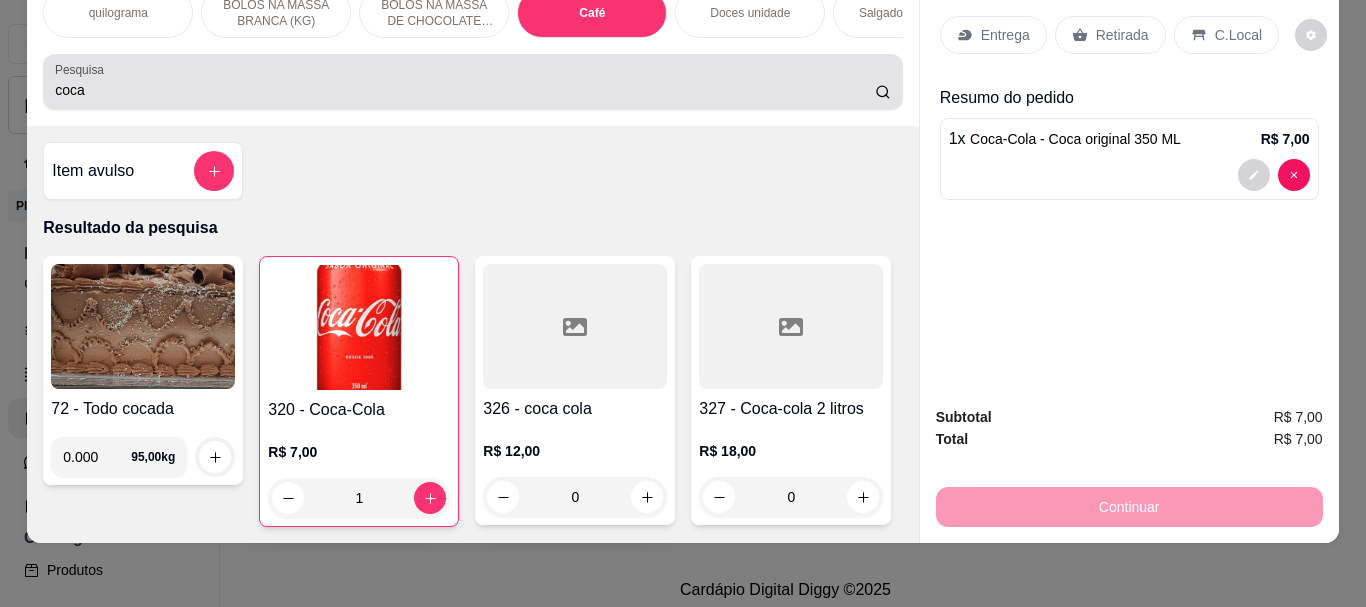 click on "coca" at bounding box center [465, 90] 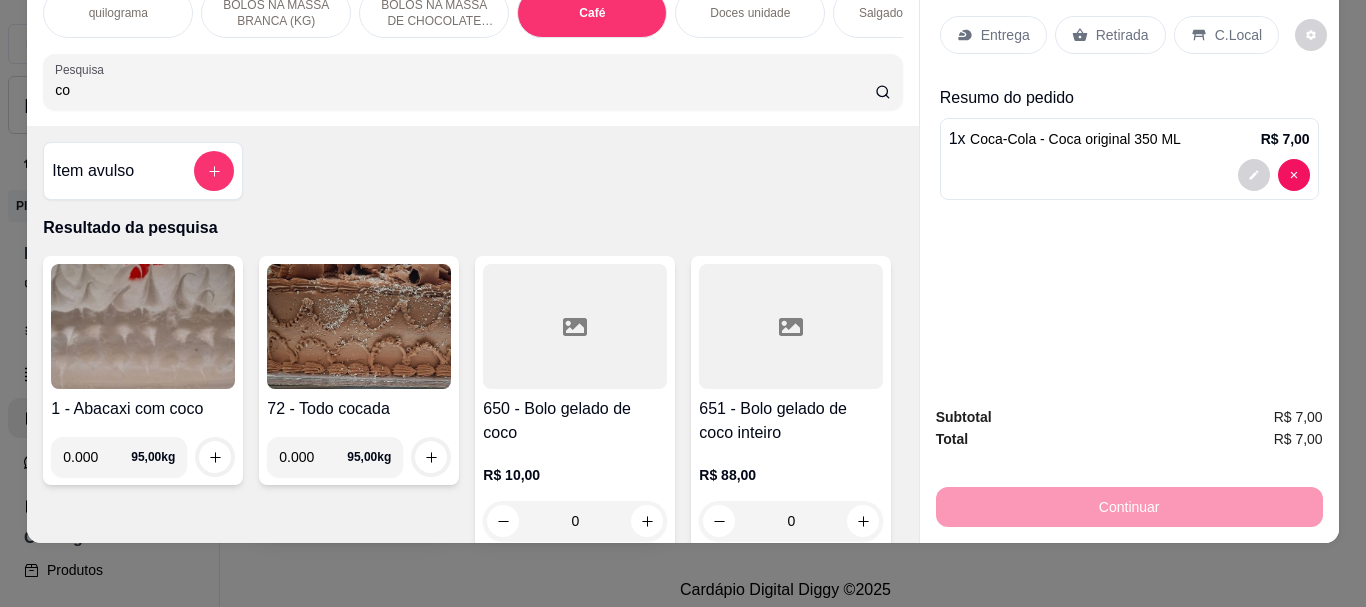type on "c" 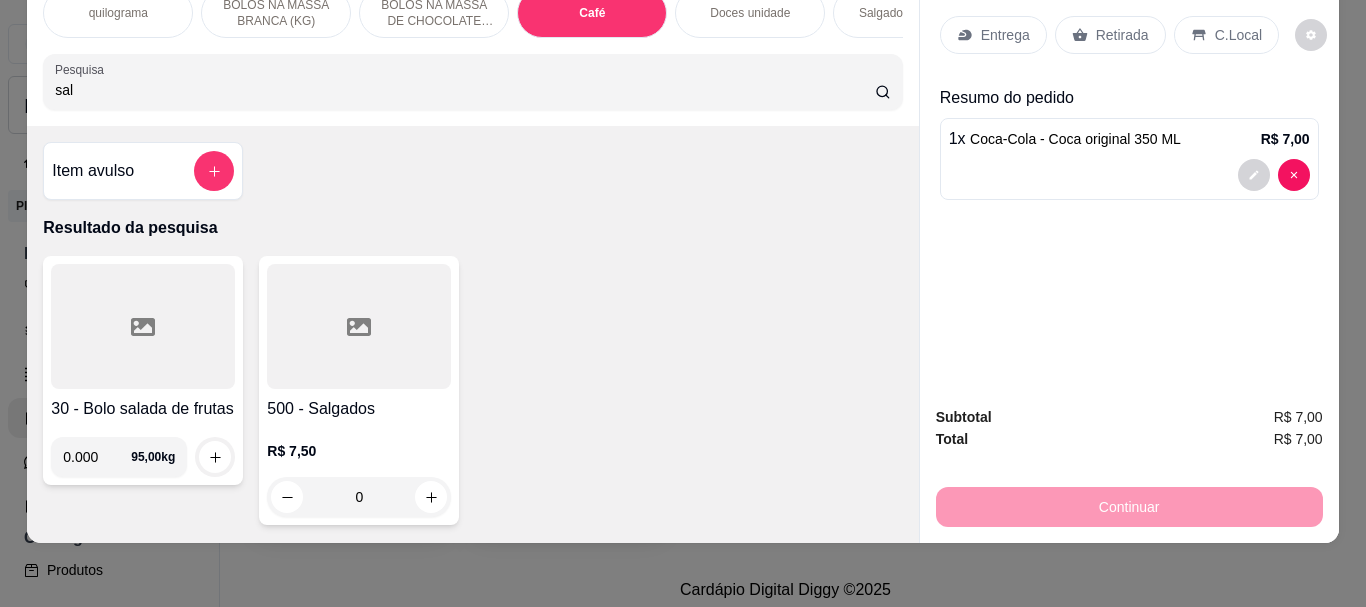 type on "sal" 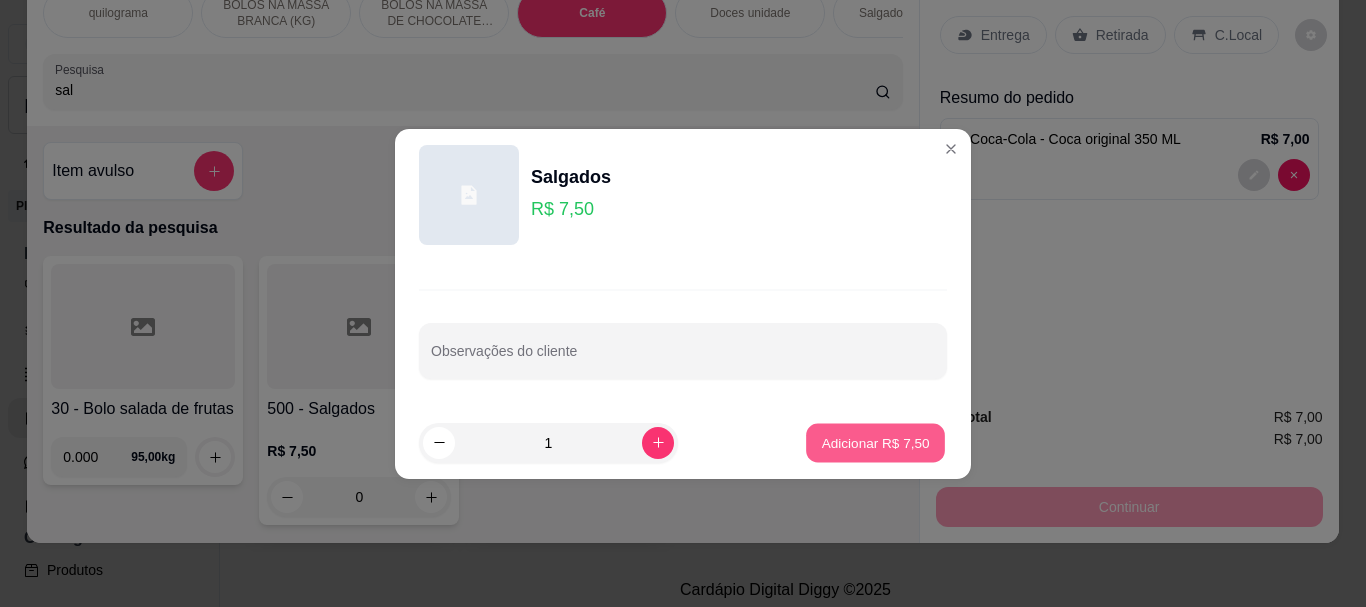 click on "Adicionar   R$ 7,50" at bounding box center (875, 442) 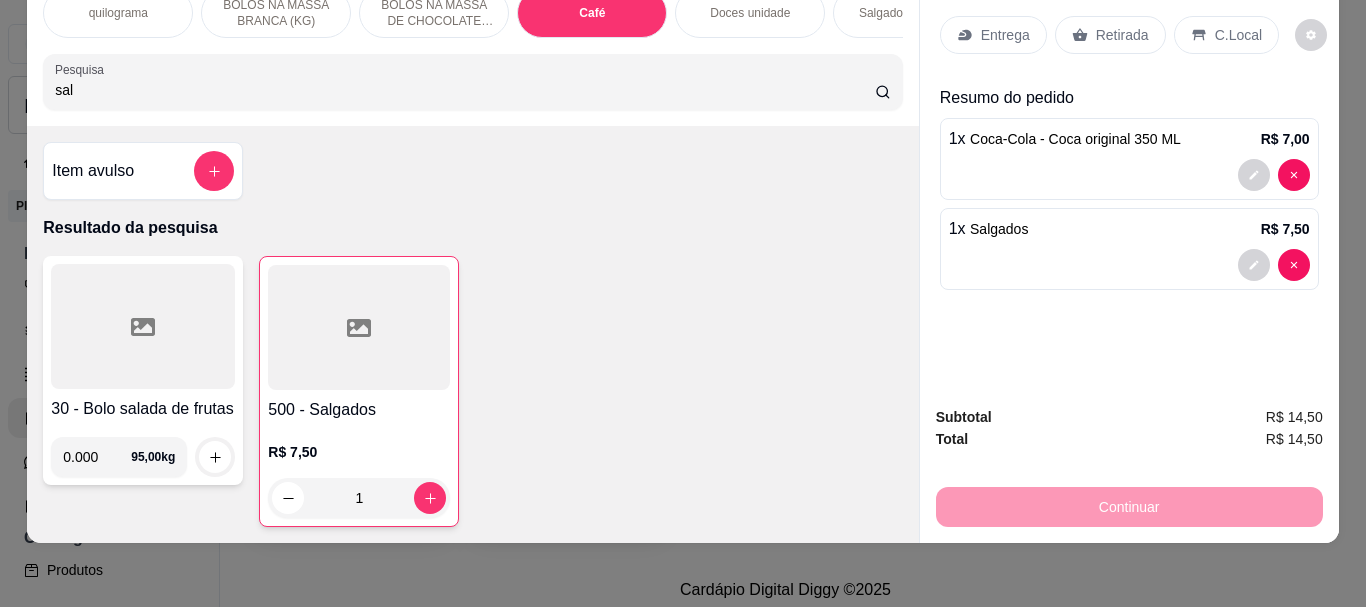 click on "Retirada" at bounding box center [1122, 35] 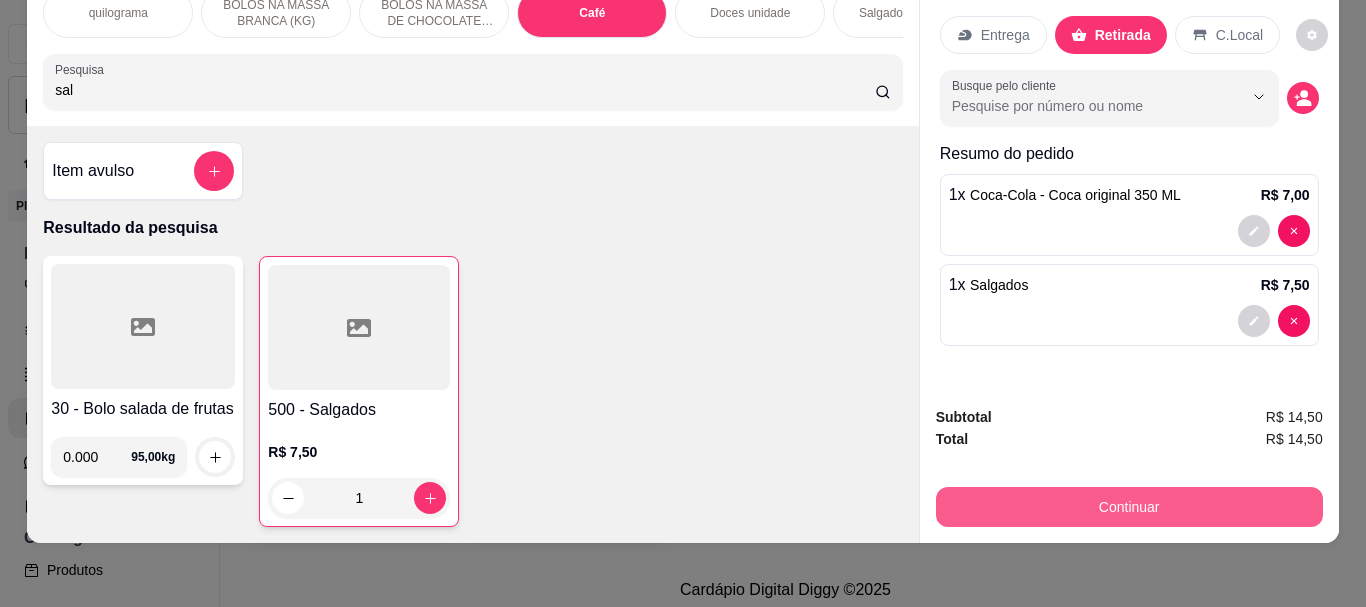click on "Continuar" at bounding box center [1129, 507] 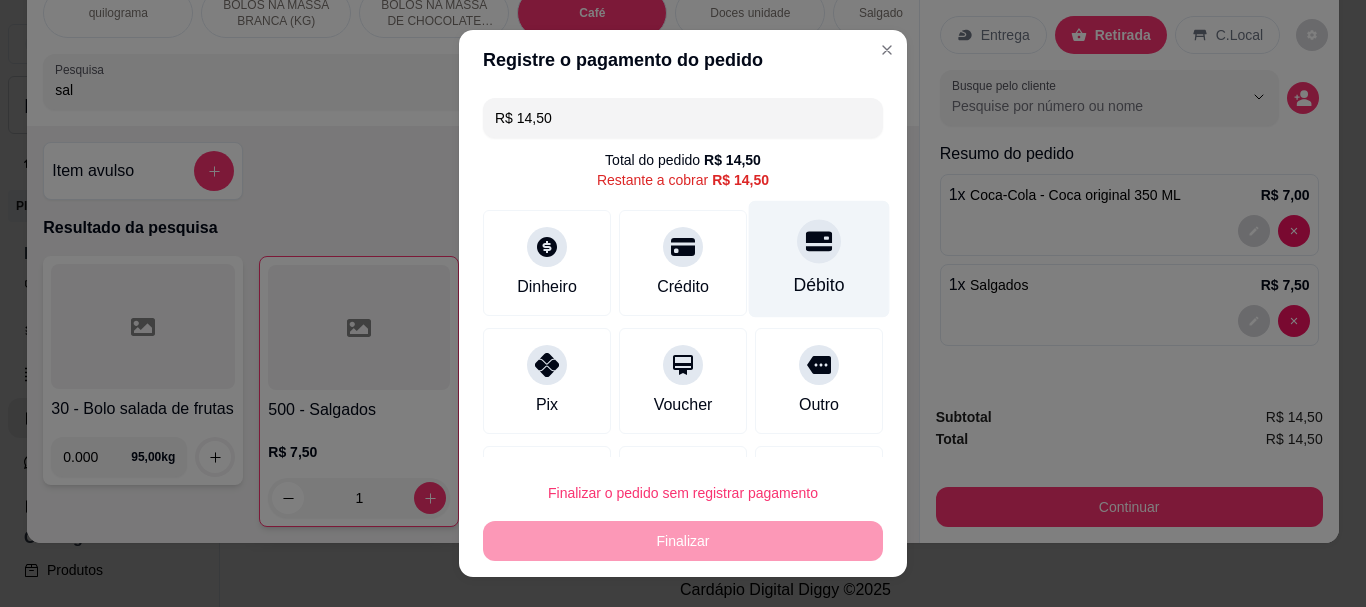 click on "Débito" at bounding box center (819, 286) 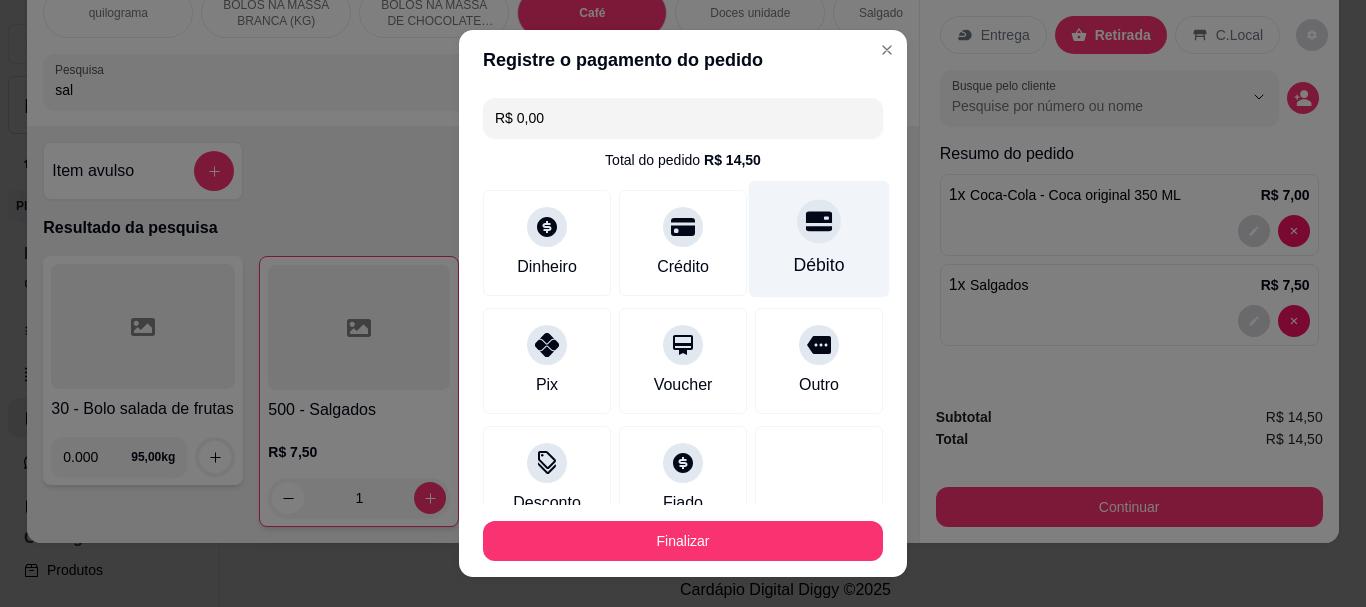type on "R$ 0,00" 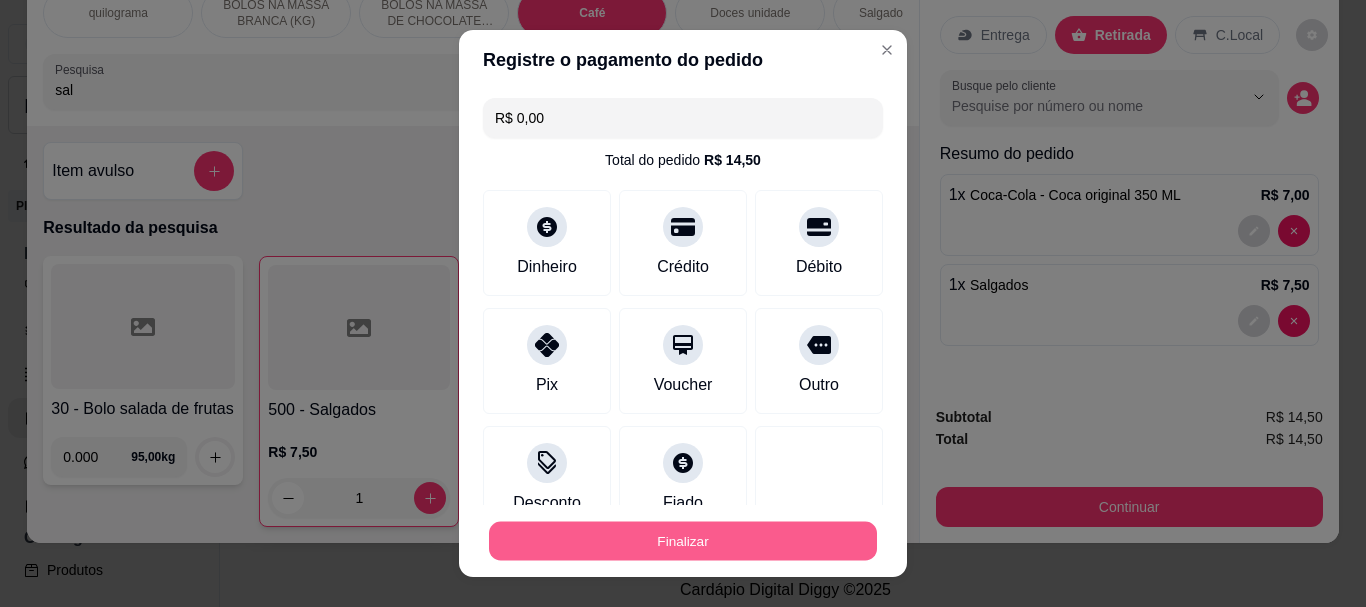 click on "Finalizar" at bounding box center [683, 540] 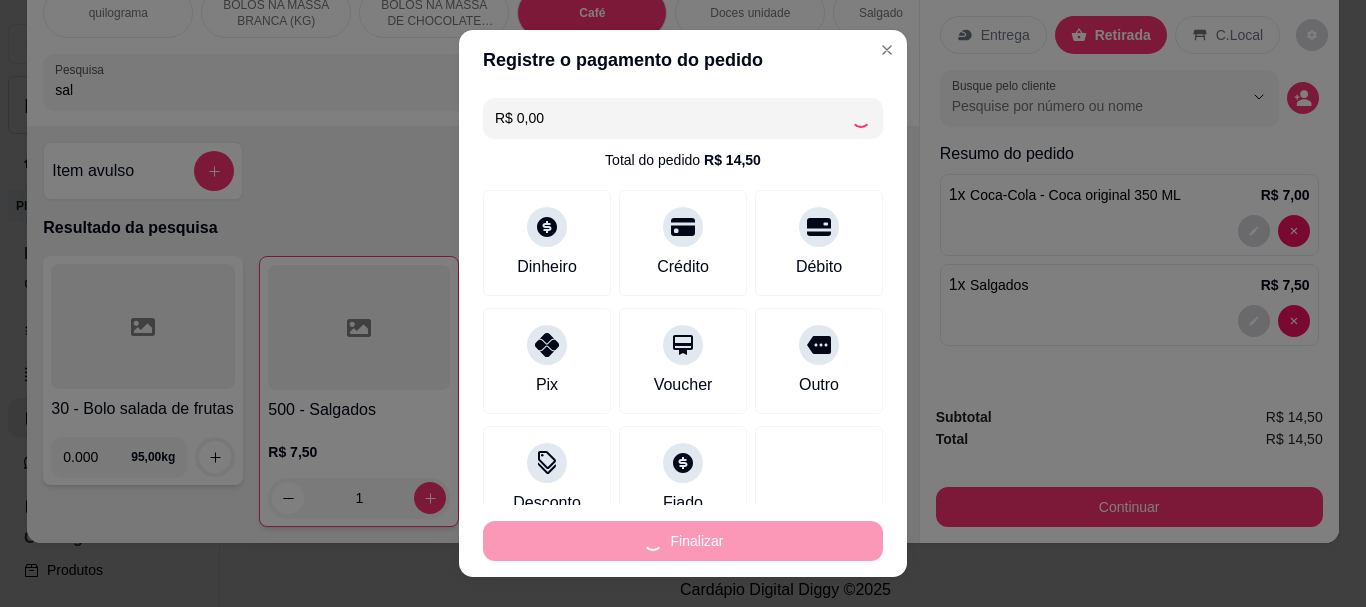 type on "0" 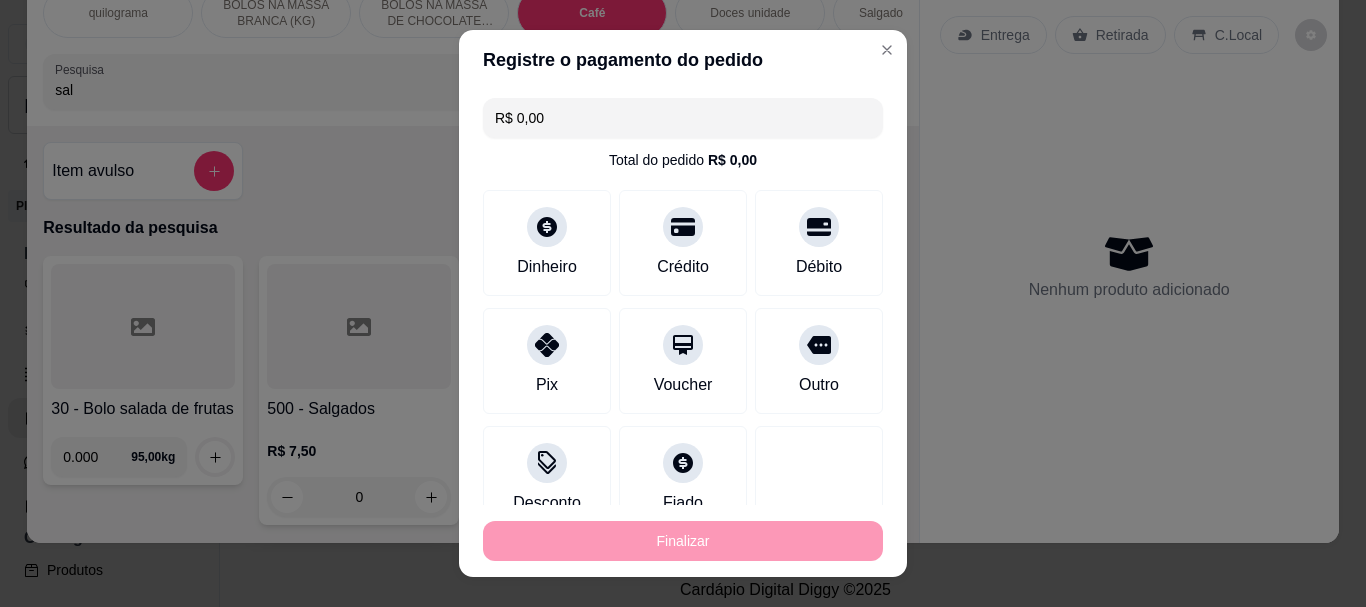 type on "-R$ 14,50" 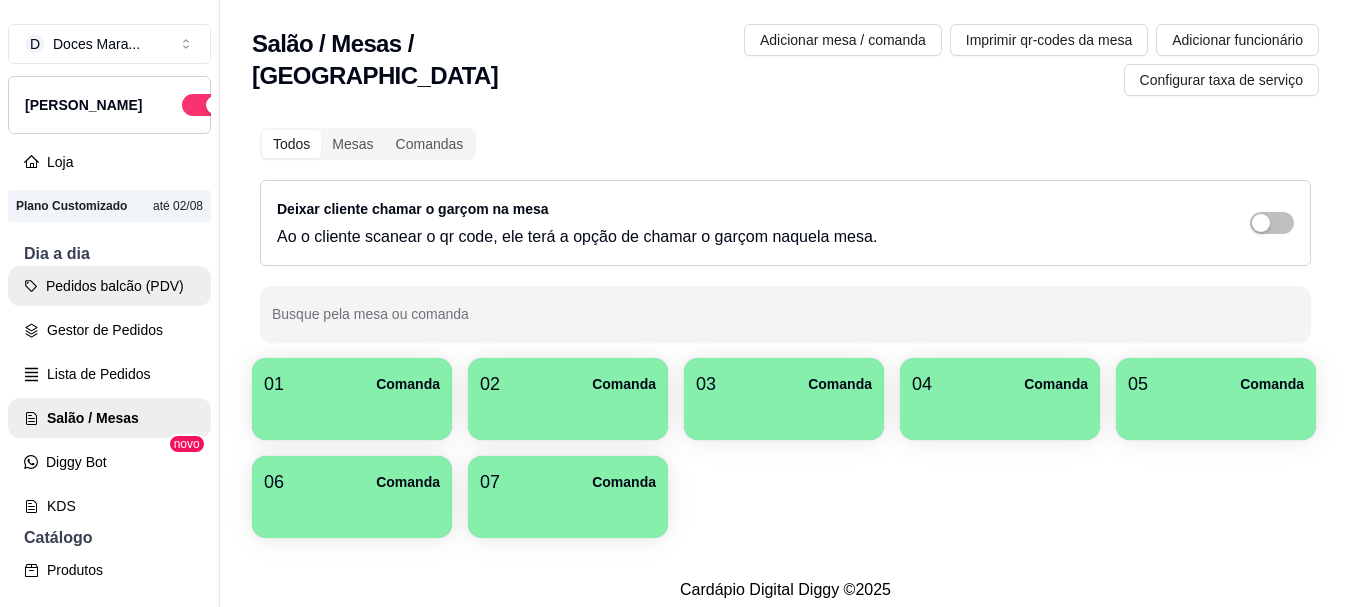 click on "Pedidos balcão (PDV)" at bounding box center (109, 286) 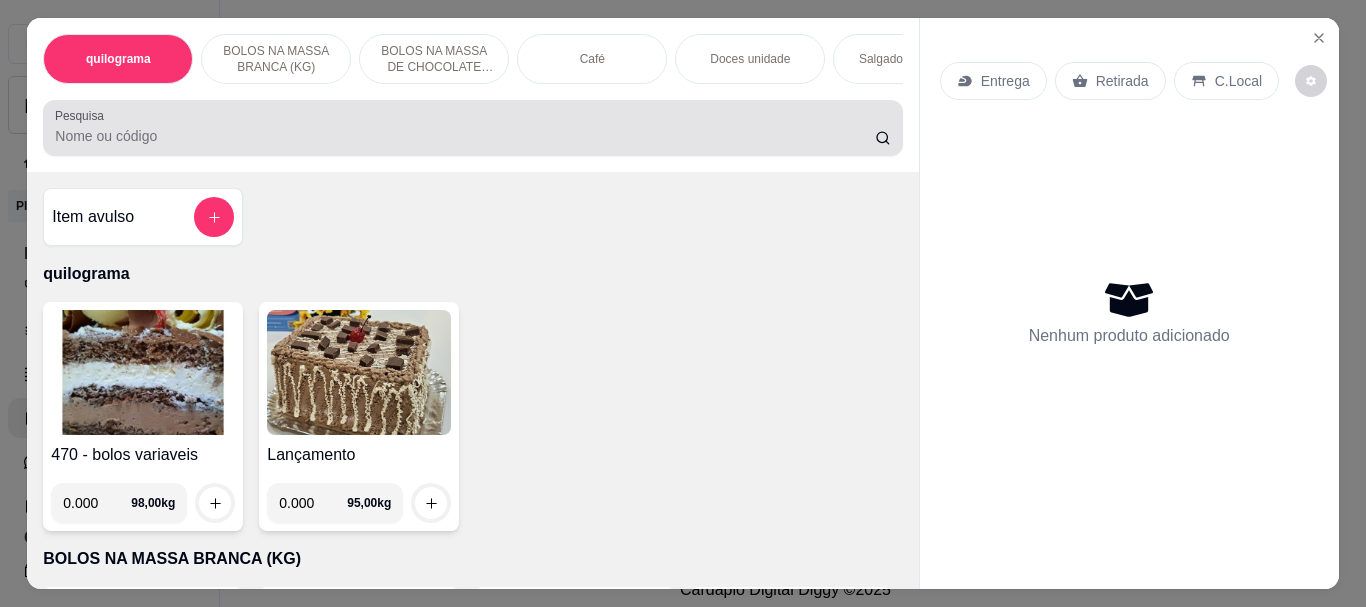 click on "Pesquisa" at bounding box center (83, 115) 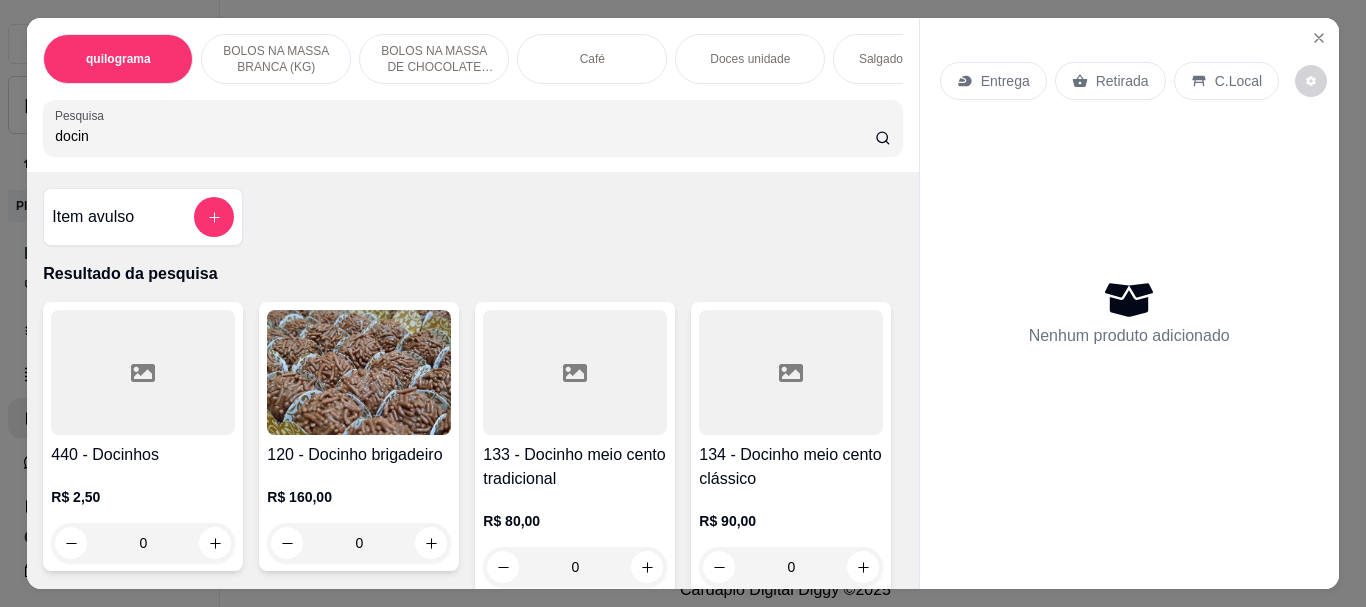 type on "docin" 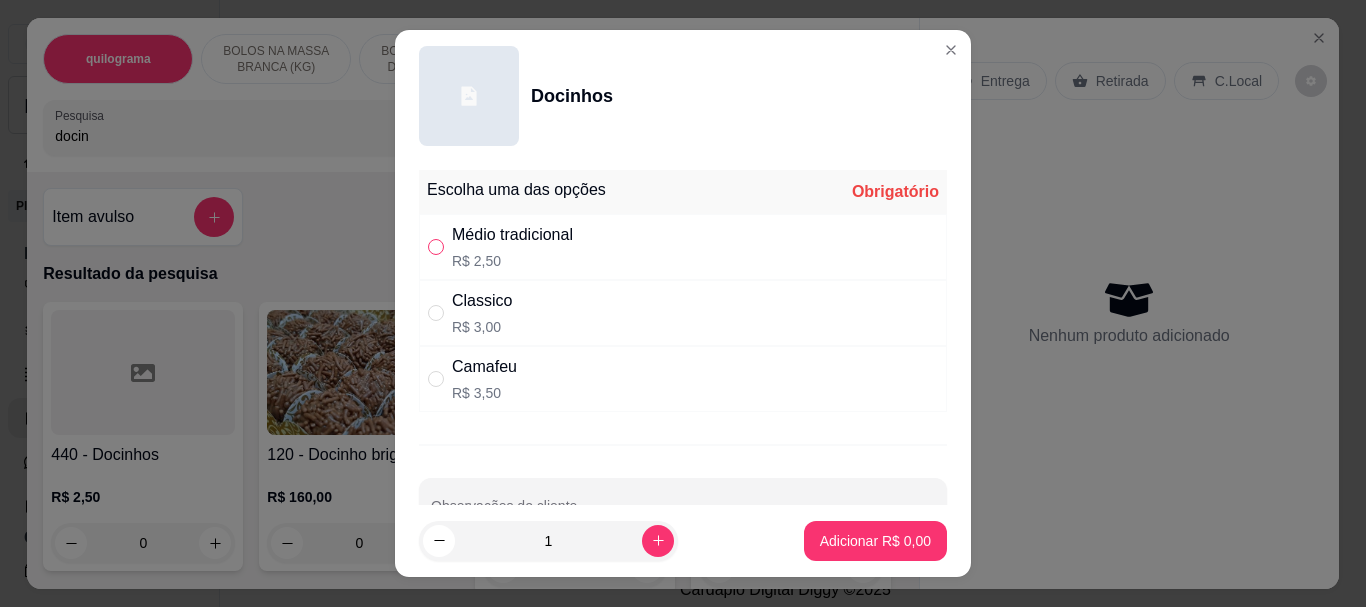 click at bounding box center (436, 247) 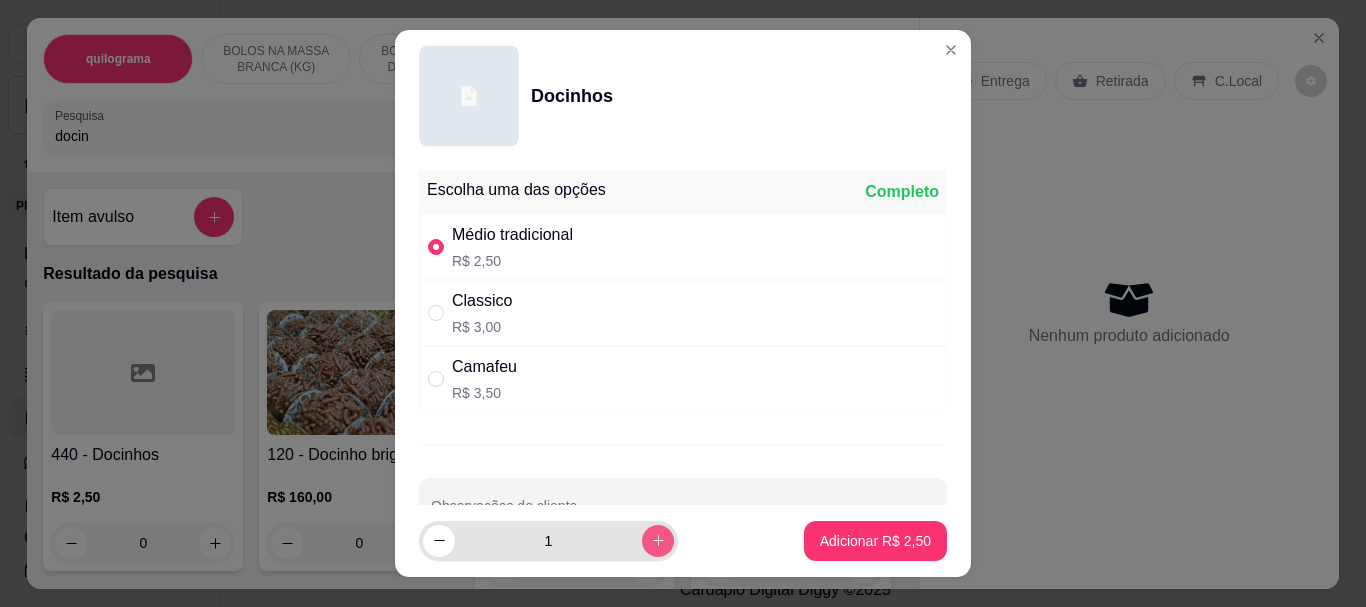 click 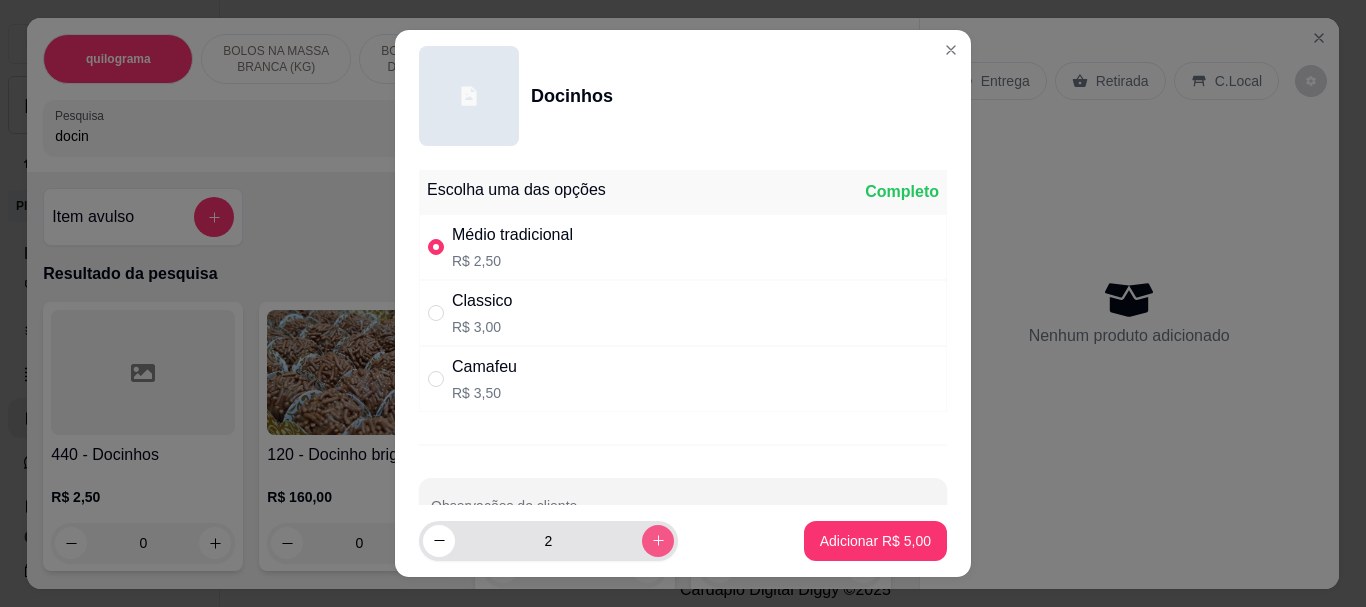 click 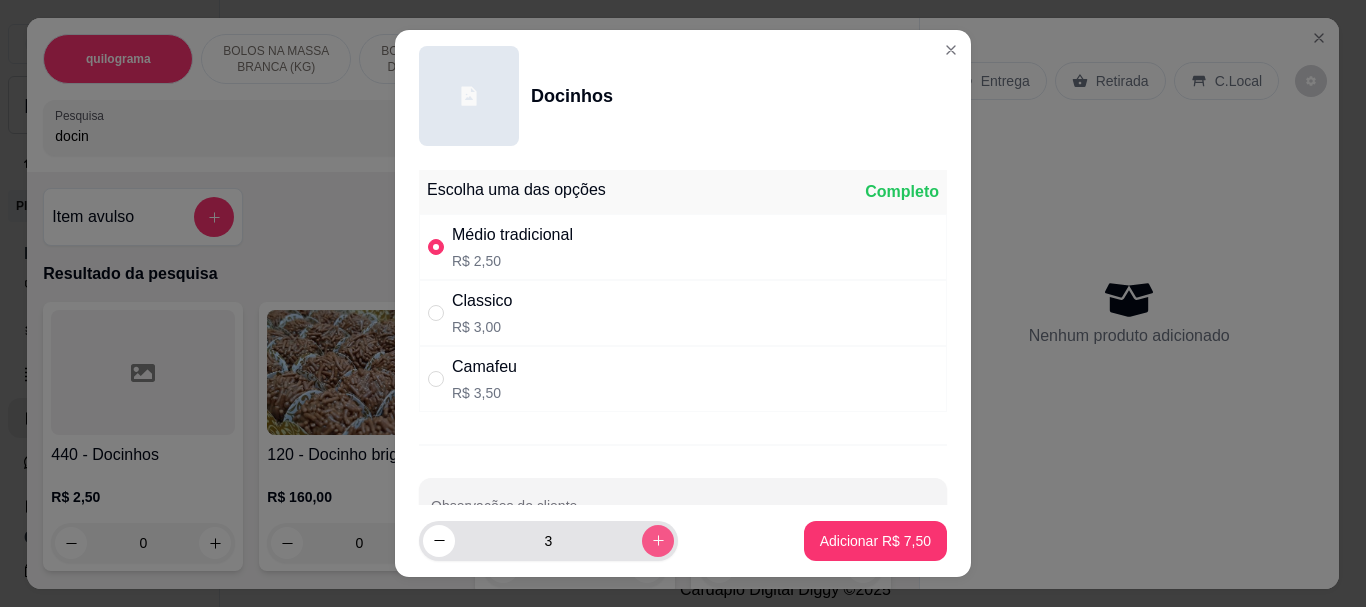 click 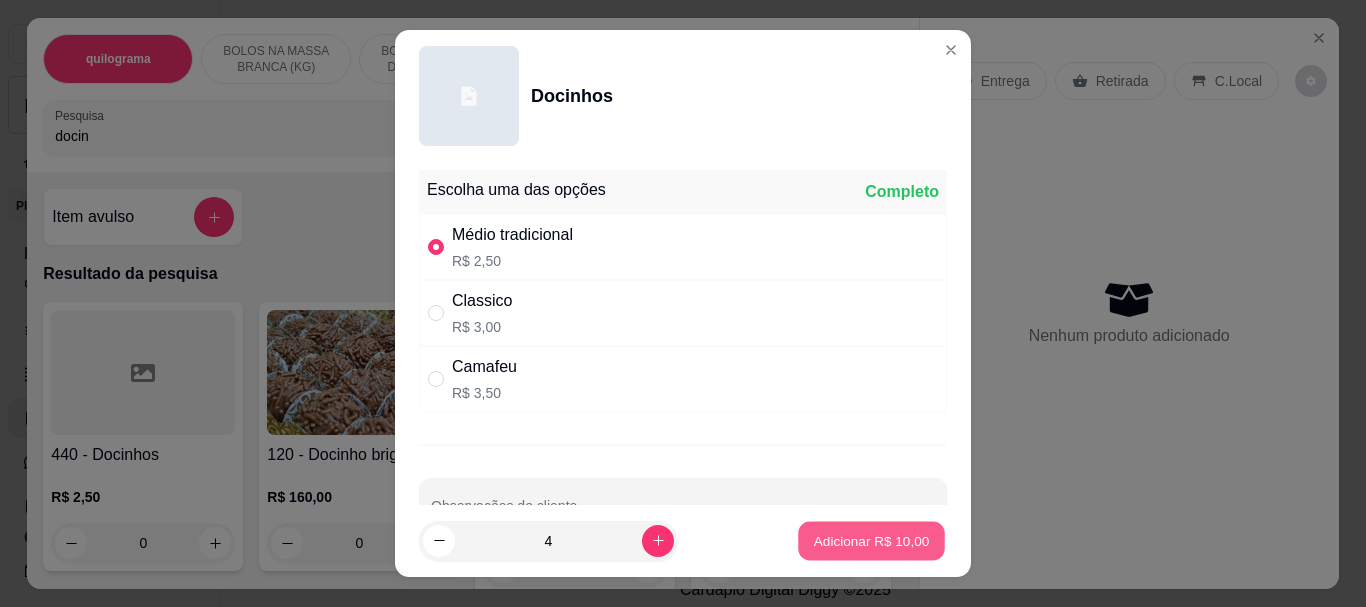 click on "Adicionar   R$ 10,00" at bounding box center [872, 540] 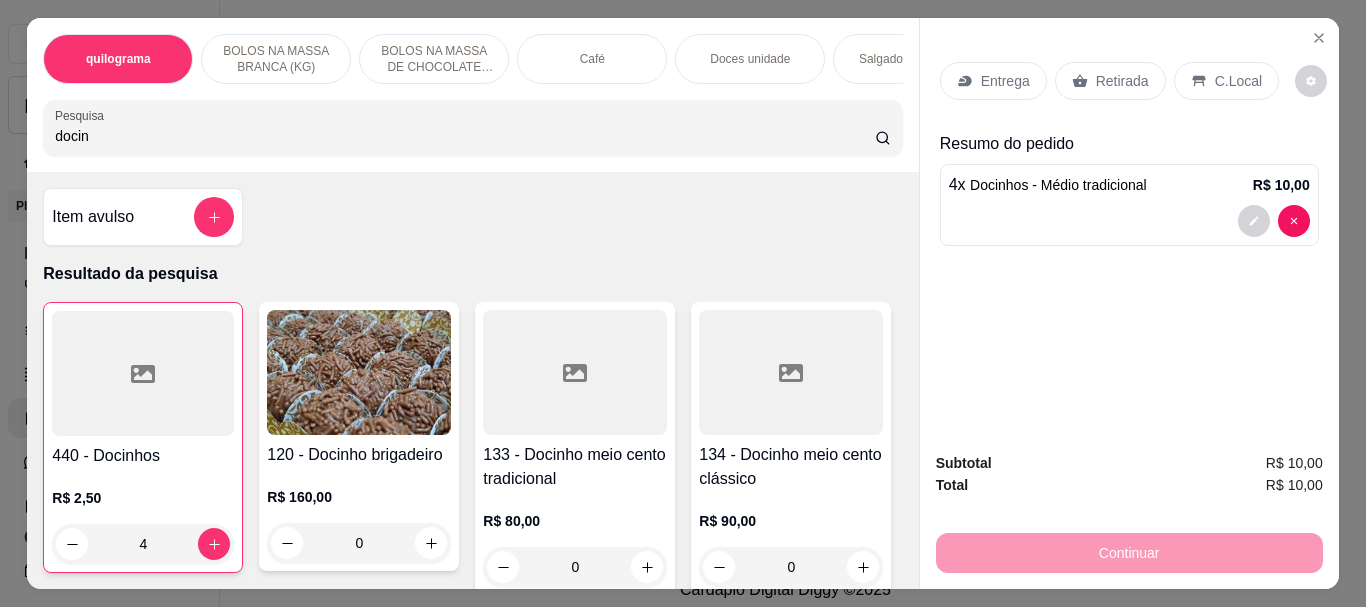 click on "Retirada" at bounding box center (1122, 81) 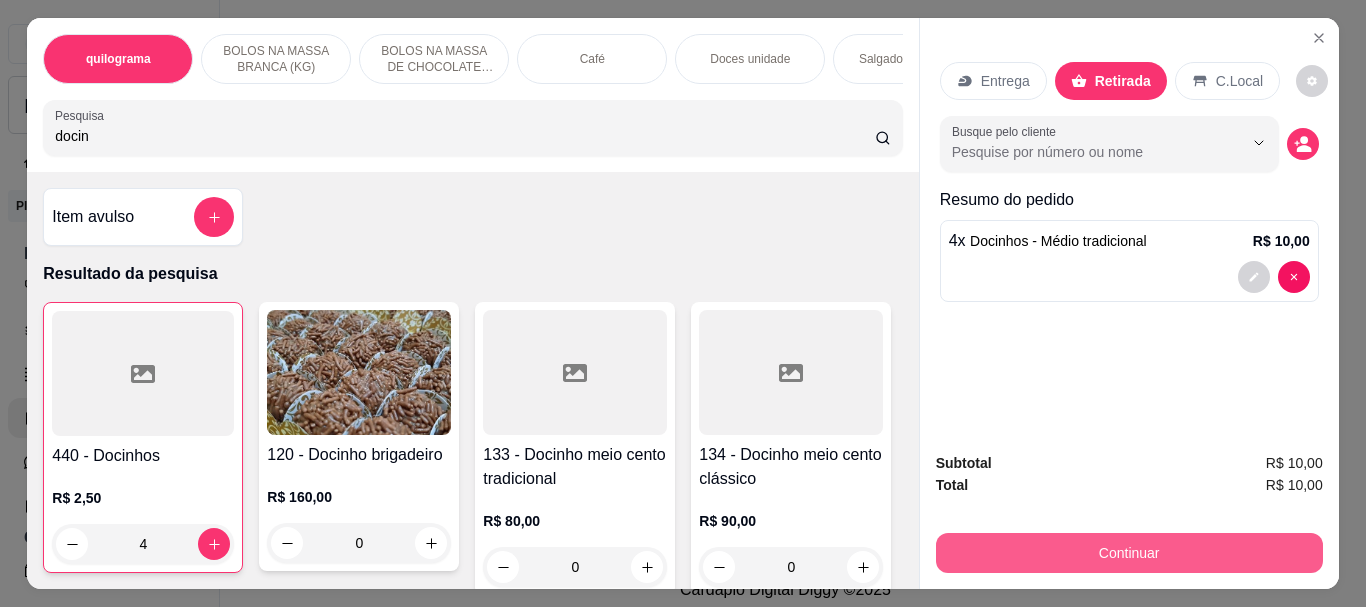 click on "Continuar" at bounding box center [1129, 553] 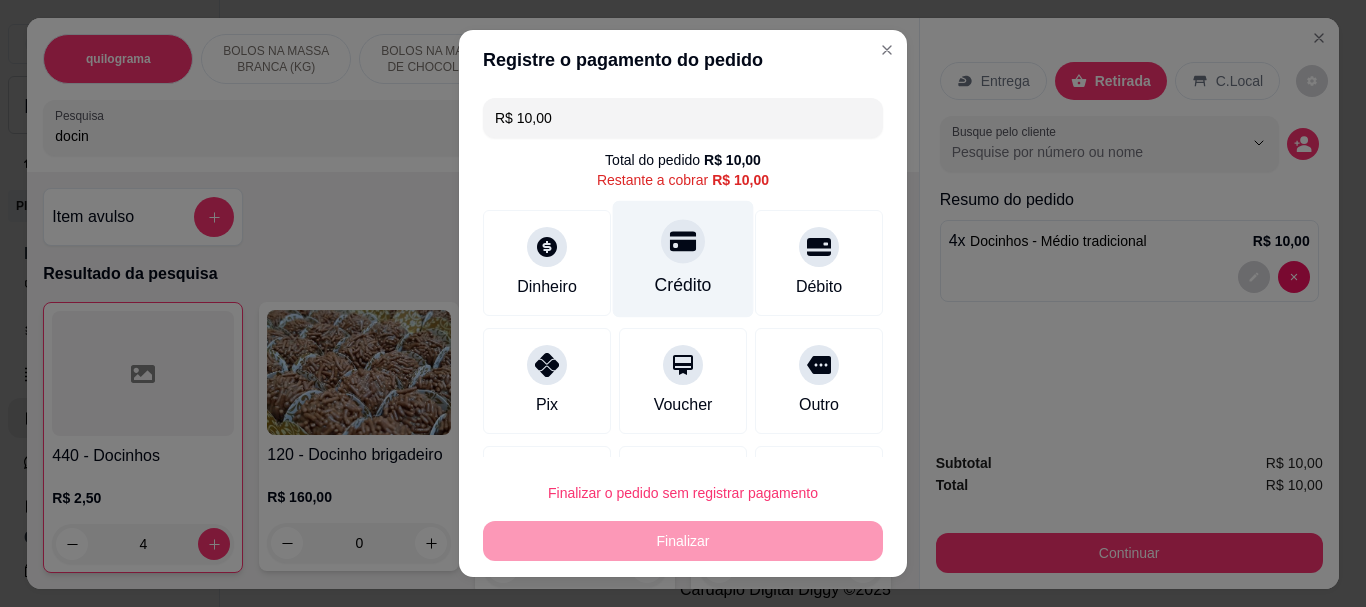 click on "Crédito" at bounding box center [683, 286] 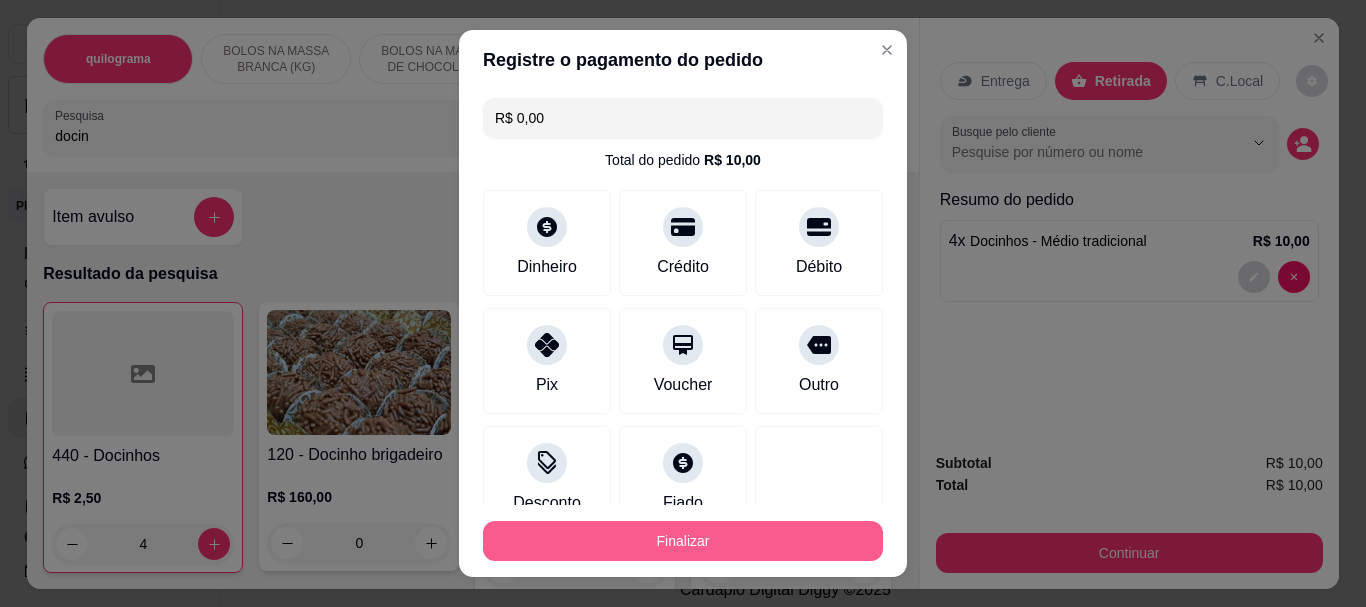 click on "Finalizar" at bounding box center (683, 541) 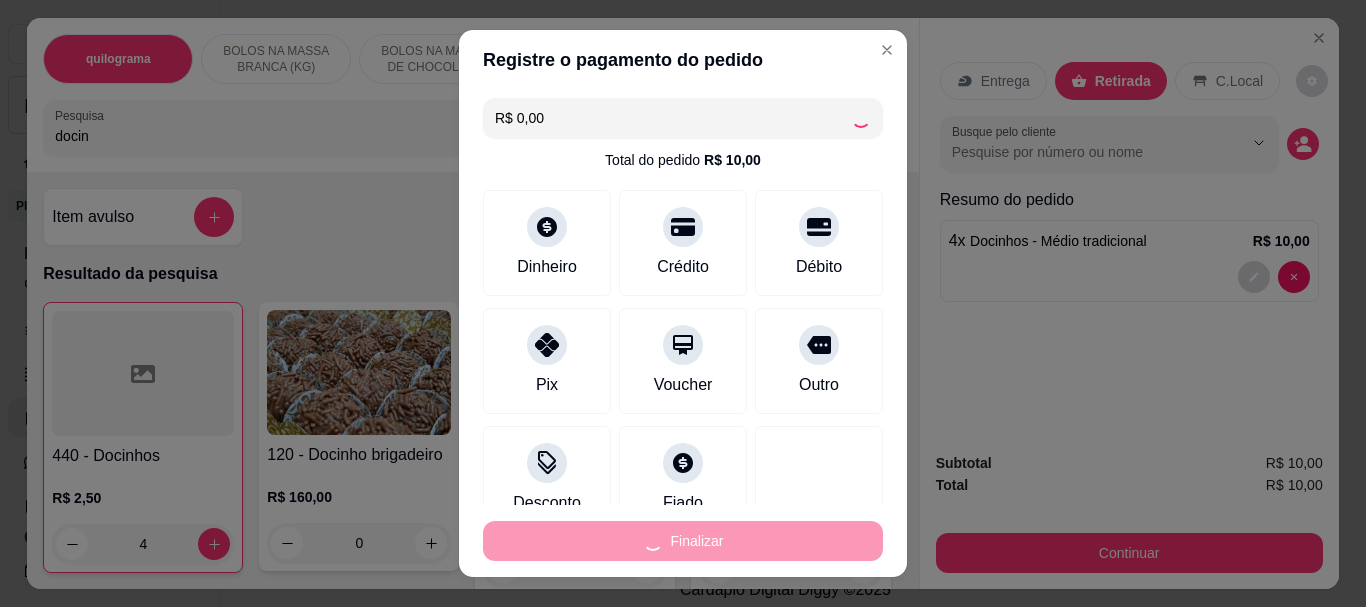 type on "0" 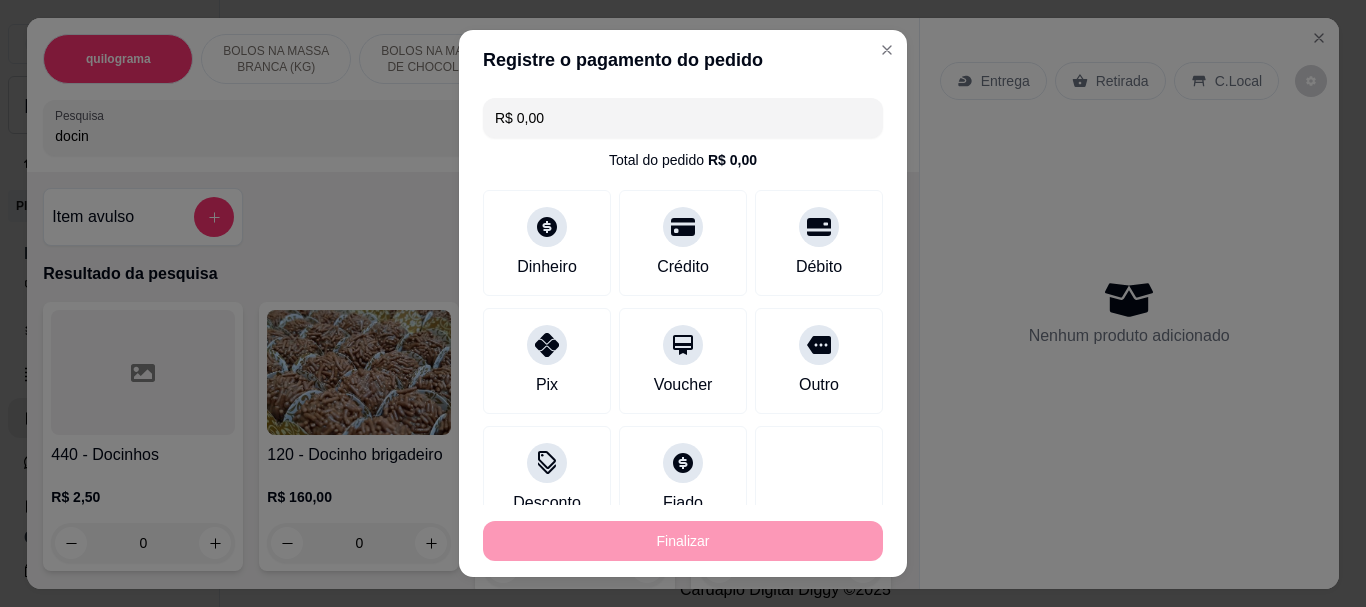 type on "-R$ 10,00" 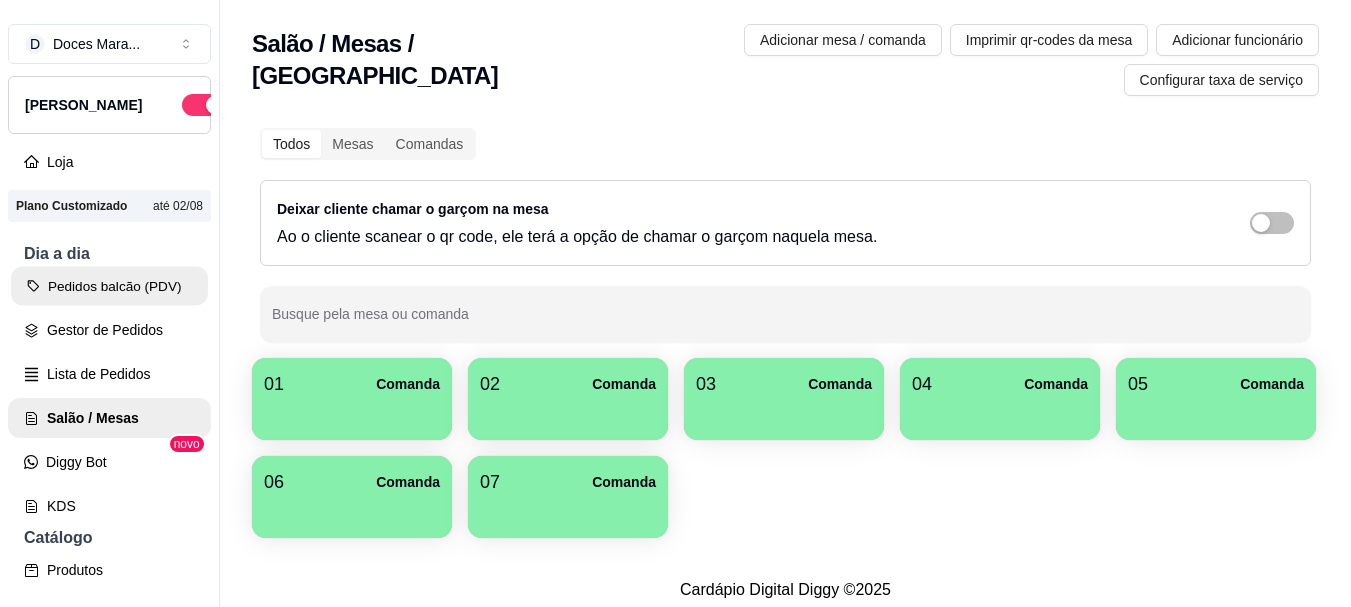 click on "Pedidos balcão (PDV)" at bounding box center [109, 286] 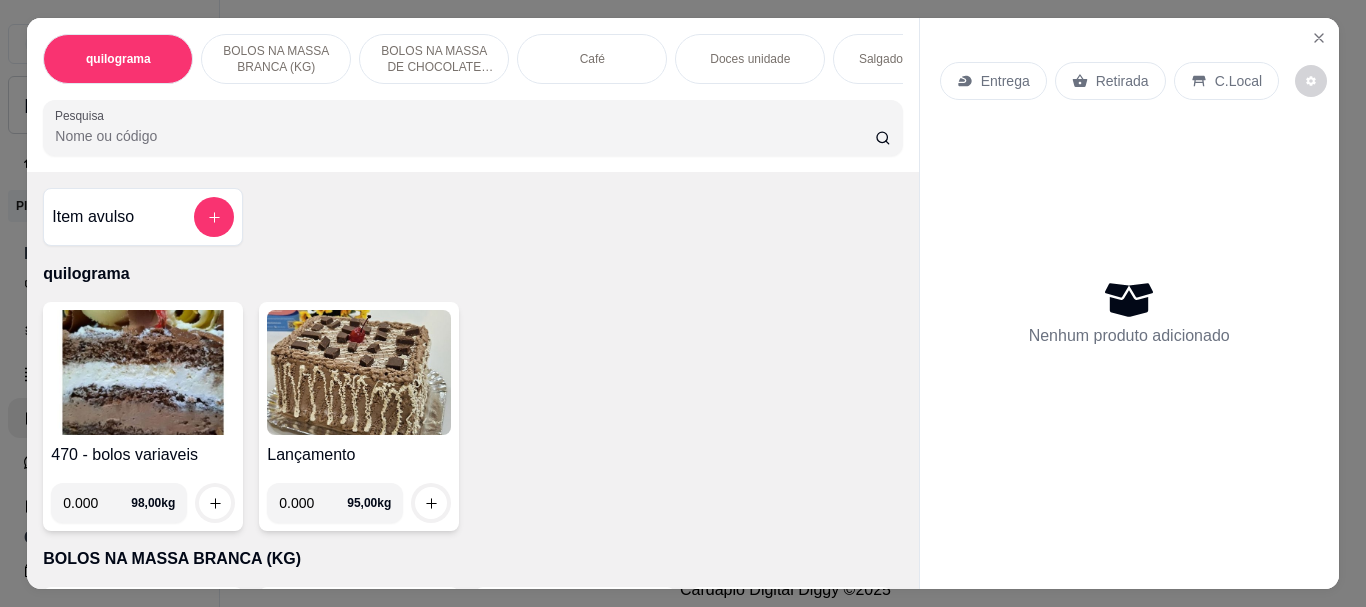 click at bounding box center [143, 372] 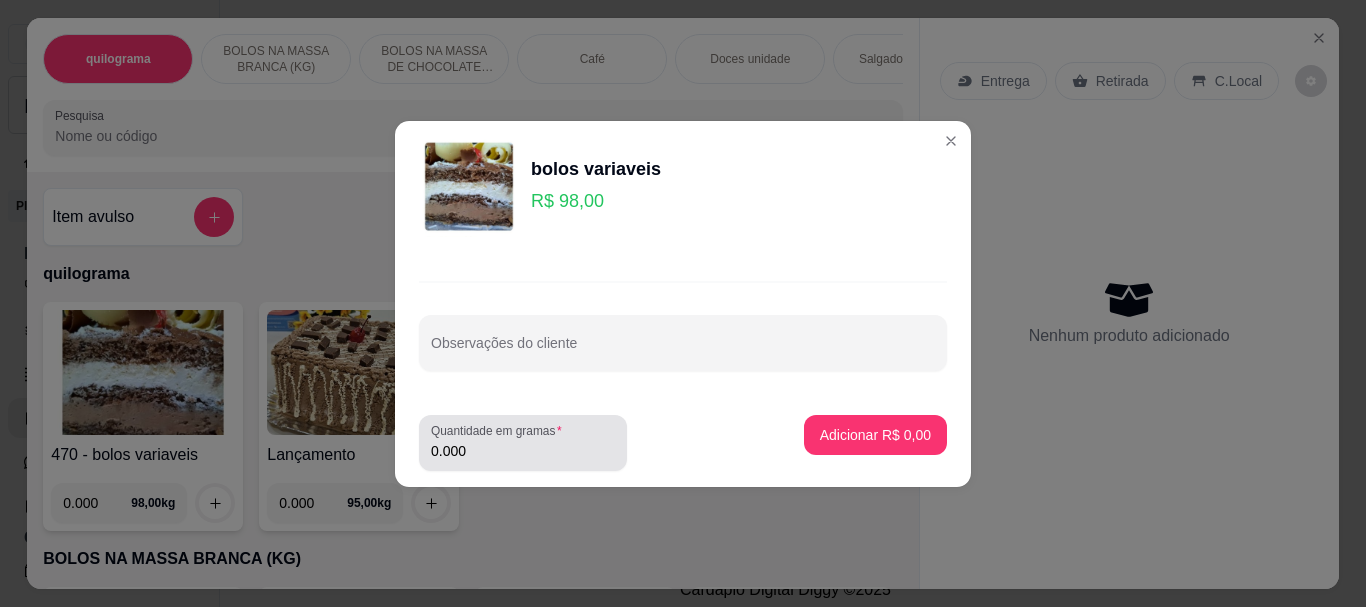 click on "0.000" at bounding box center (523, 451) 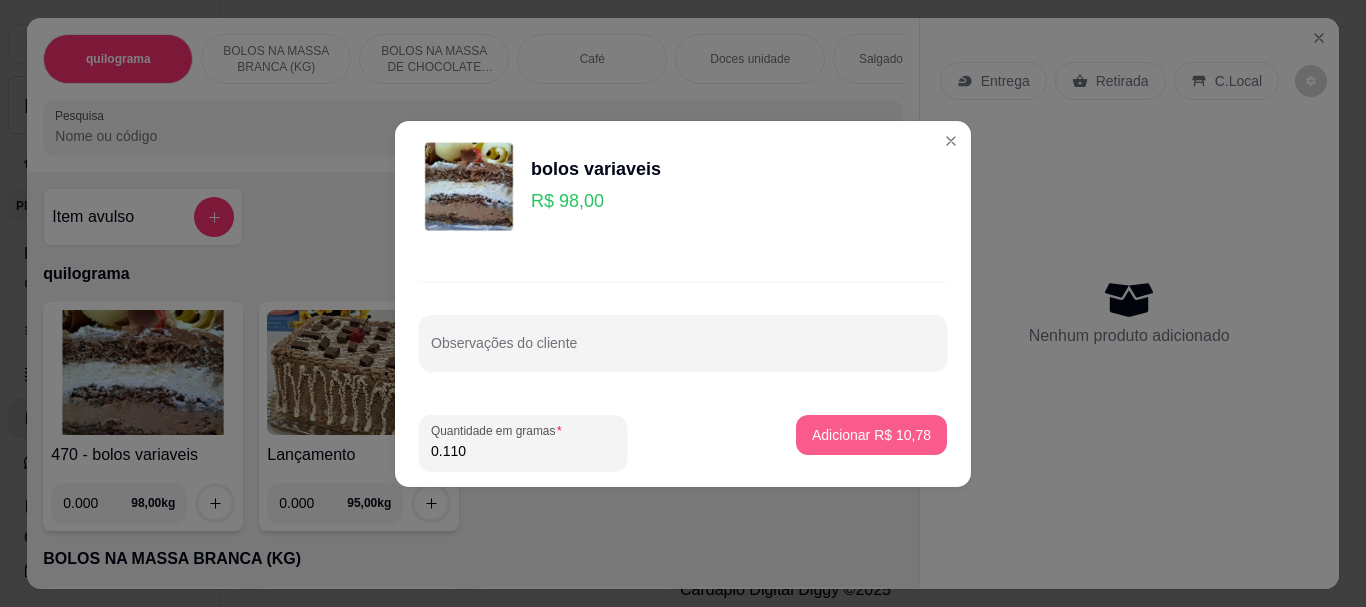 type on "0.110" 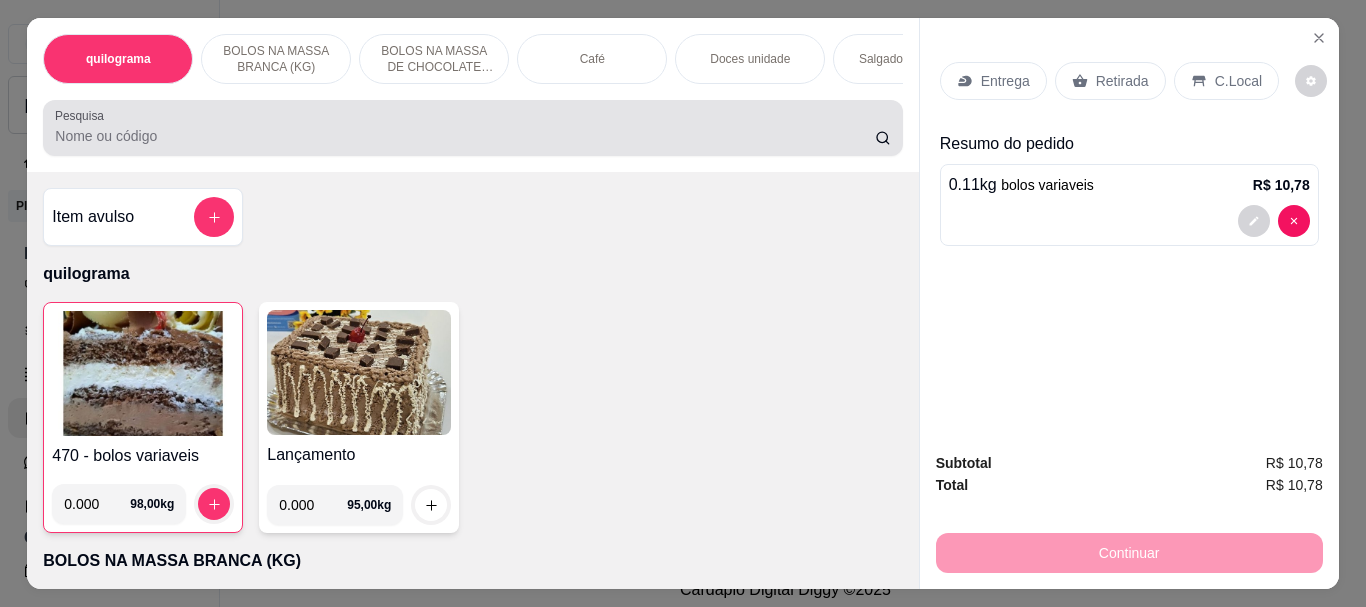 click on "Pesquisa" at bounding box center (472, 128) 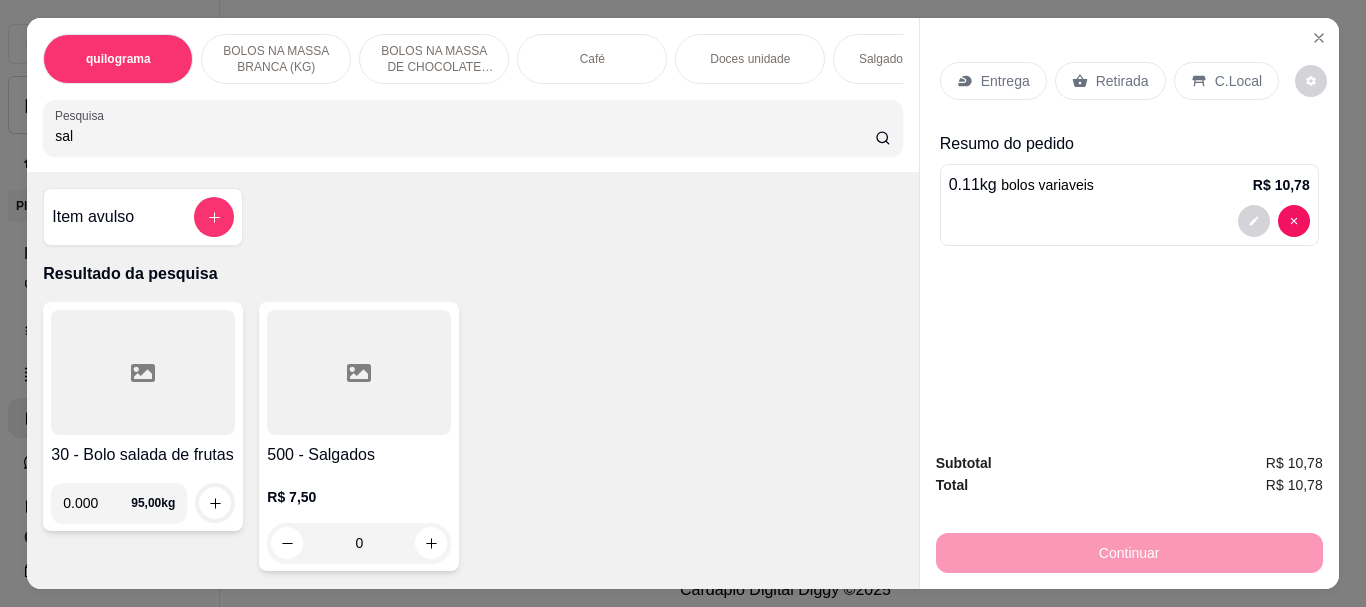 type on "sal" 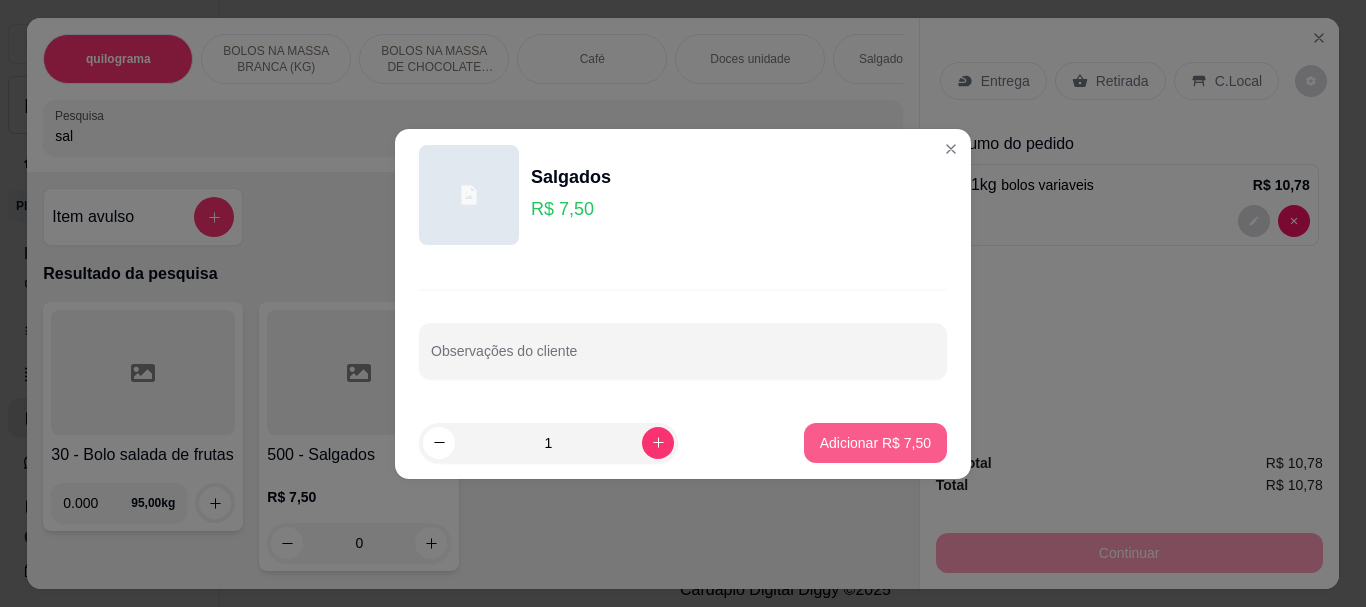 click on "Adicionar   R$ 7,50" at bounding box center (875, 443) 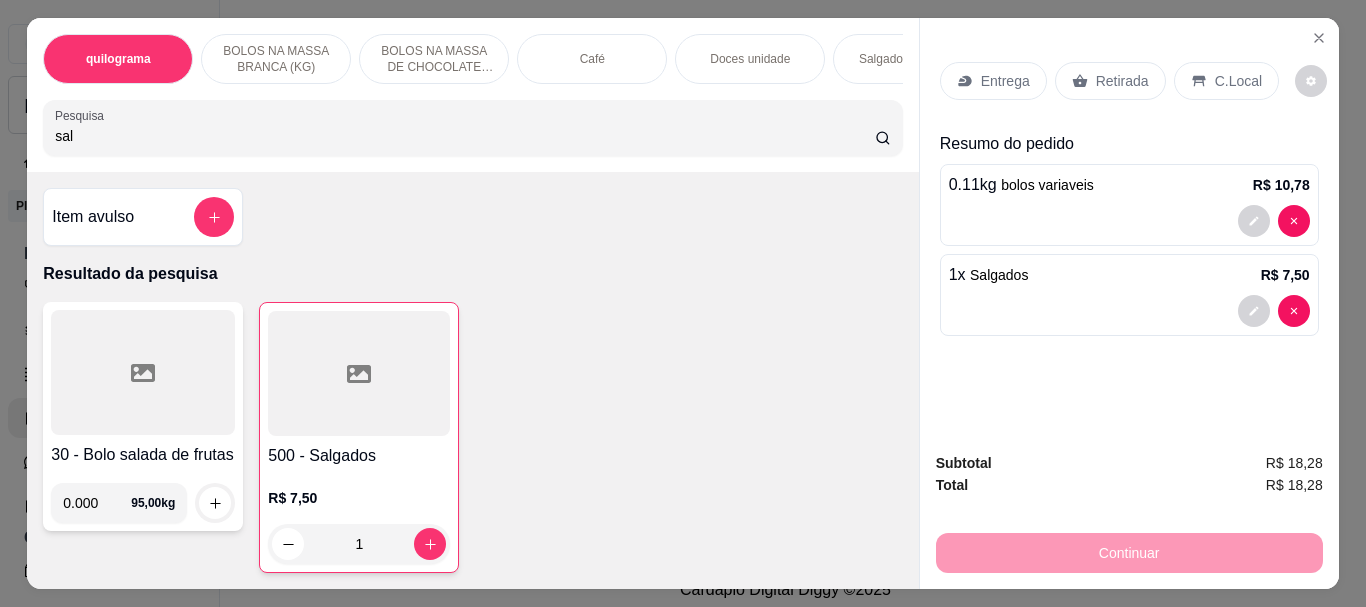 click on "Café" at bounding box center [592, 59] 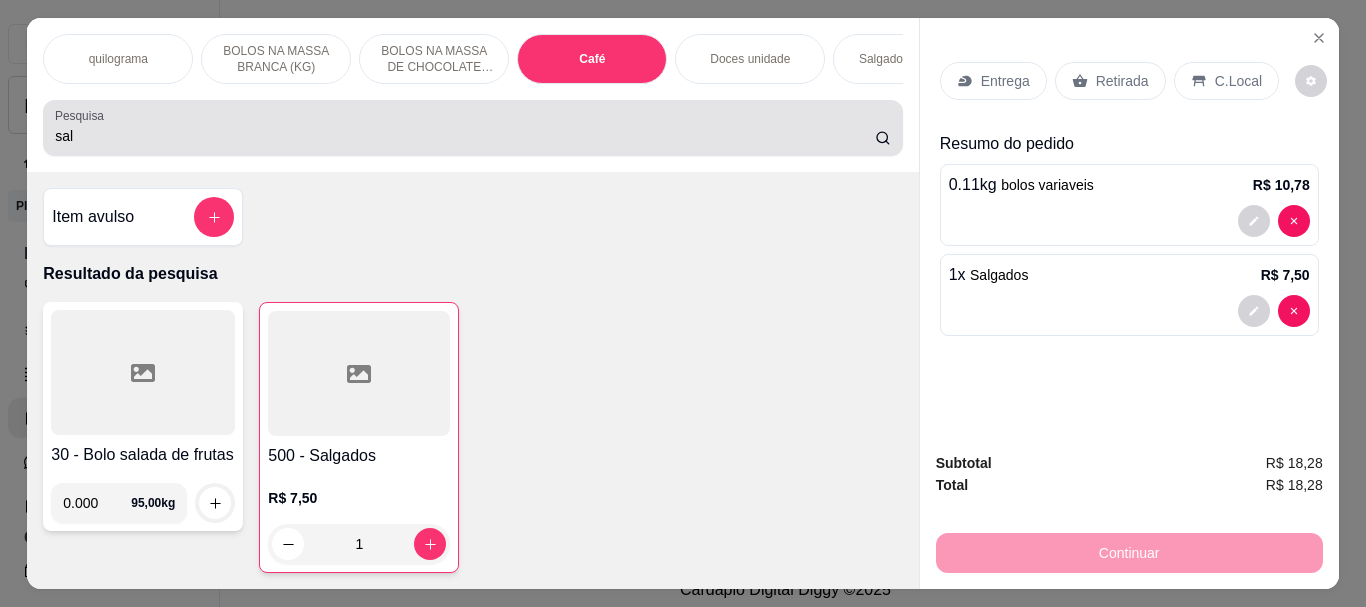 scroll, scrollTop: 7413, scrollLeft: 0, axis: vertical 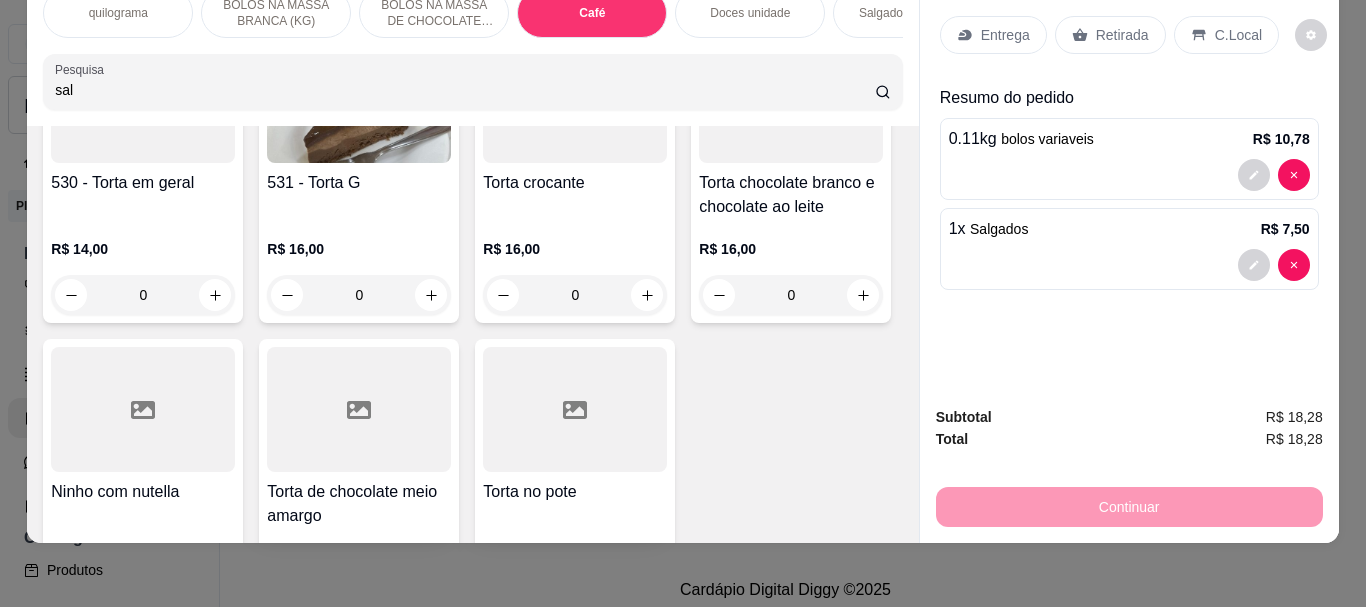 click at bounding box center (359, -1551) 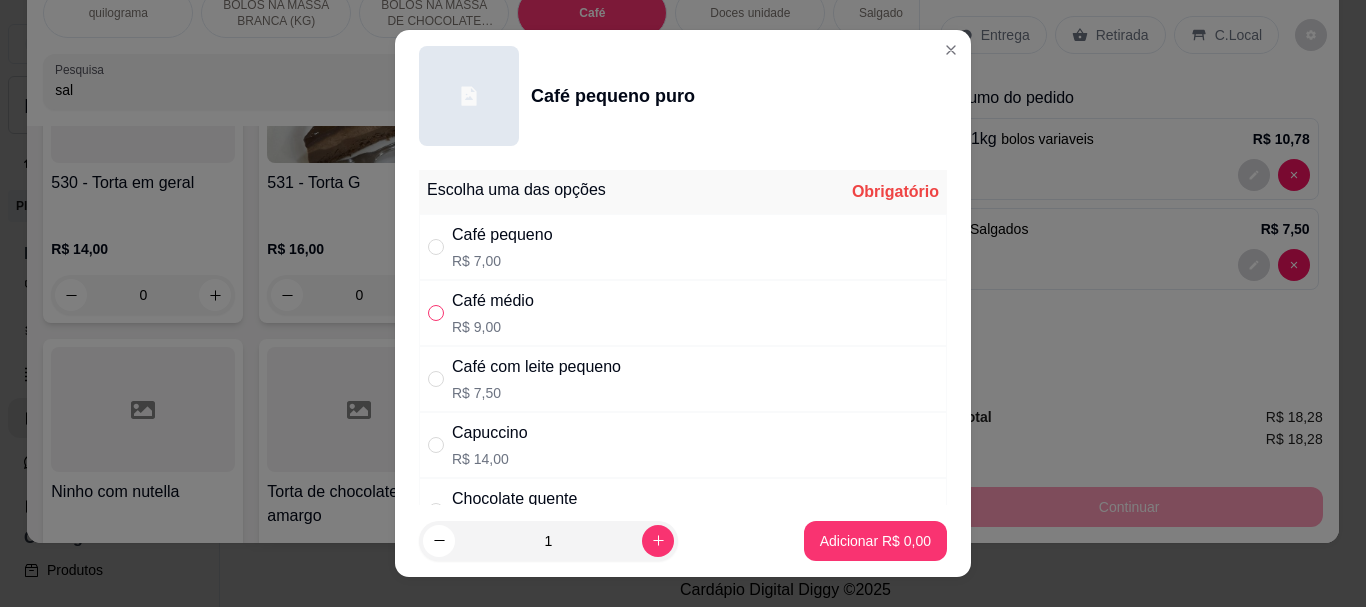 click at bounding box center (436, 313) 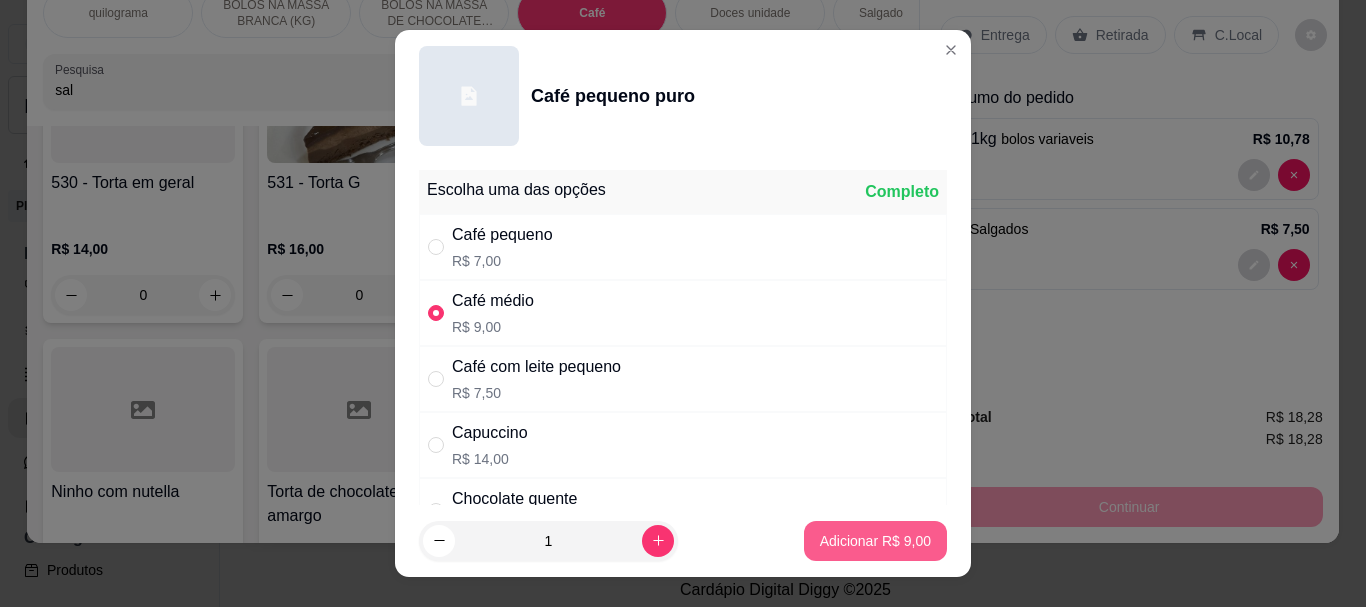 click on "Adicionar   R$ 9,00" at bounding box center [875, 541] 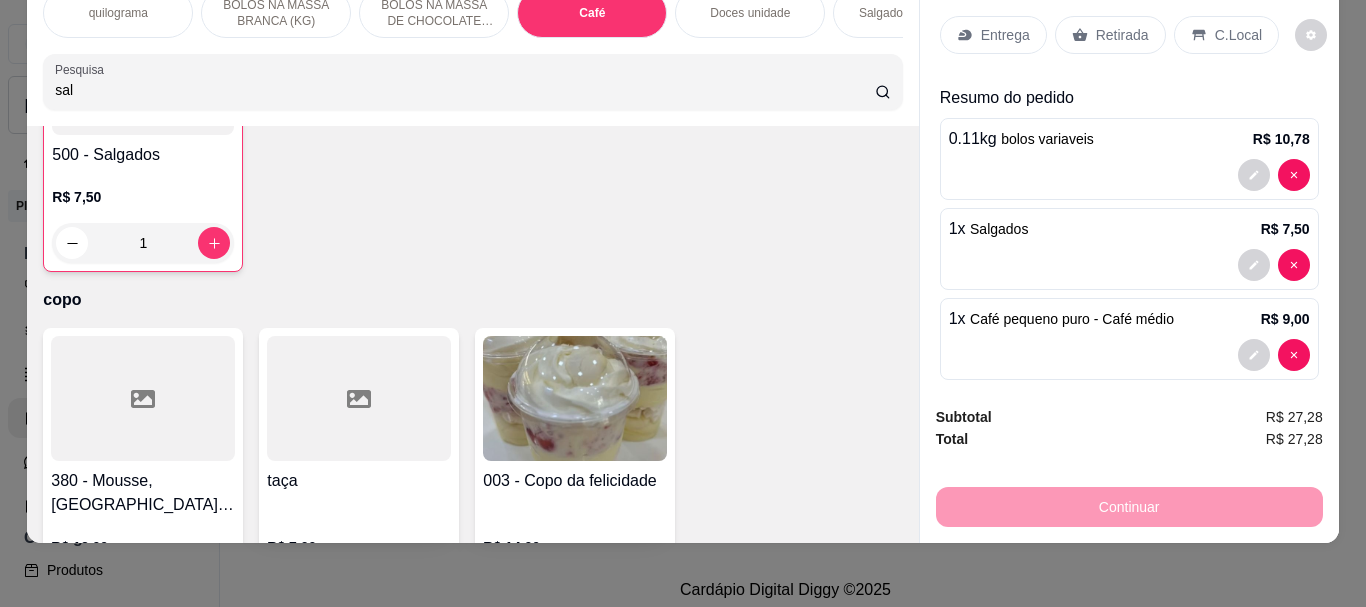 scroll, scrollTop: 6413, scrollLeft: 0, axis: vertical 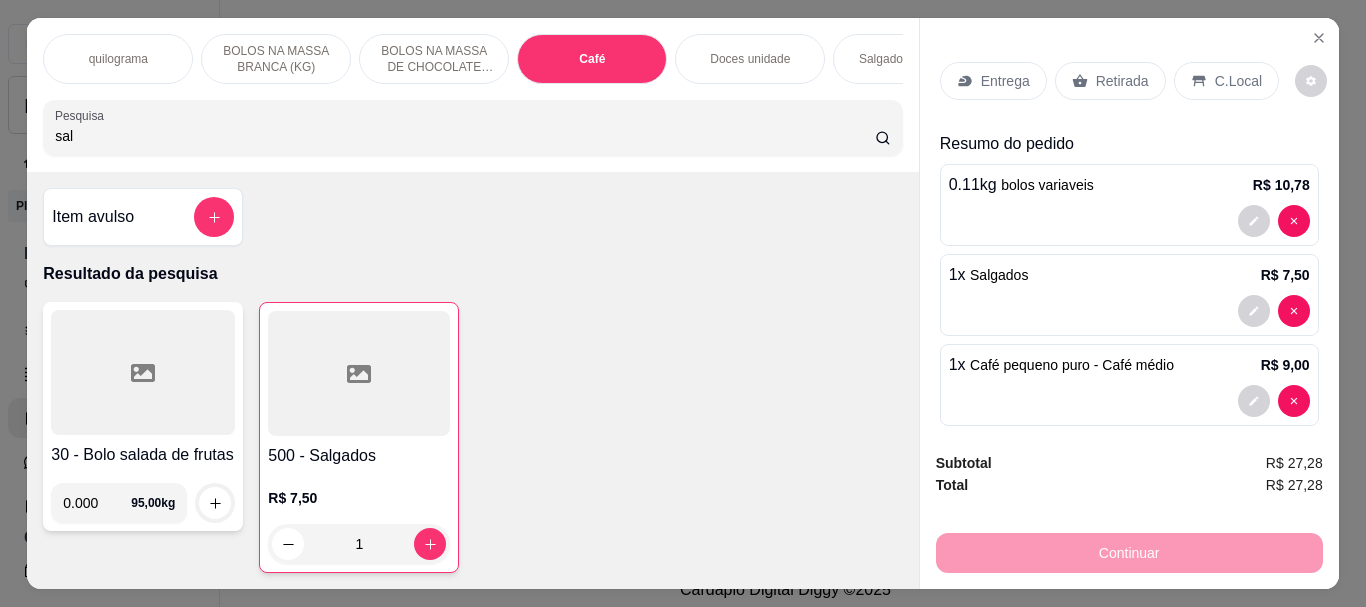 click on "Retirada" at bounding box center (1122, 81) 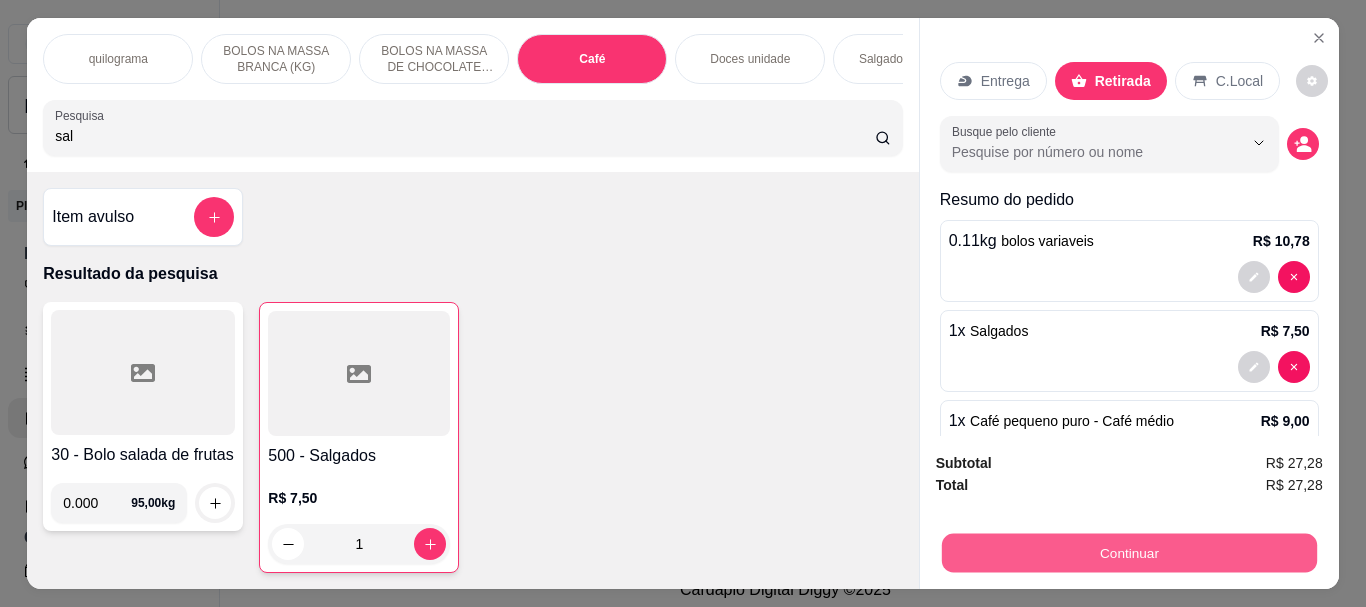 click on "Continuar" at bounding box center [1128, 552] 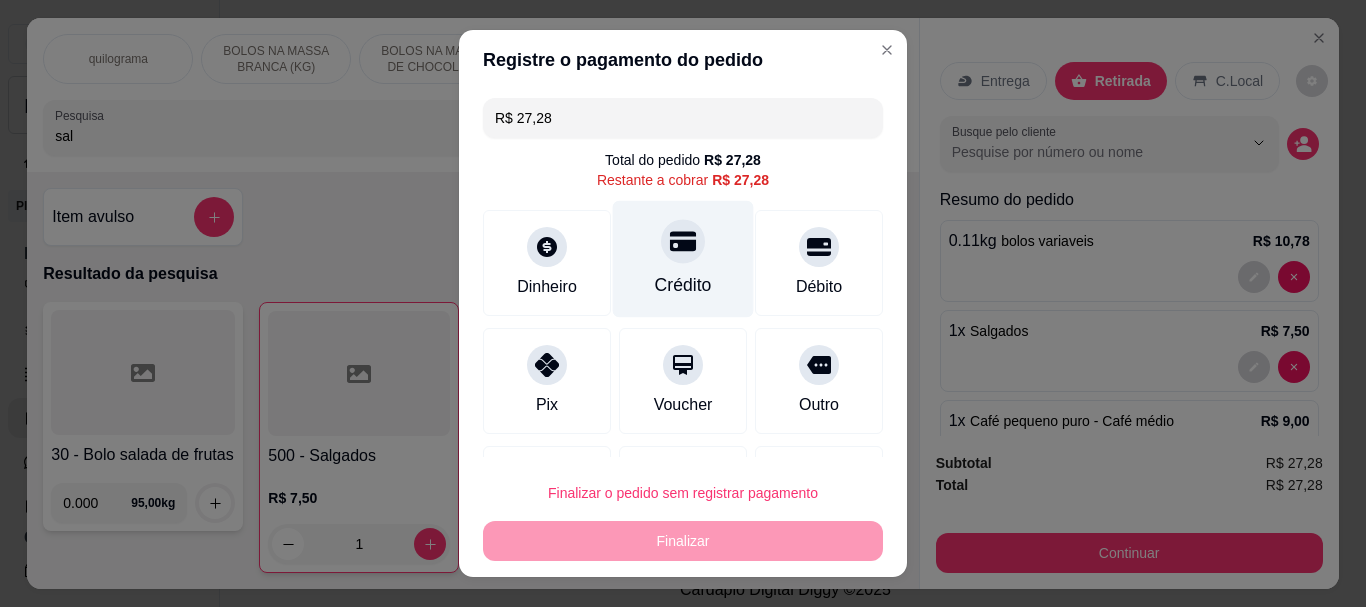 click on "Crédito" at bounding box center [683, 286] 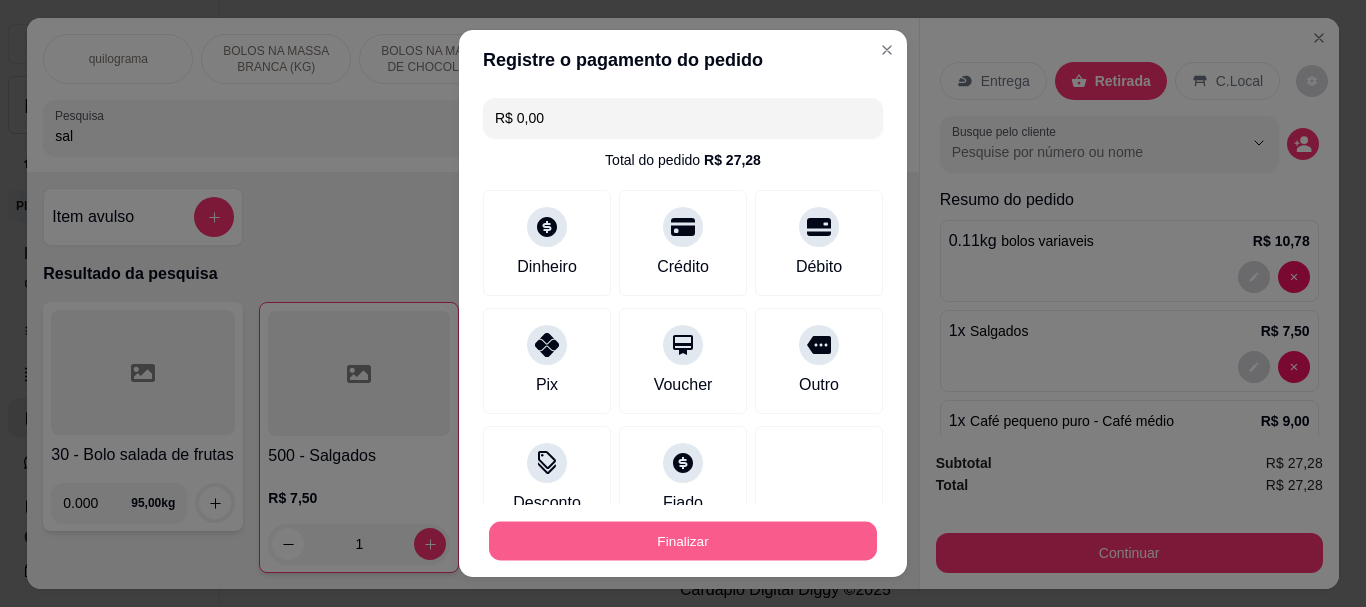 click on "Finalizar" at bounding box center [683, 540] 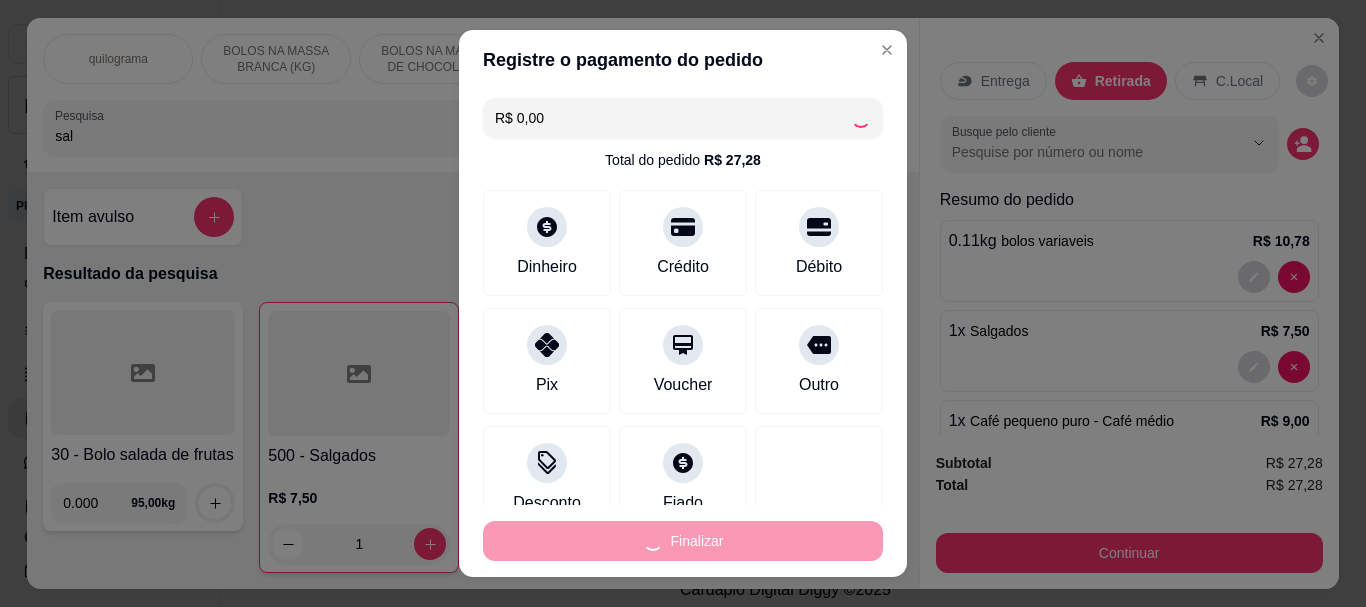 type on "0" 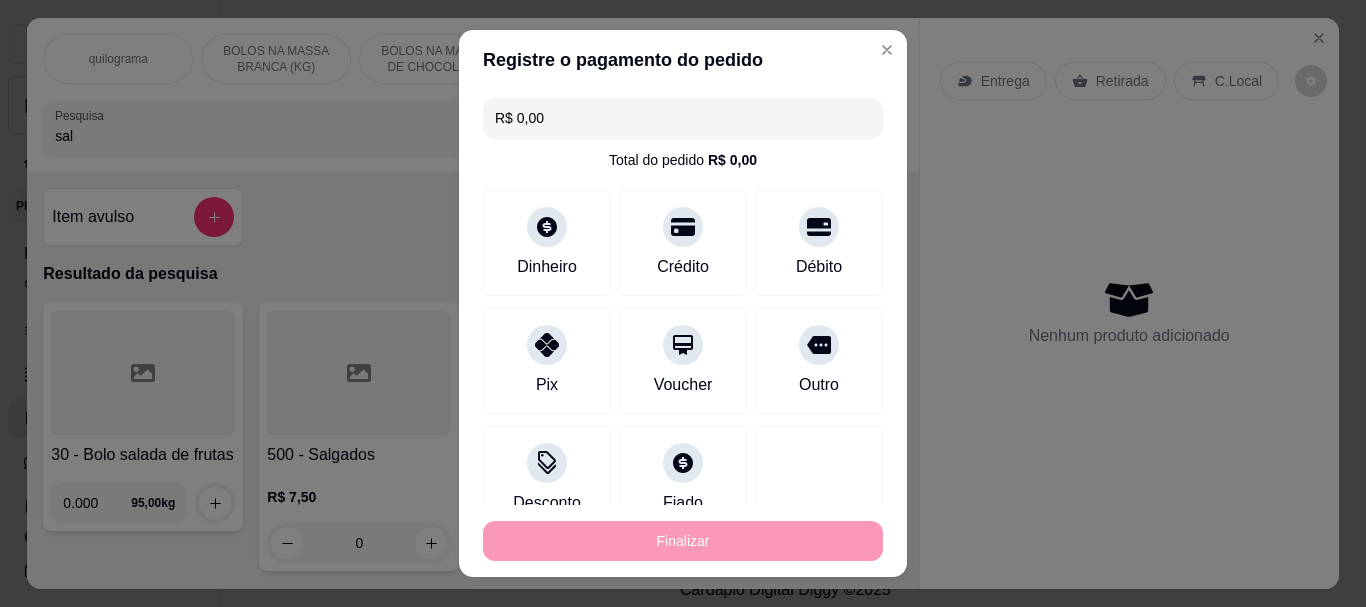 type on "-R$ 27,28" 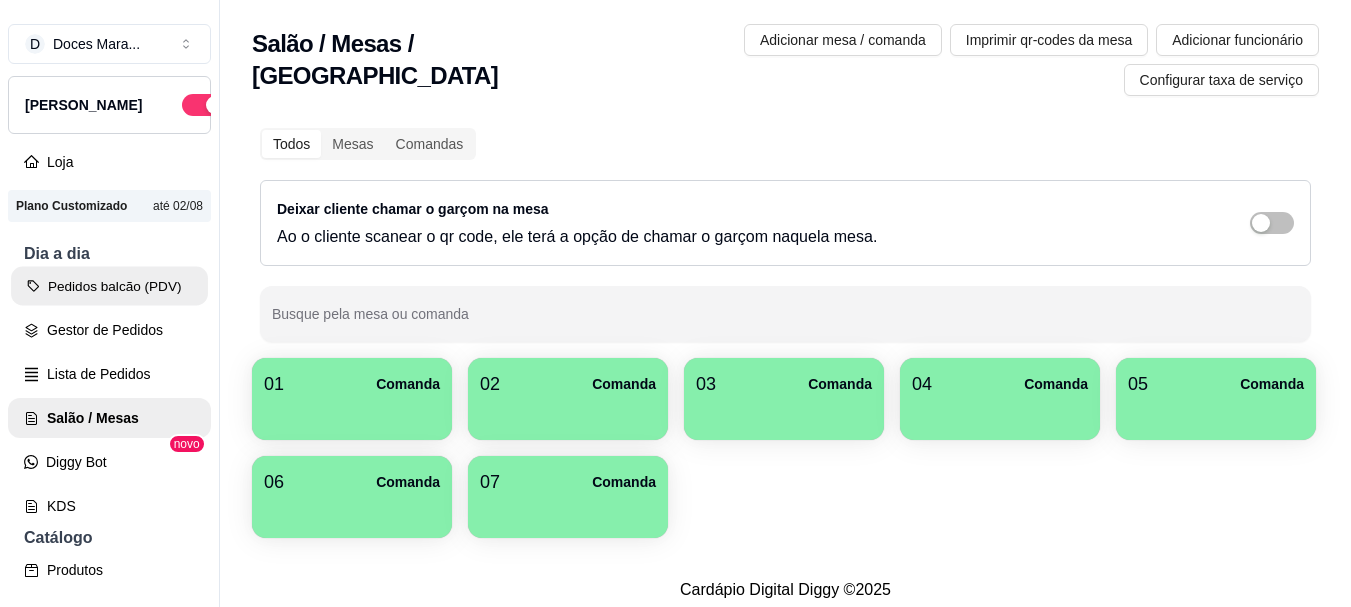 click on "Pedidos balcão (PDV)" at bounding box center (109, 286) 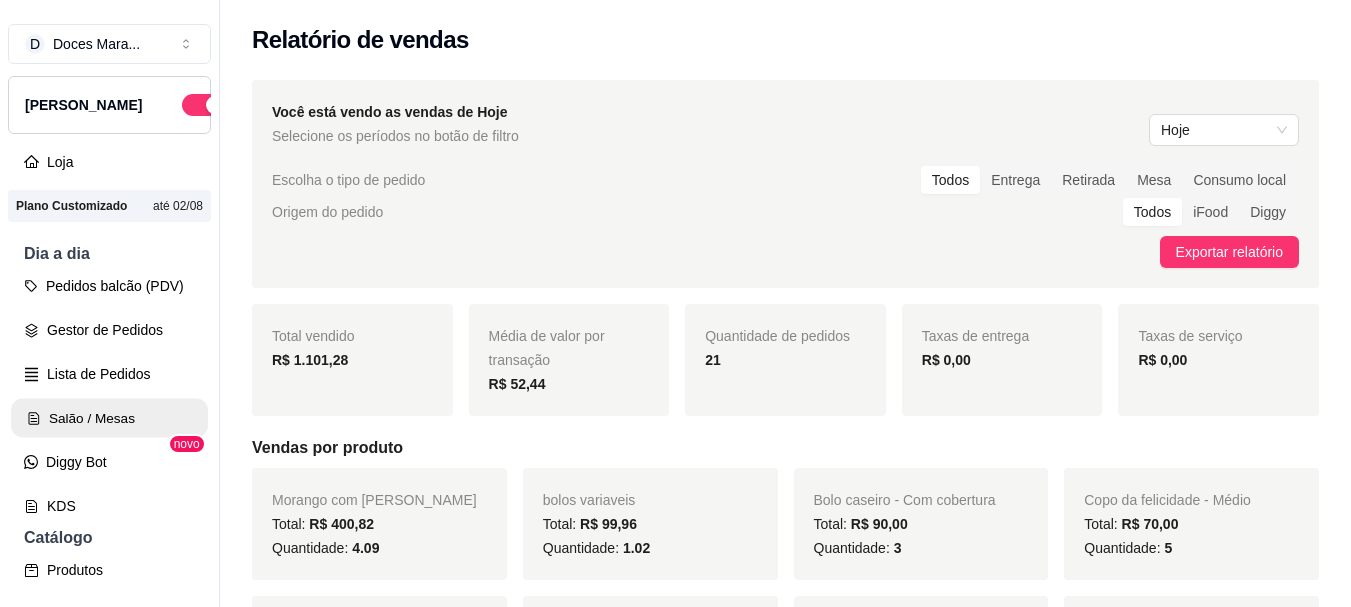 click on "Salão / Mesas" at bounding box center (109, 418) 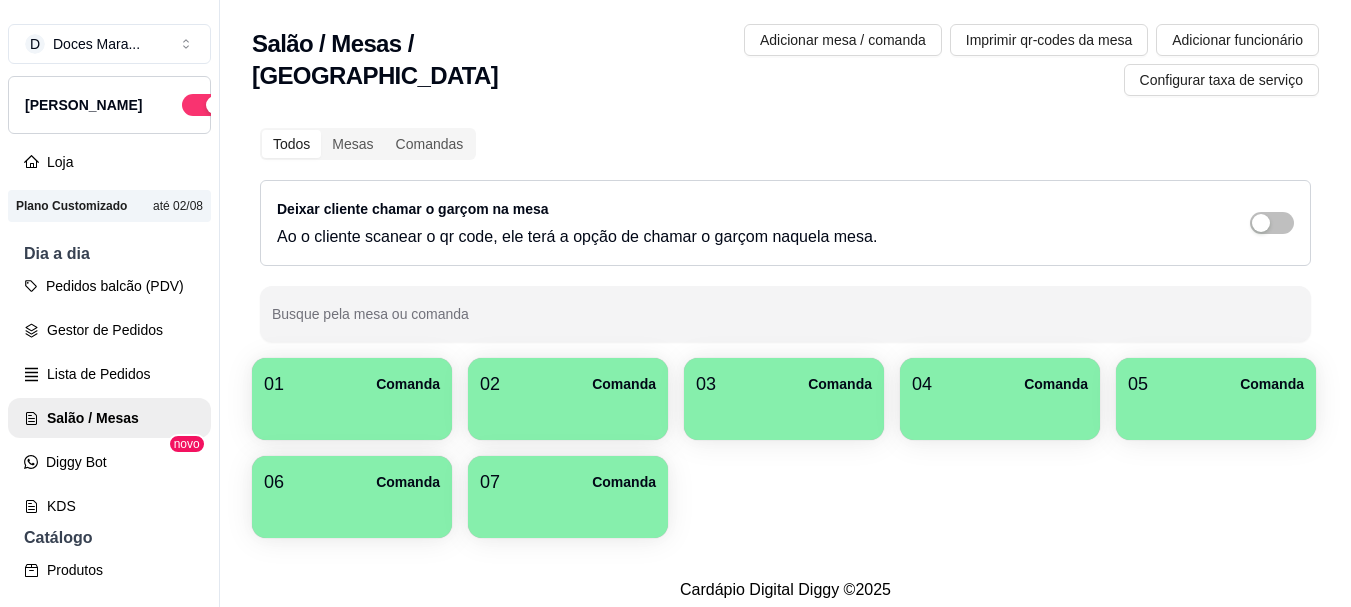 click at bounding box center [352, 413] 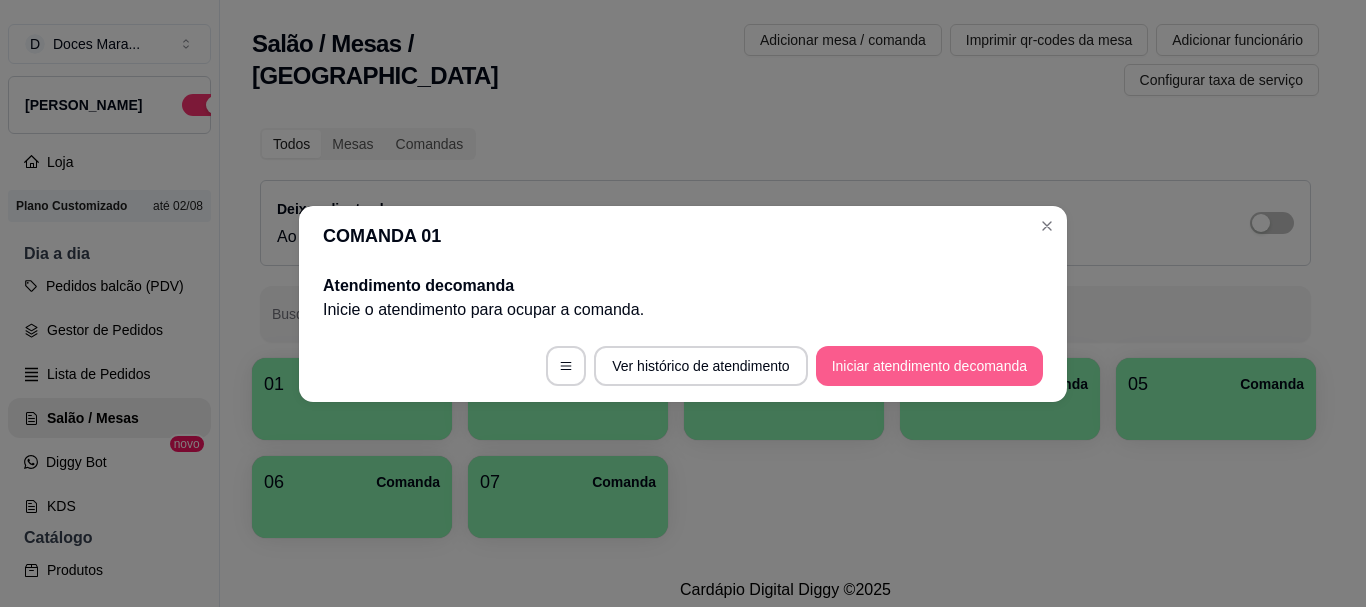 click on "Iniciar atendimento de  comanda" at bounding box center (929, 366) 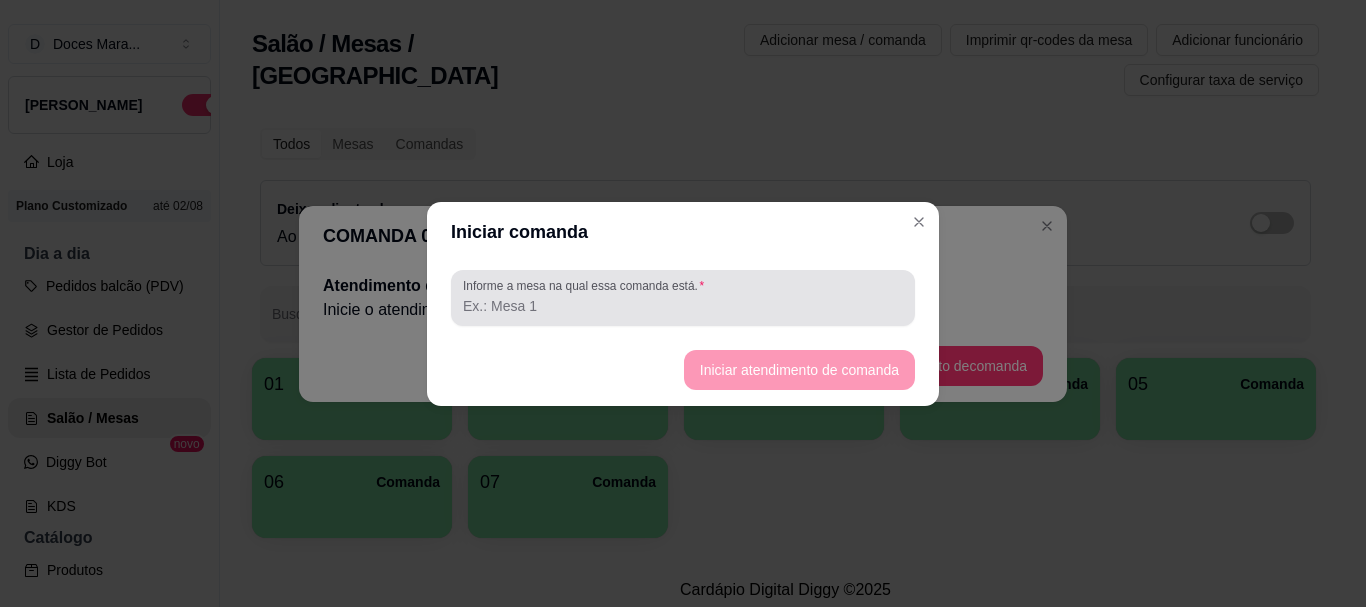 click at bounding box center [683, 298] 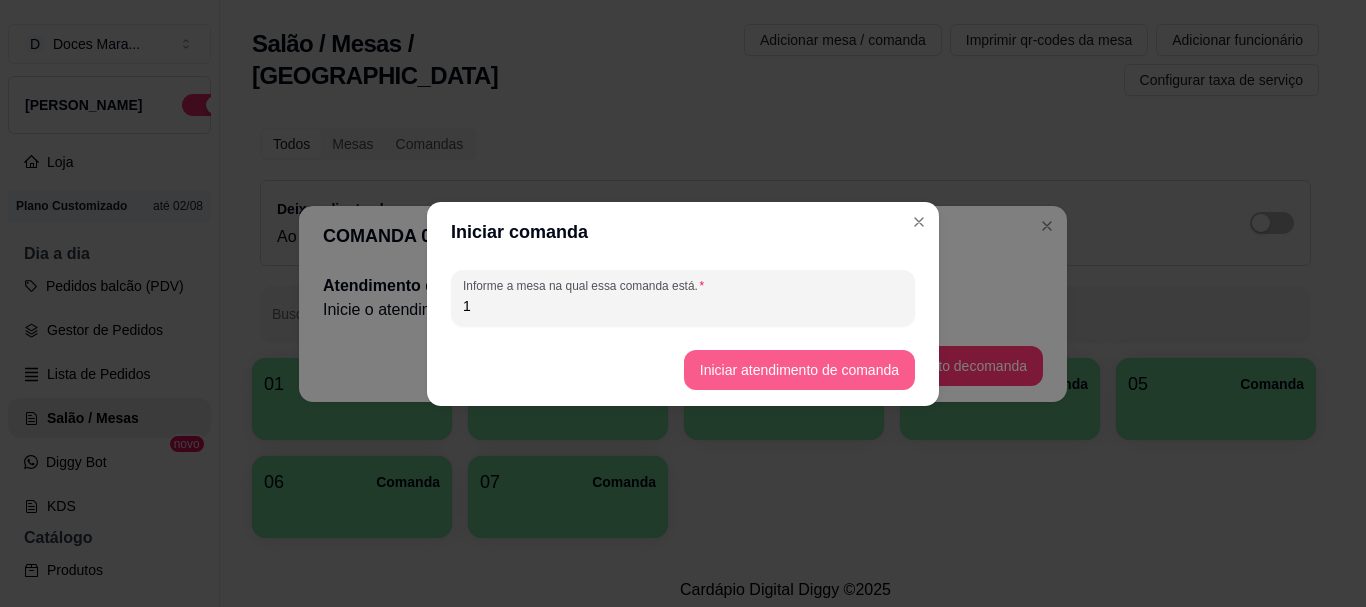 type on "1" 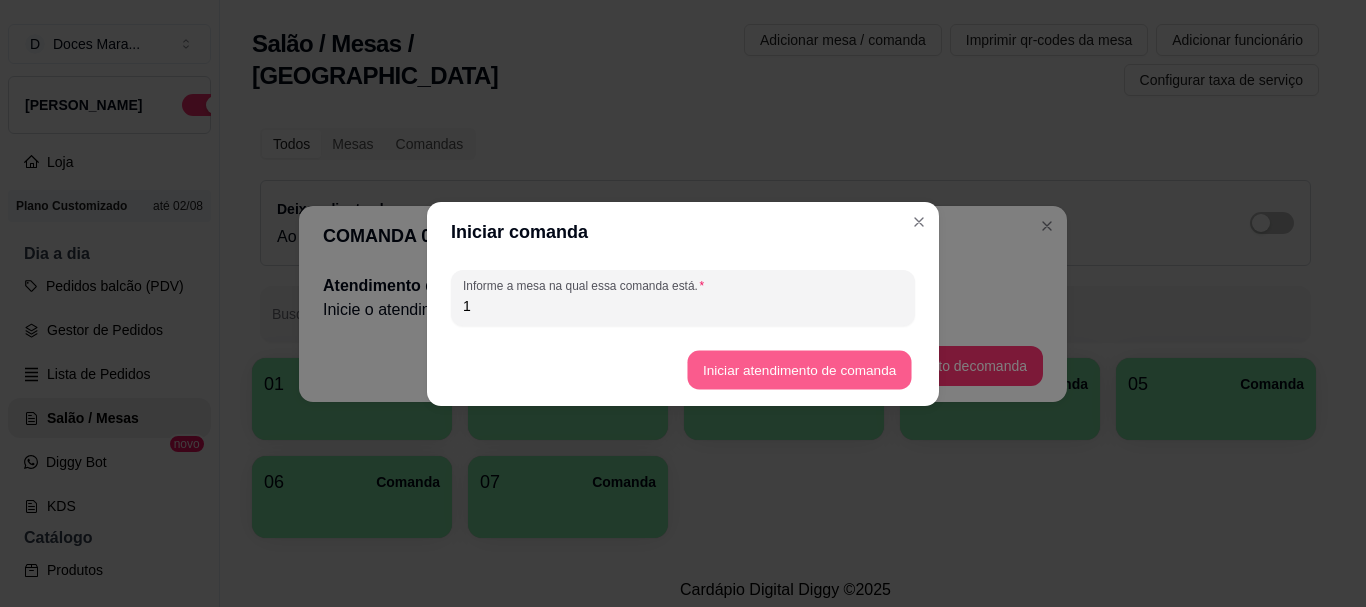 click on "Iniciar atendimento de comanda" at bounding box center [799, 369] 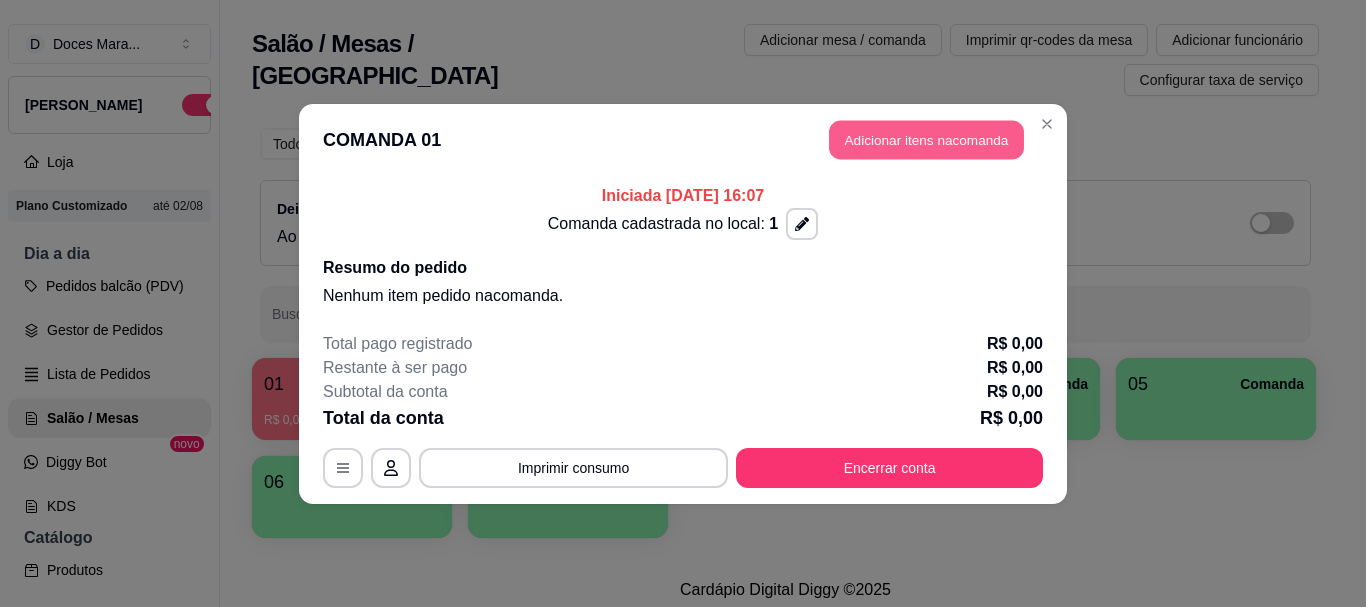 click on "Adicionar itens na  comanda" at bounding box center [926, 139] 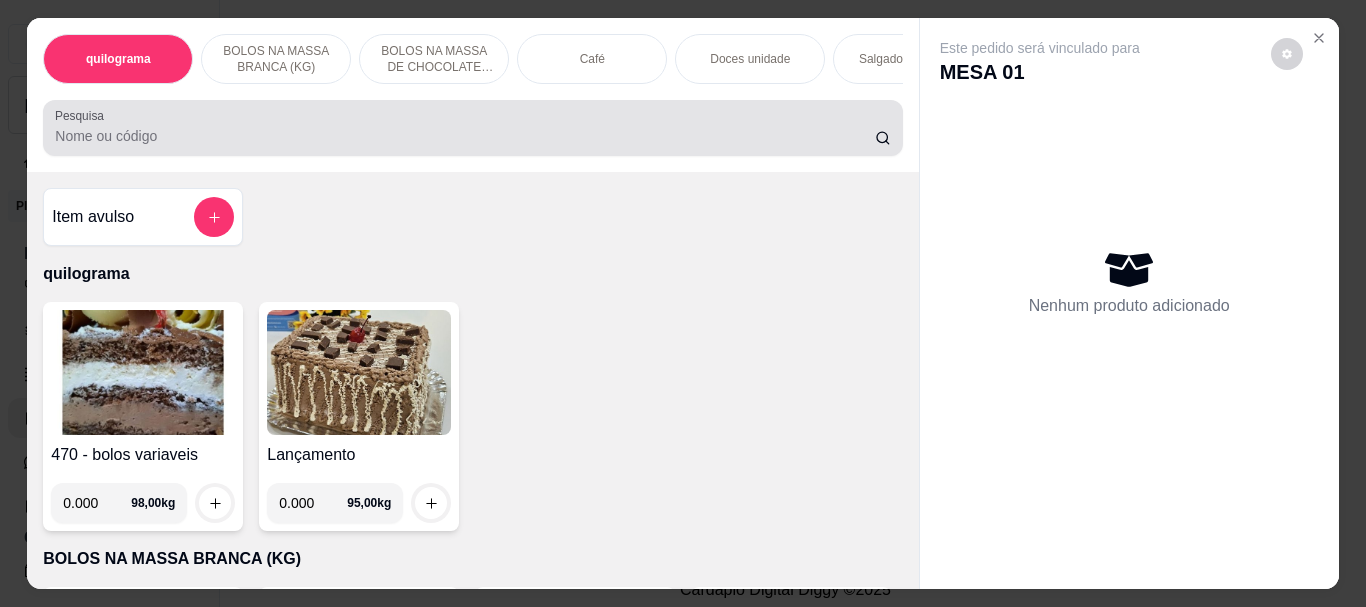 click on "Pesquisa" at bounding box center [465, 136] 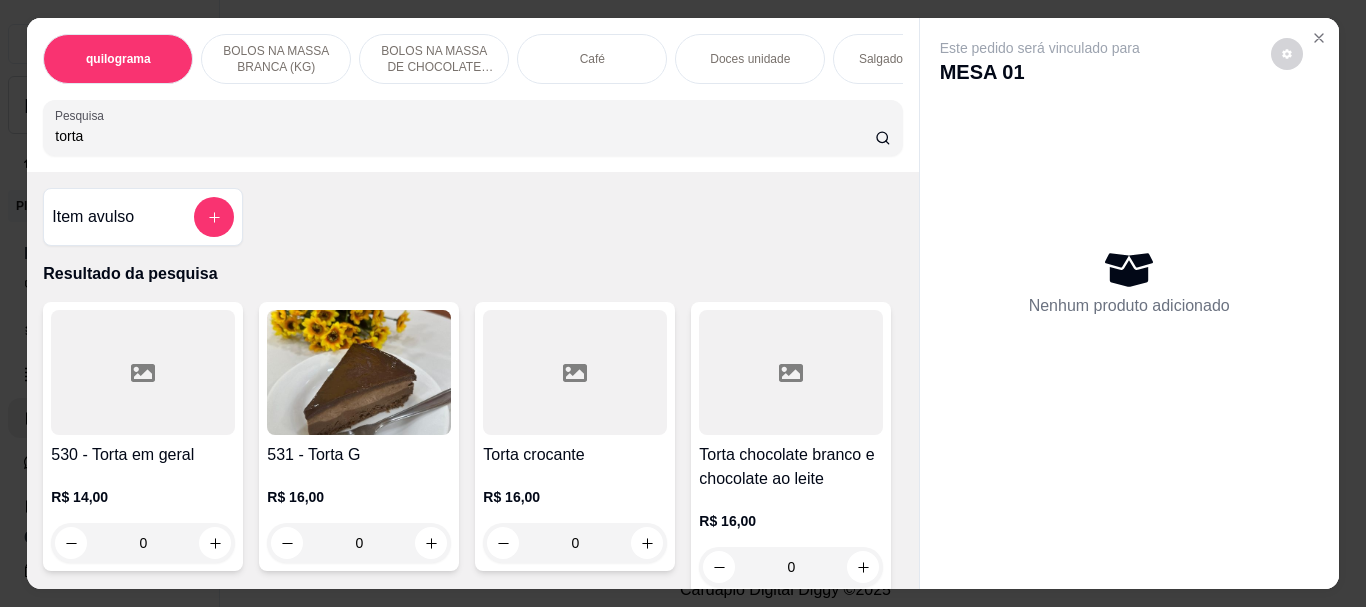 type on "torta" 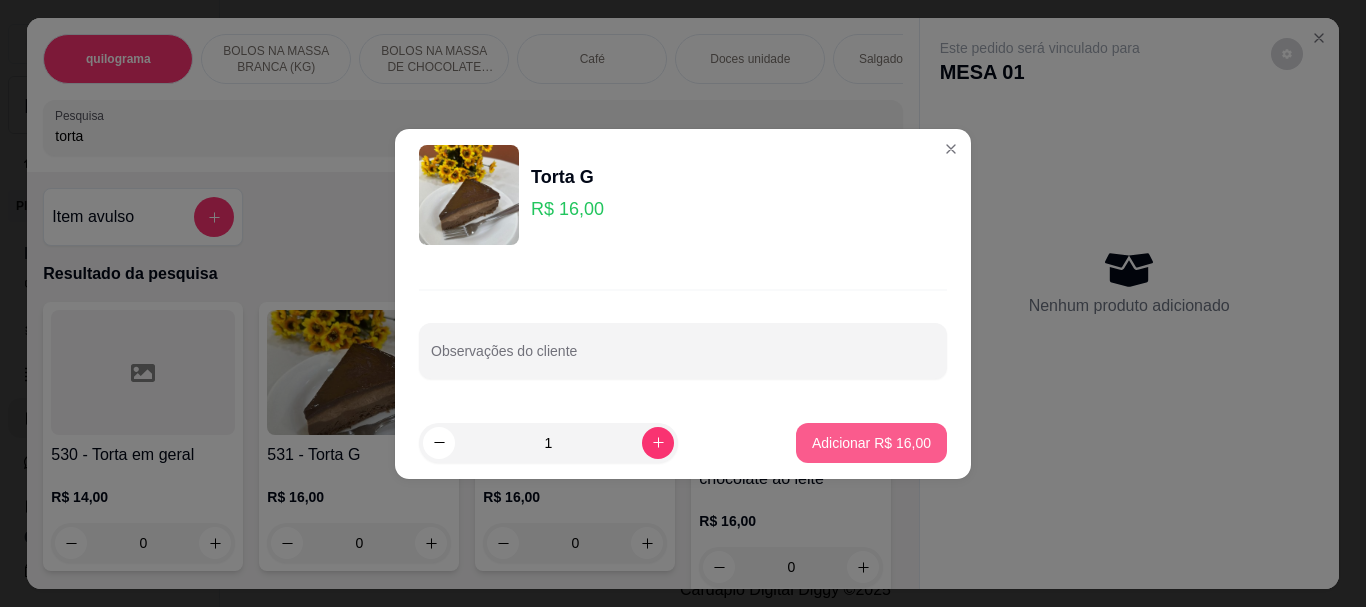 click on "Adicionar   R$ 16,00" at bounding box center (871, 443) 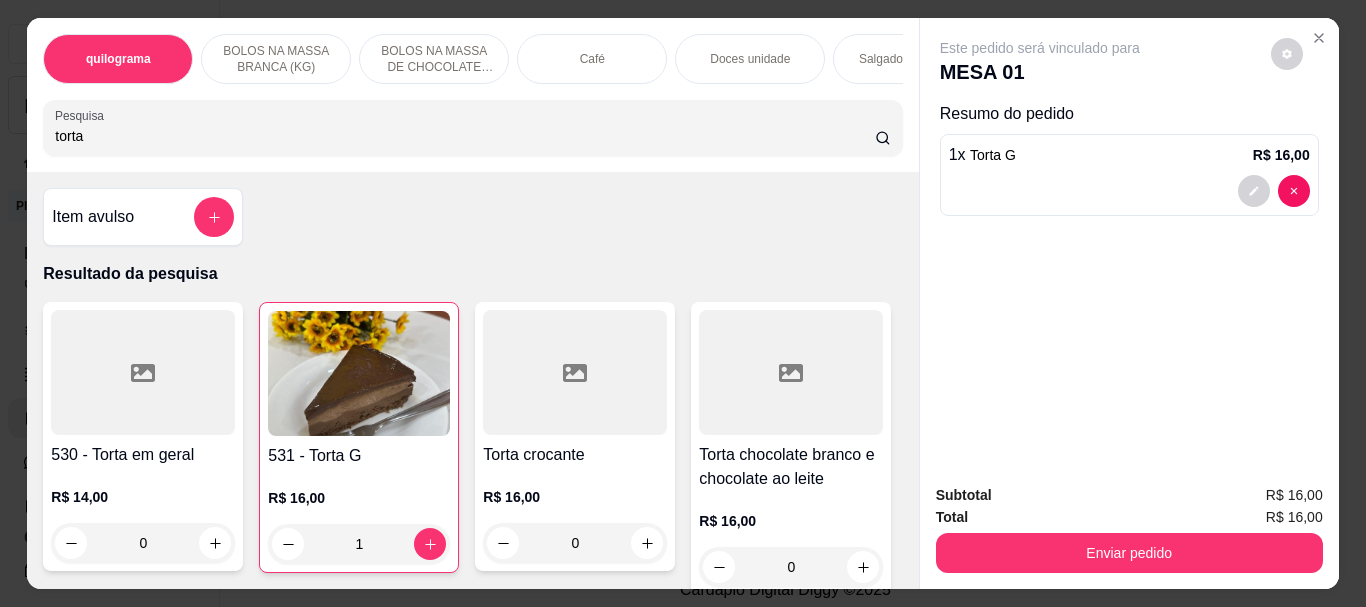 click on "Café" at bounding box center (592, 59) 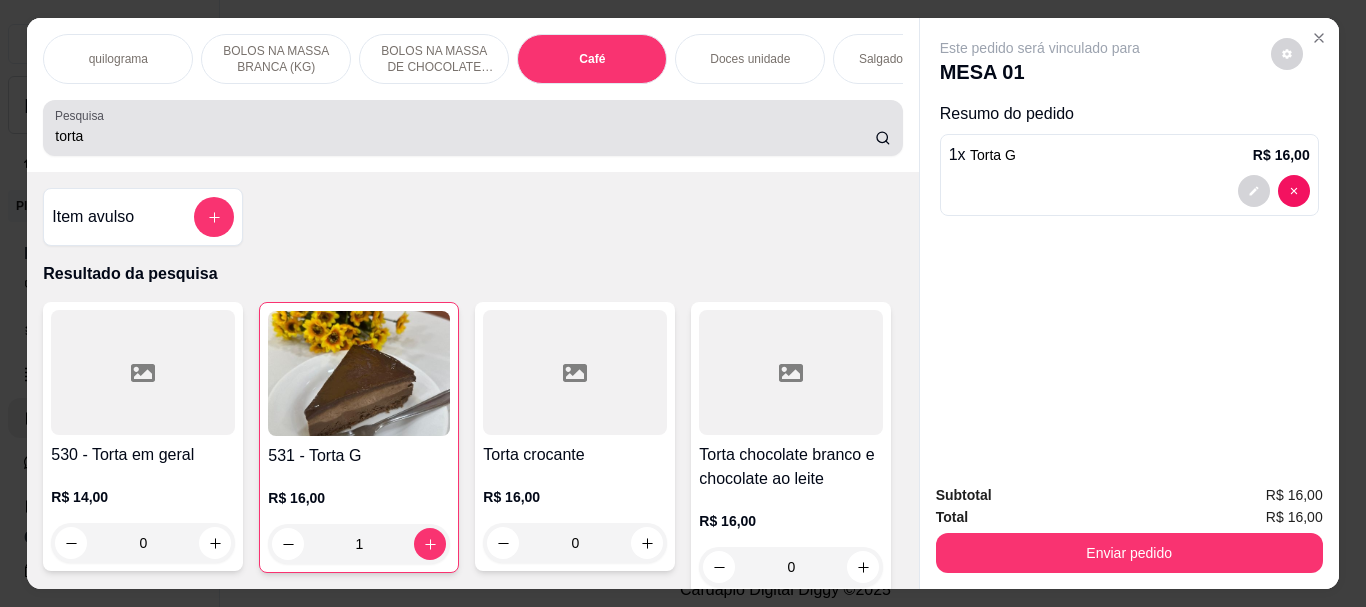 scroll, scrollTop: 8029, scrollLeft: 0, axis: vertical 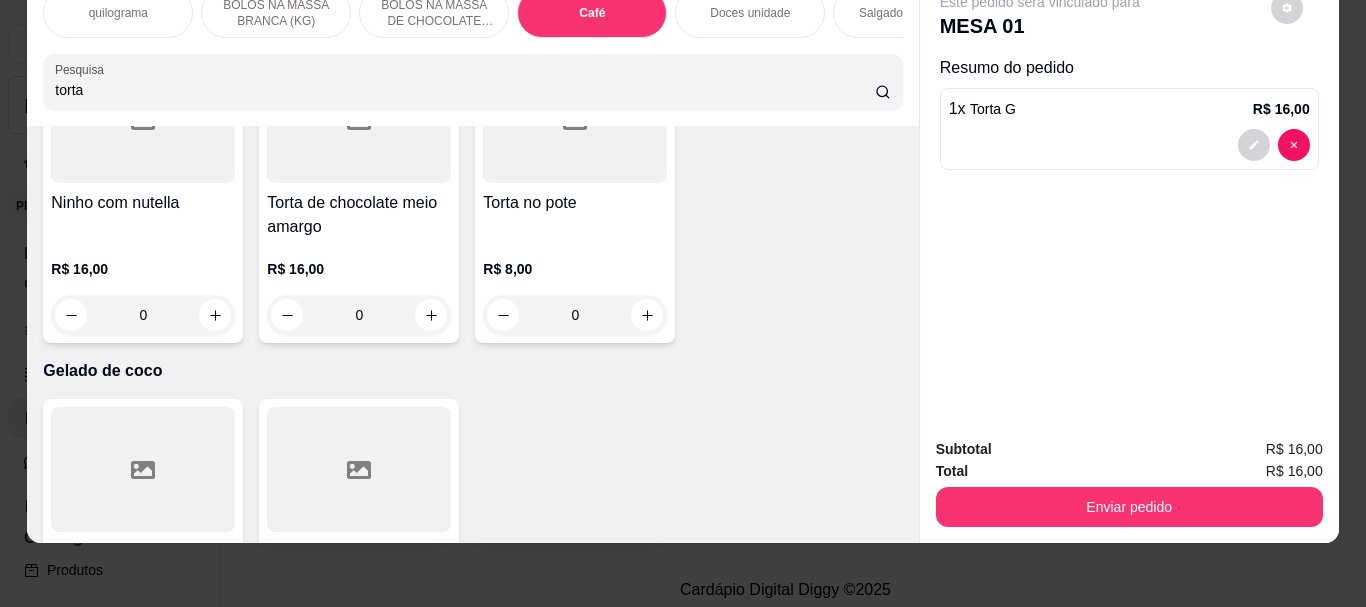 click at bounding box center (359, -1838) 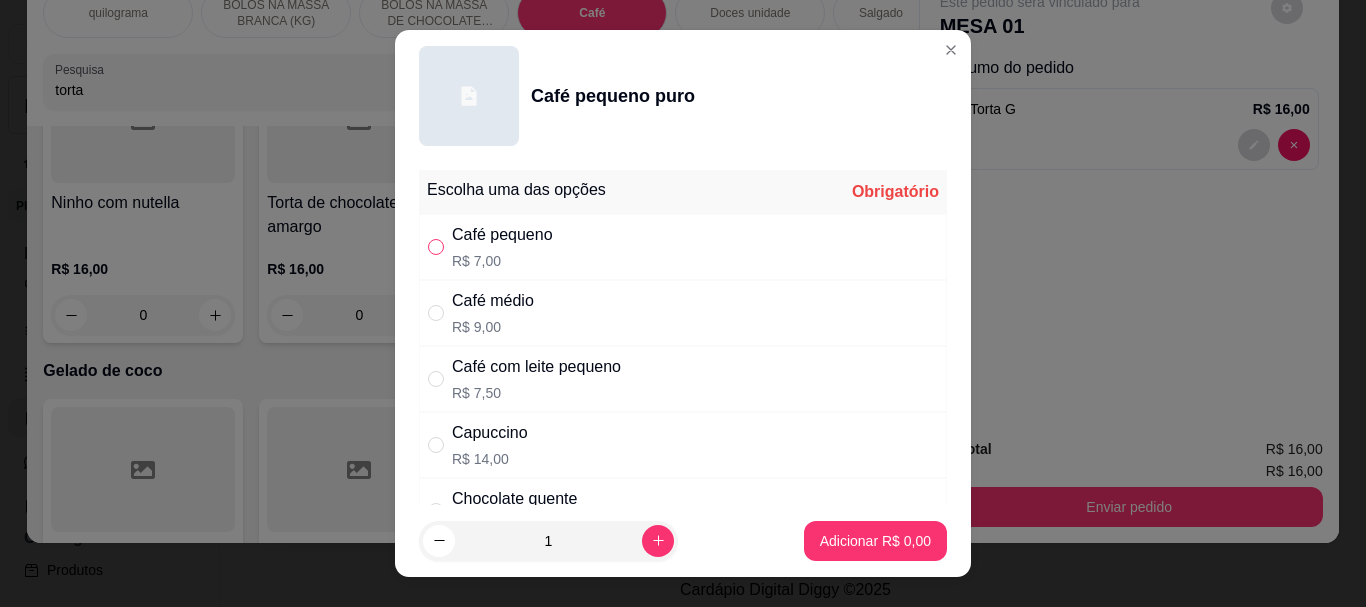 click at bounding box center [436, 247] 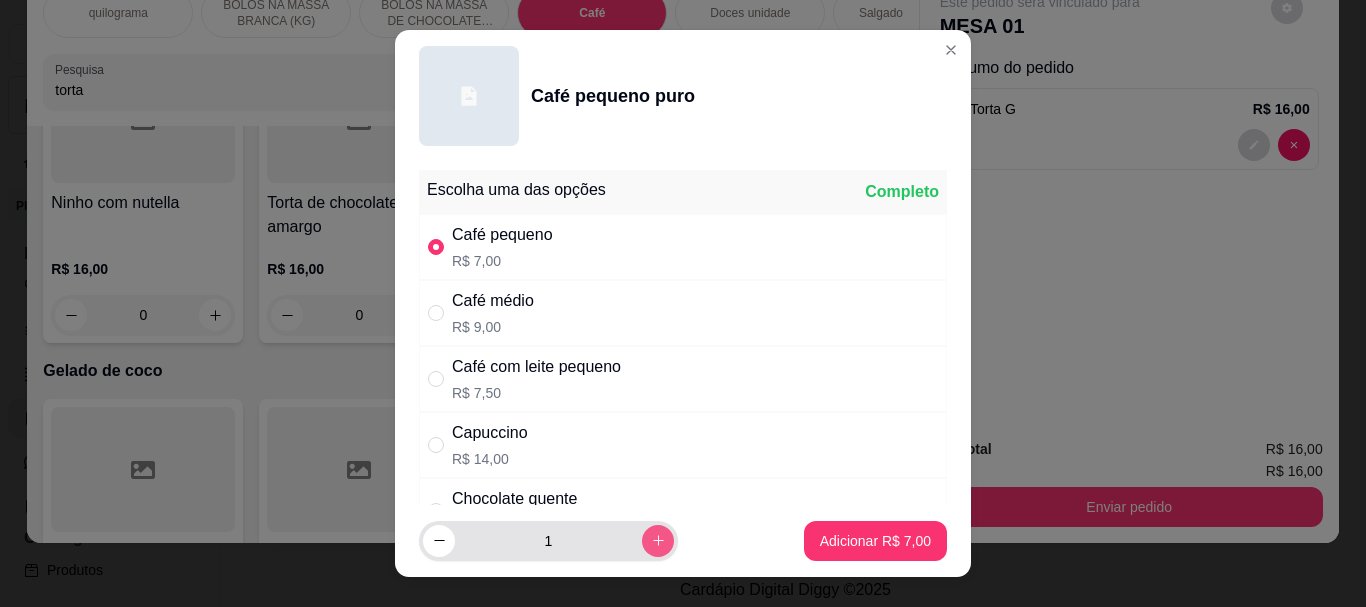 click 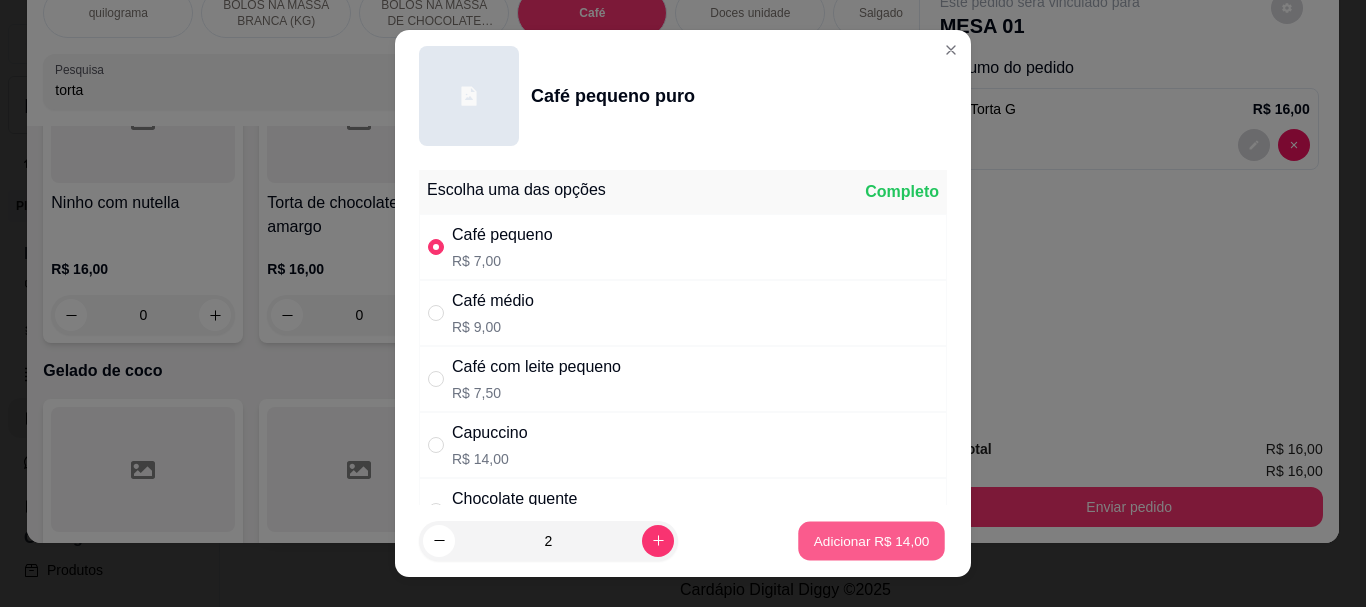 click on "Adicionar   R$ 14,00" at bounding box center [871, 540] 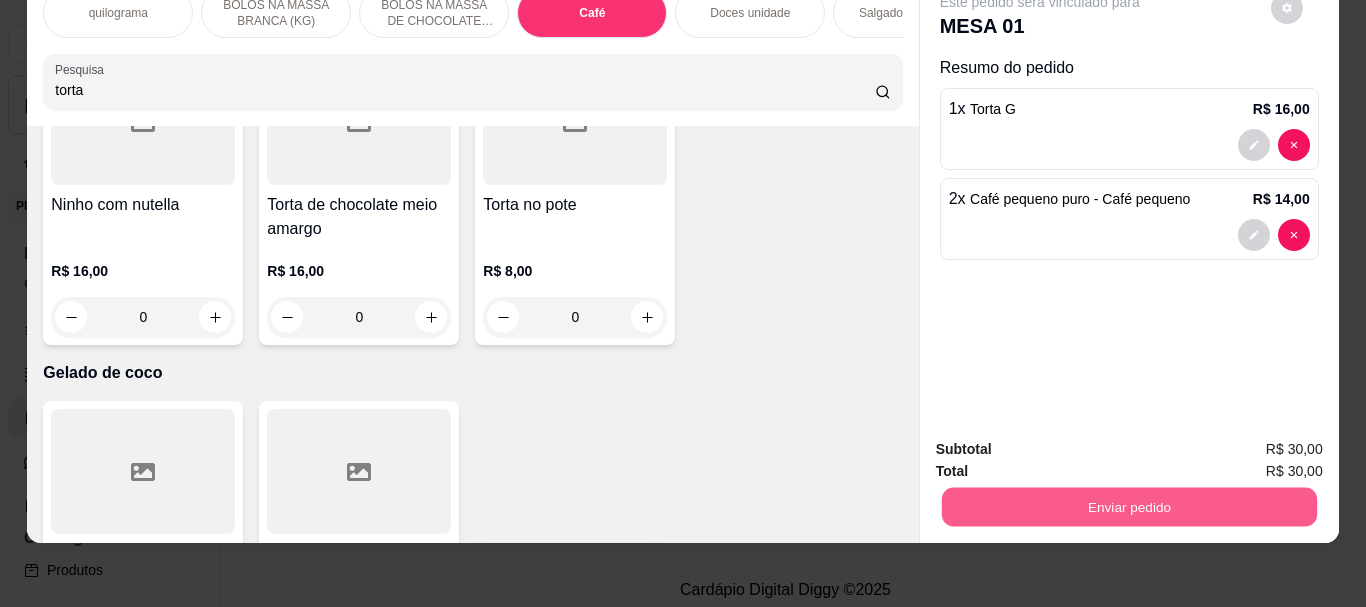 click on "Enviar pedido" at bounding box center (1128, 506) 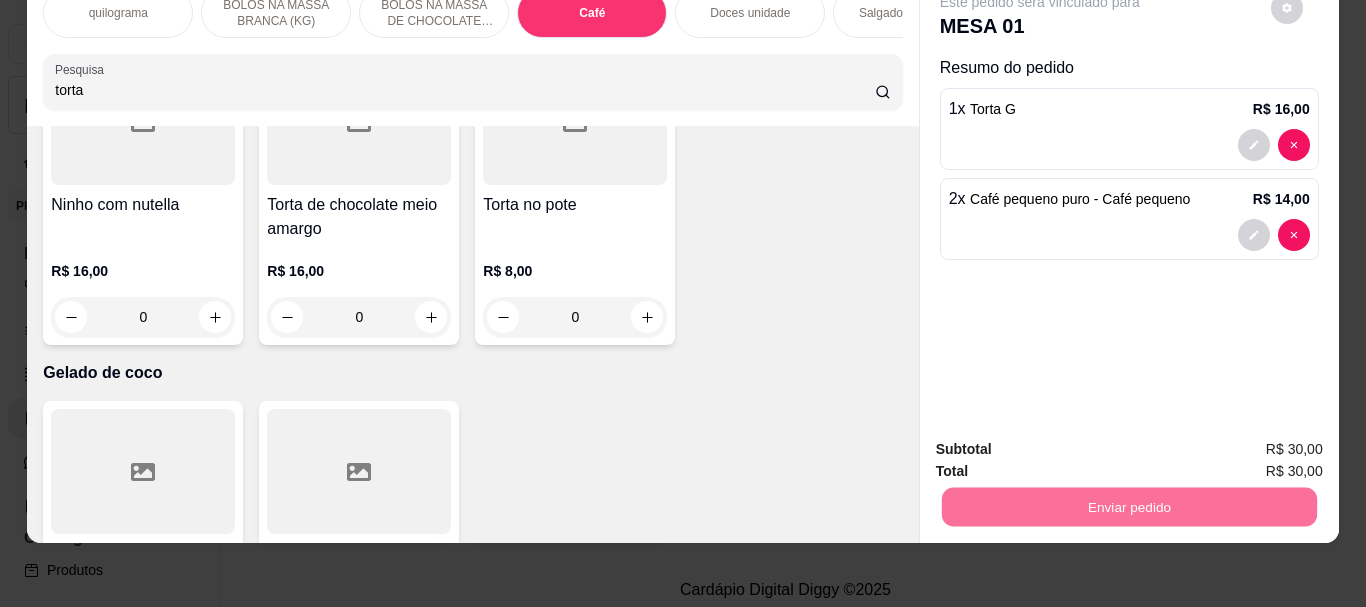 click on "Não registrar e enviar pedido" at bounding box center [1063, 442] 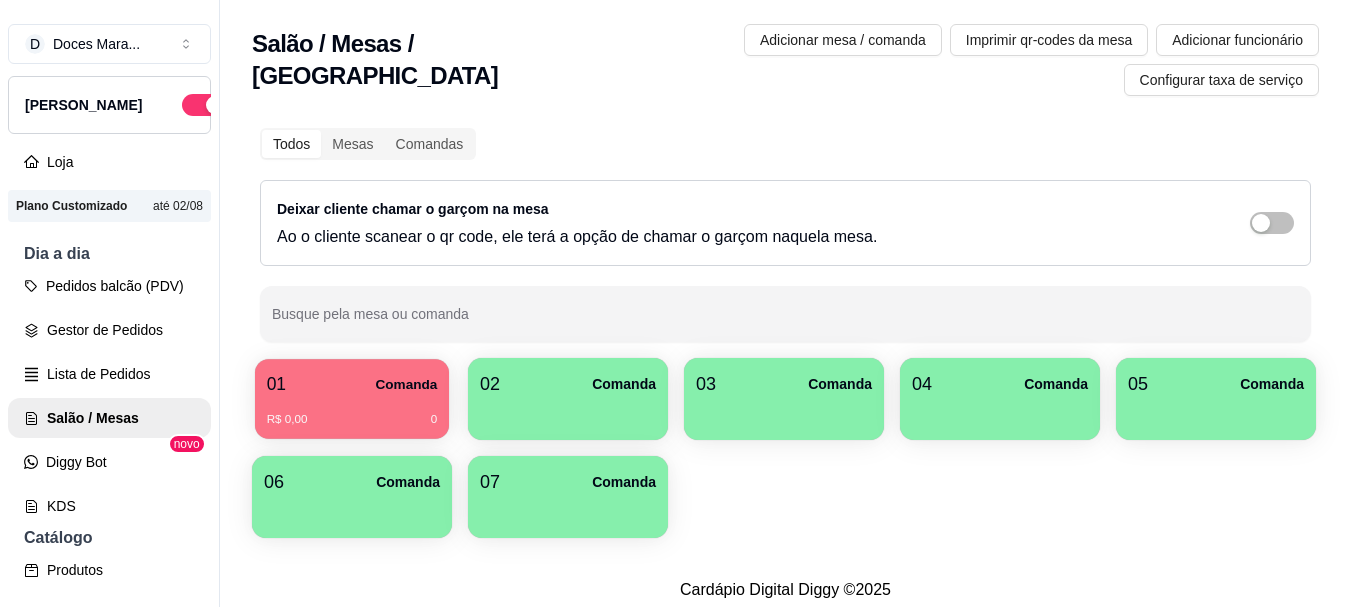click on "R$ 0,00 0" at bounding box center [352, 412] 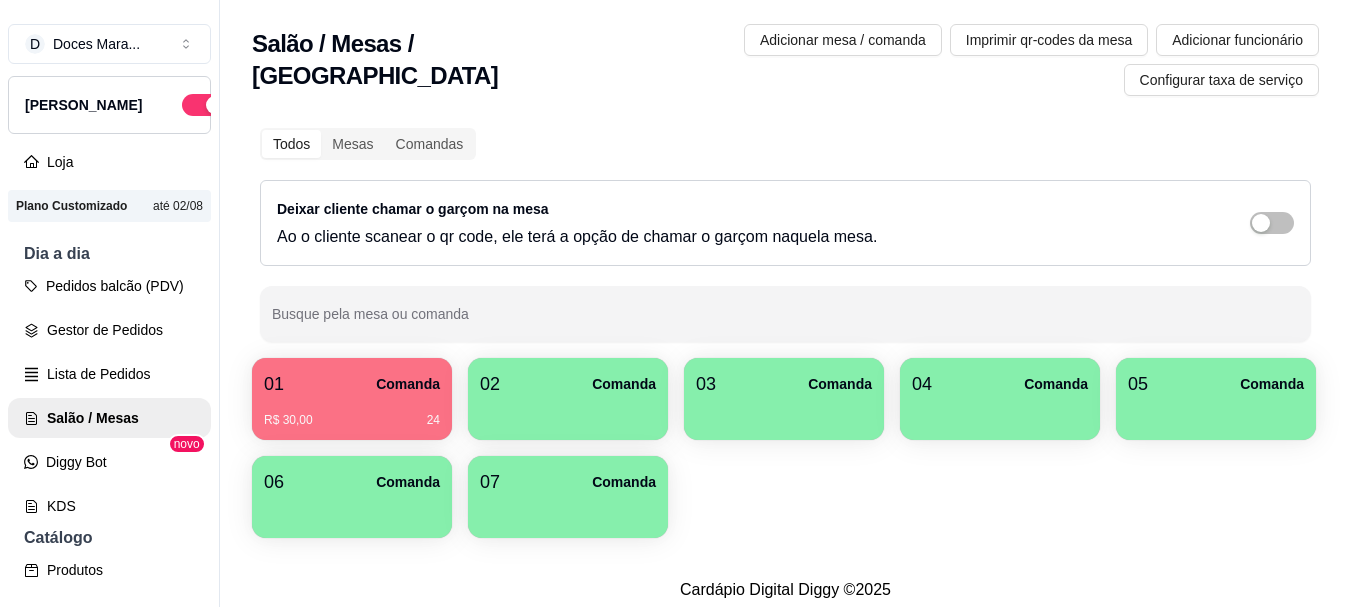 click on "02 Comanda" at bounding box center [568, 399] 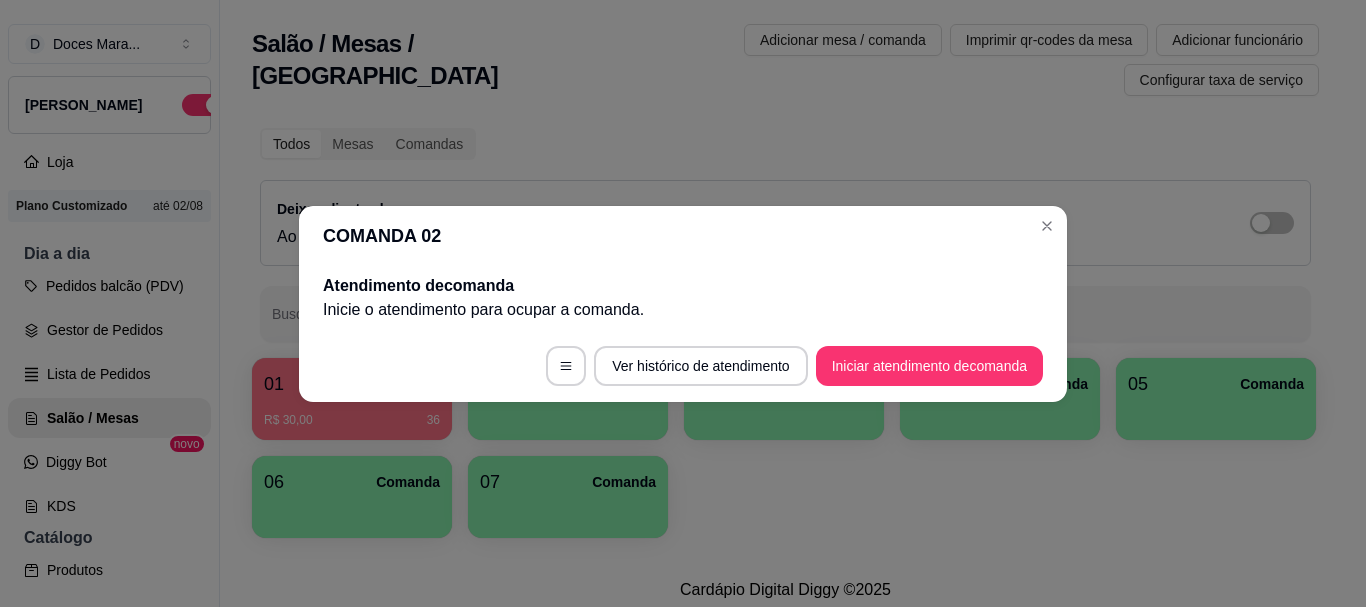 click on "Inicie o atendimento para ocupar a   comanda ." at bounding box center (683, 310) 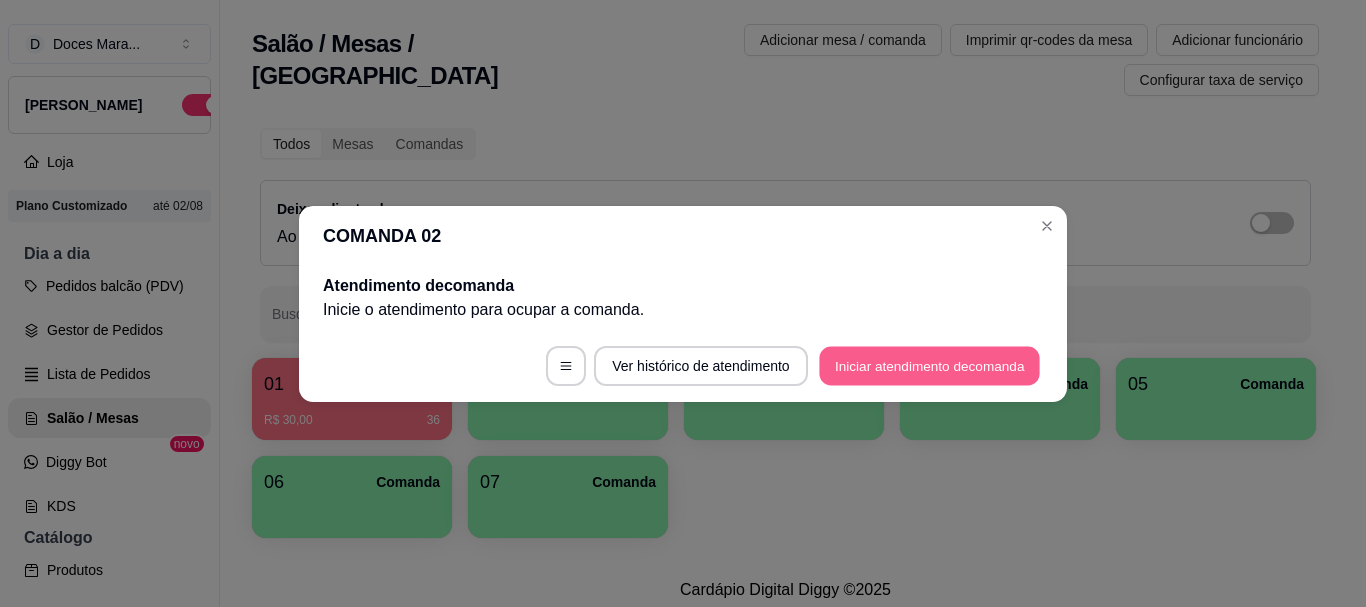 click on "Ver histórico de atendimento Iniciar atendimento de  comanda" at bounding box center [683, 366] 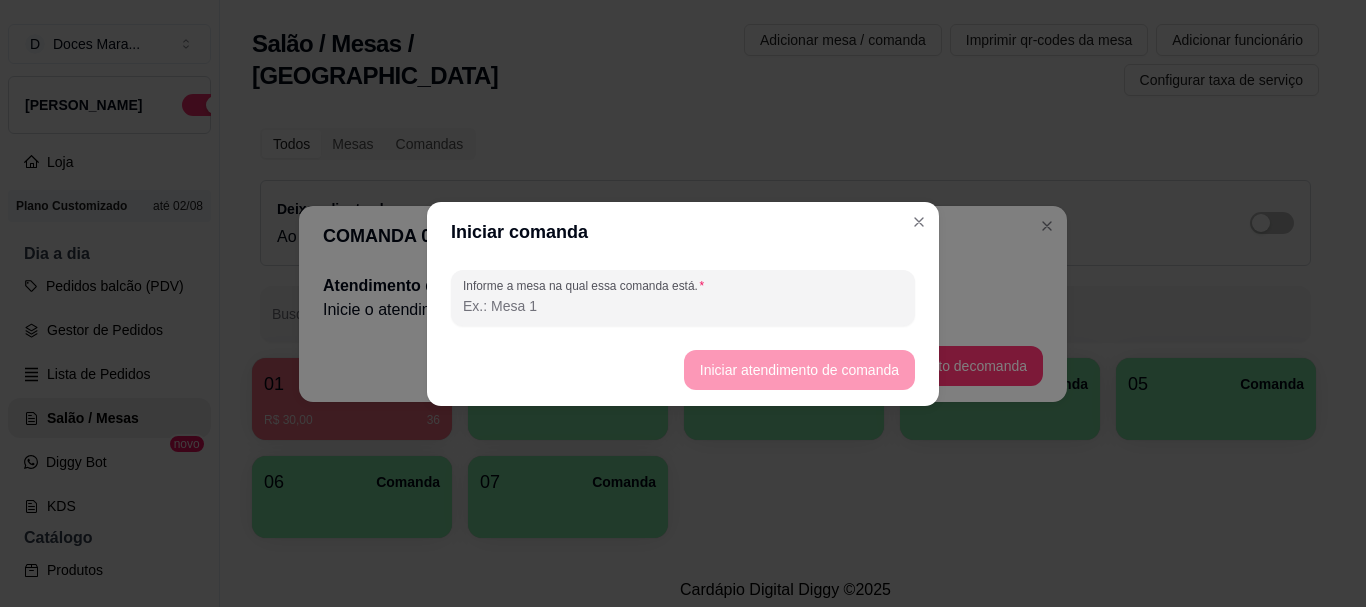 click on "Informe a mesa na qual essa comanda está." at bounding box center (683, 306) 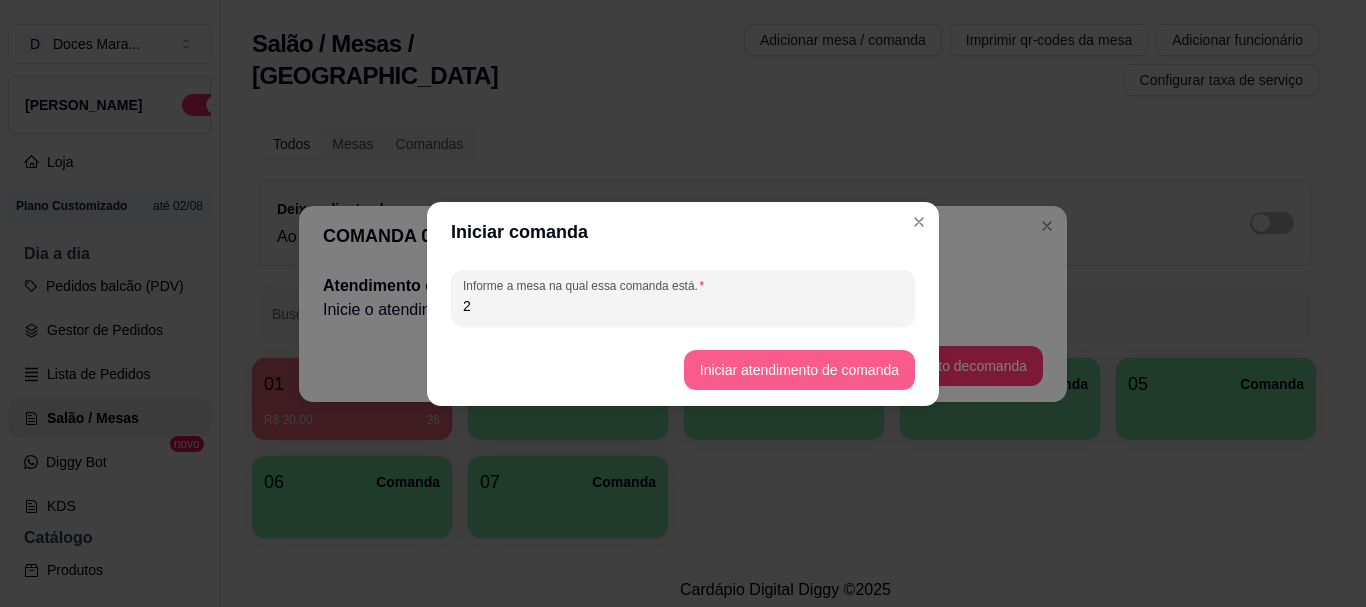 type on "2" 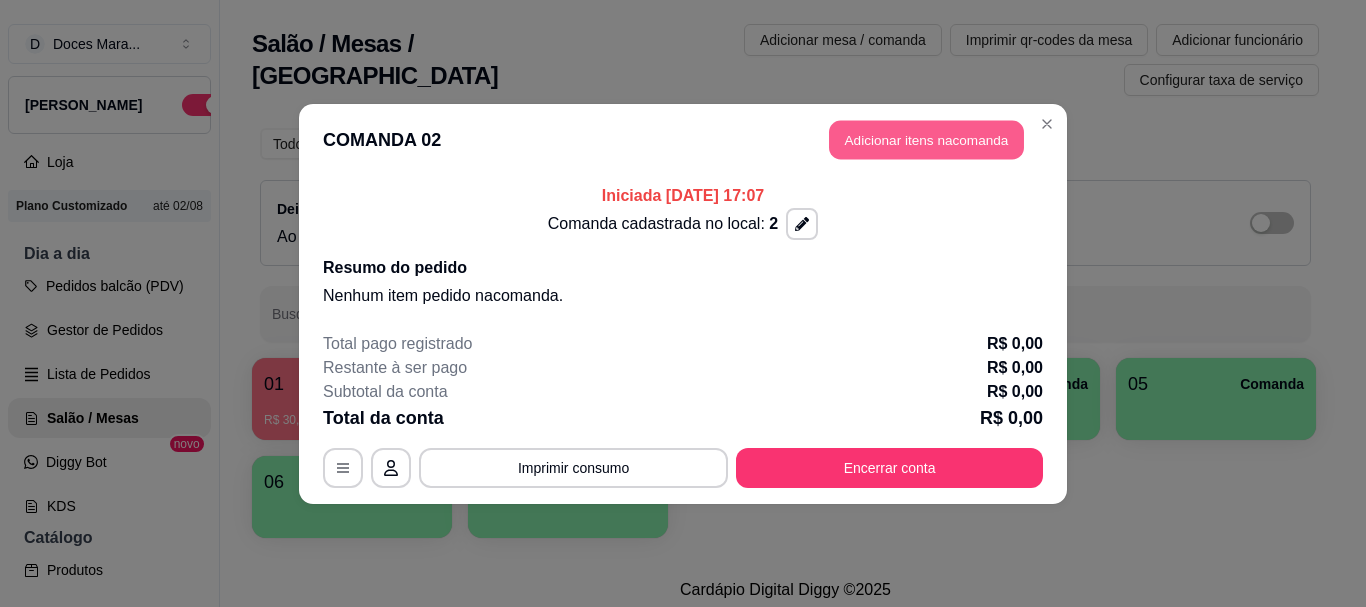 click on "Adicionar itens na  comanda" at bounding box center (926, 139) 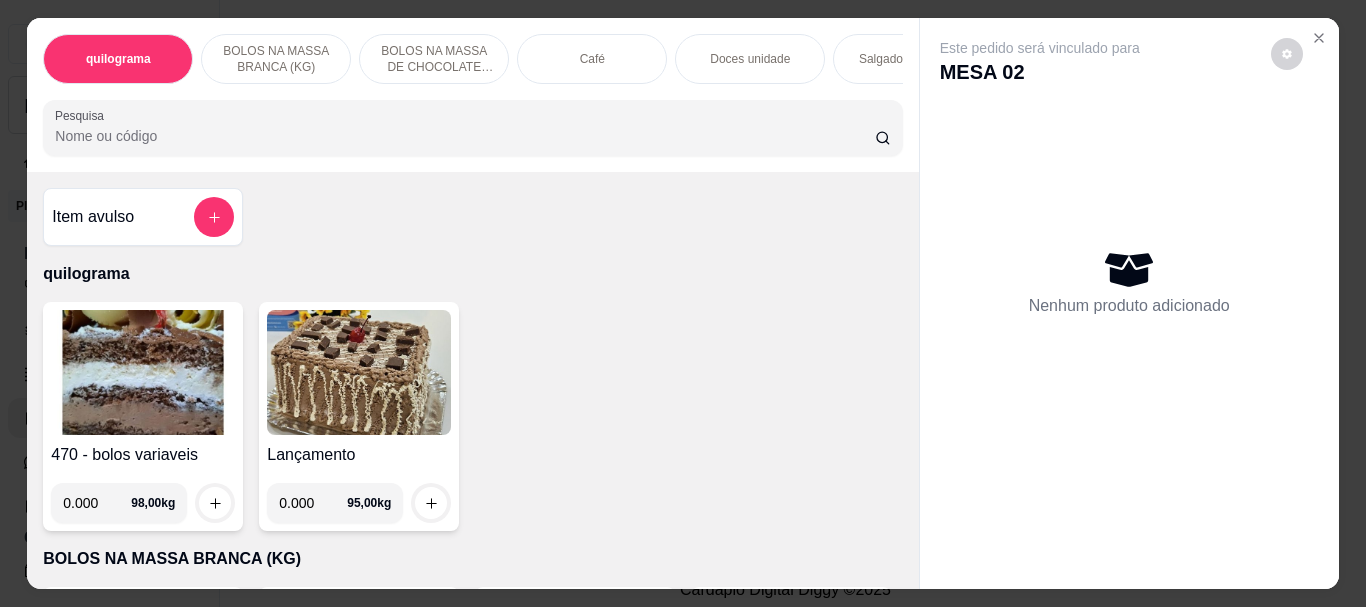 click at bounding box center (143, 372) 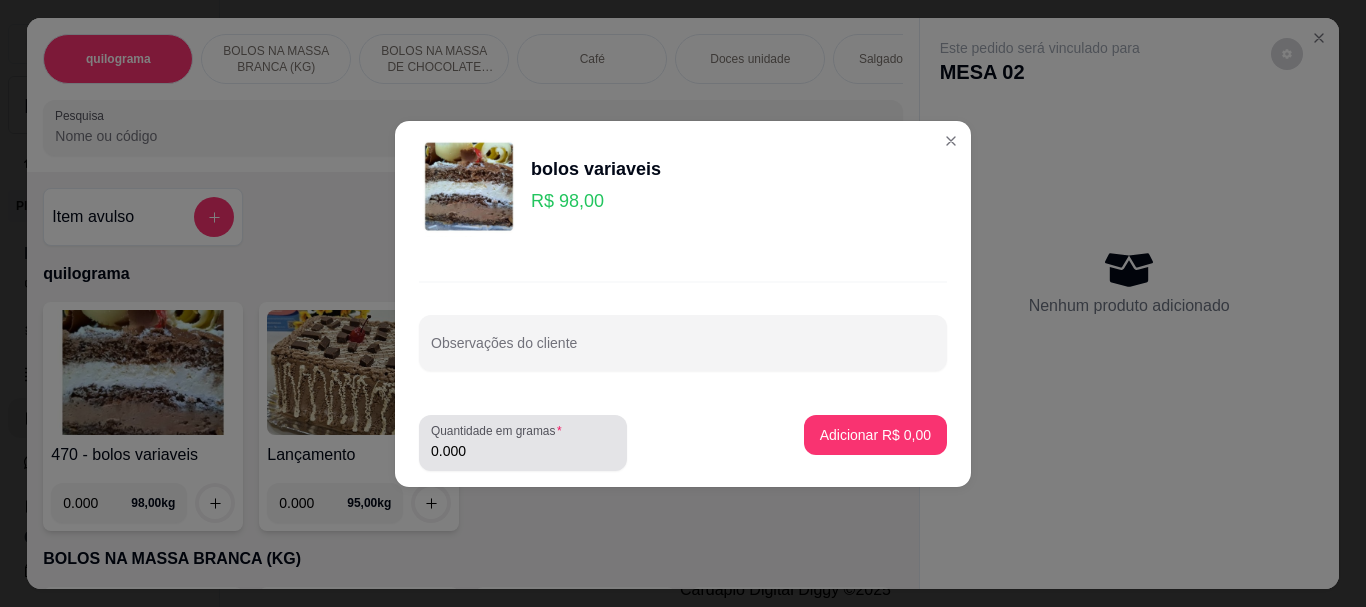 click on "0.000" at bounding box center (523, 451) 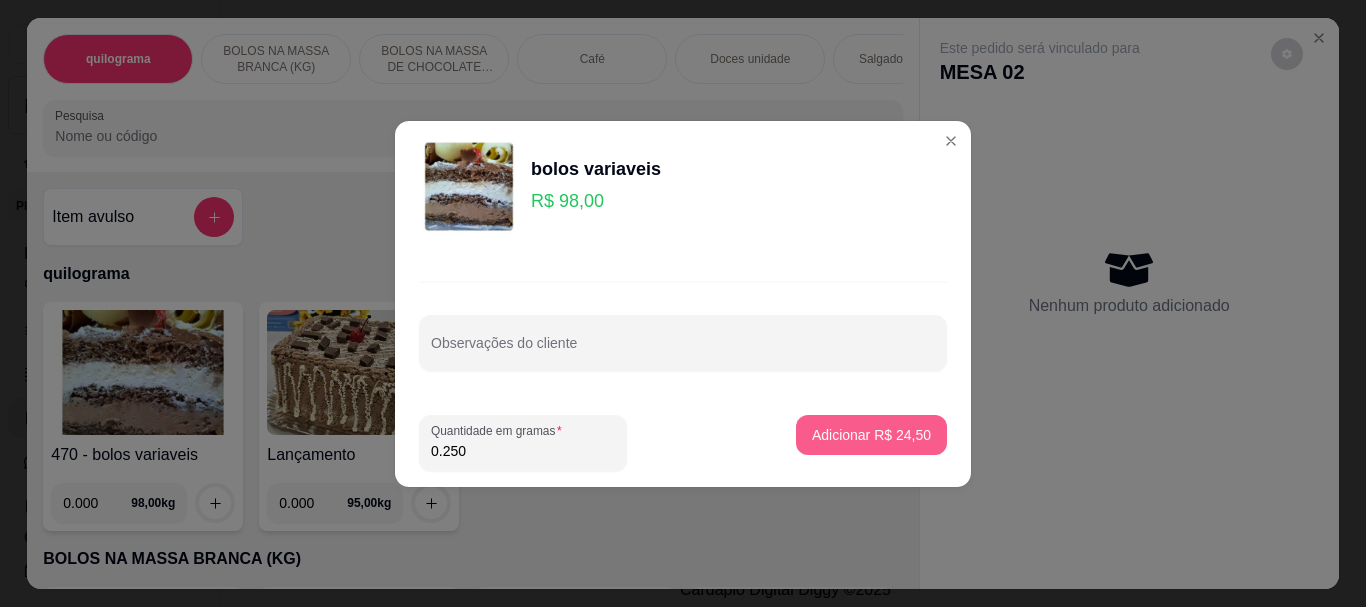 type on "0.250" 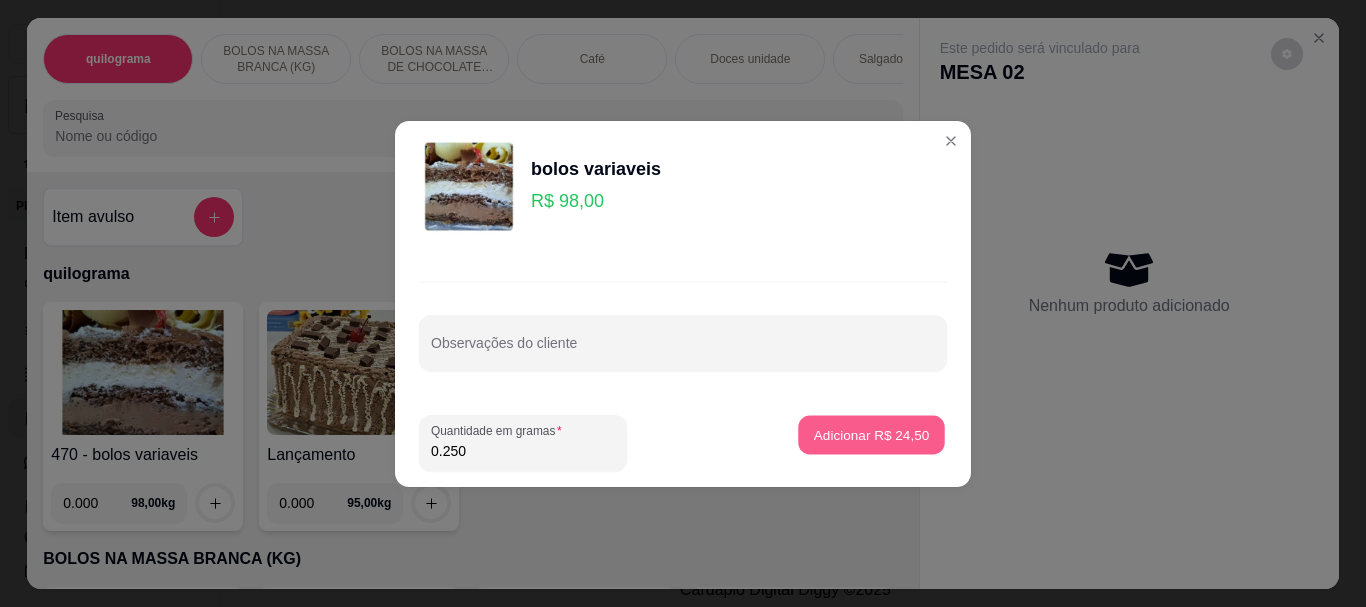 click on "Adicionar   R$ 24,50" at bounding box center (872, 434) 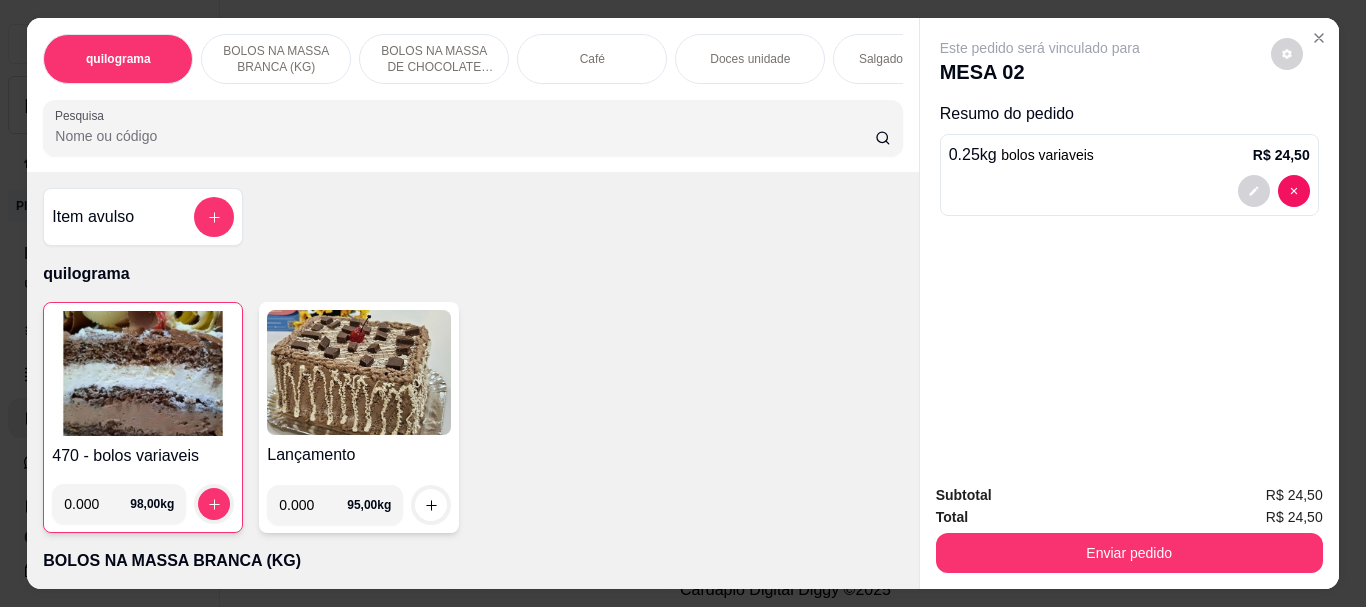 click on "Pesquisa" at bounding box center (465, 136) 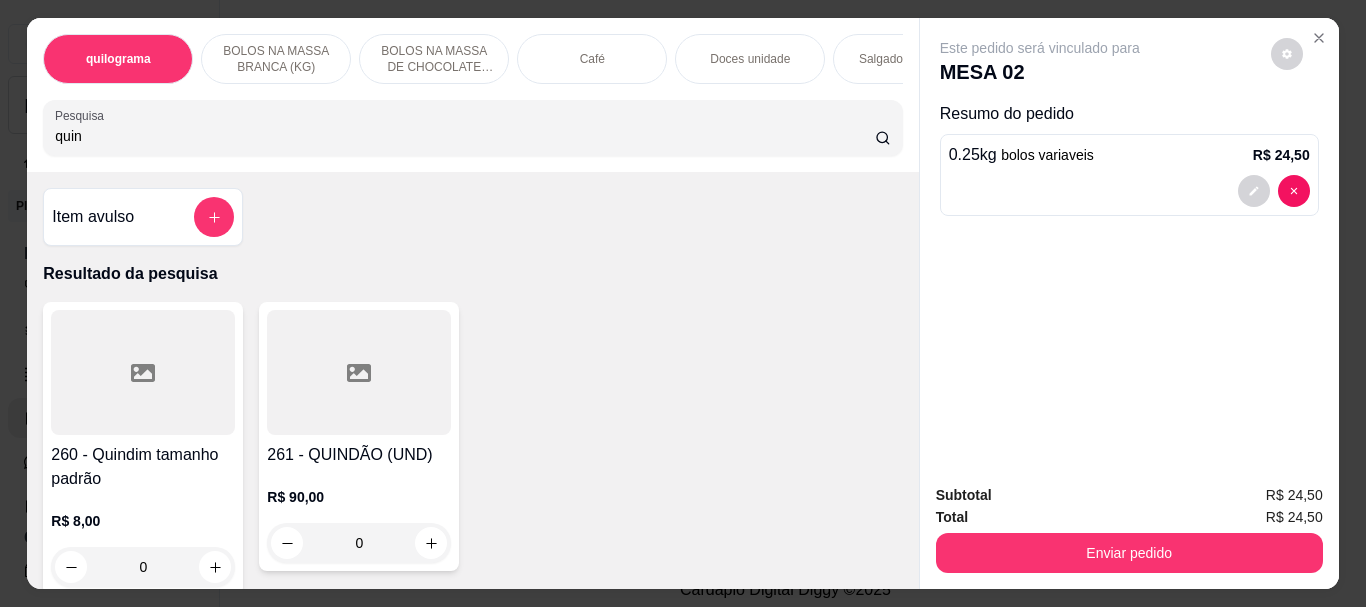 type on "quin" 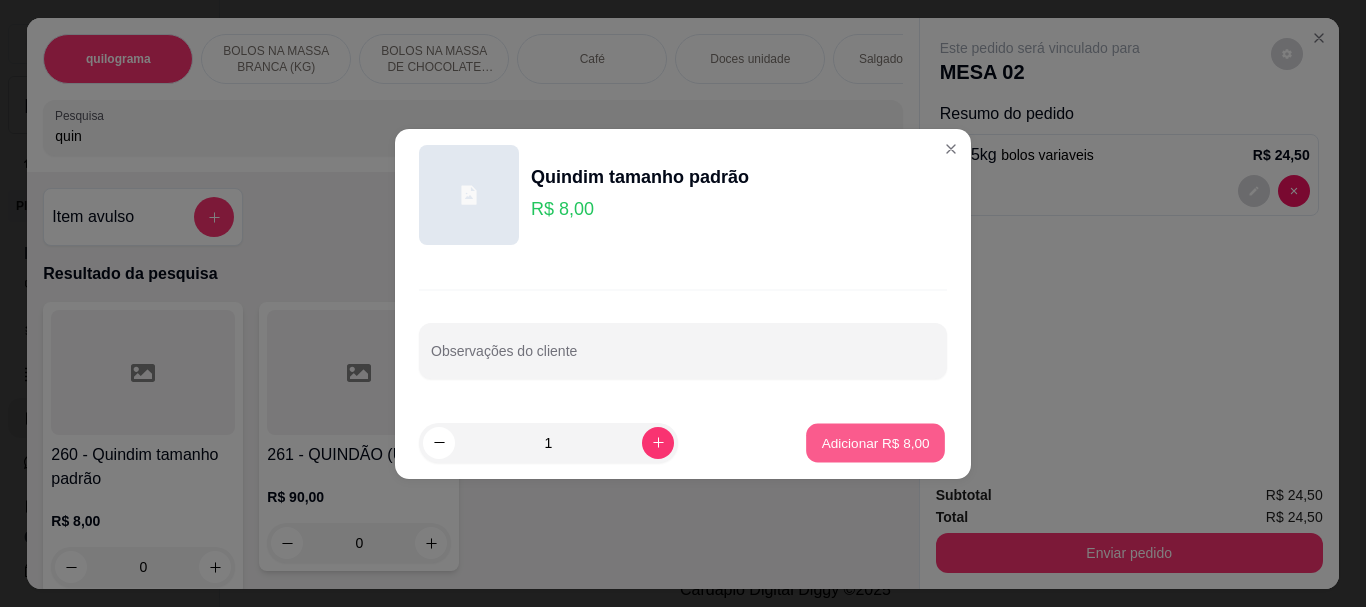 click on "Adicionar   R$ 8,00" at bounding box center (875, 442) 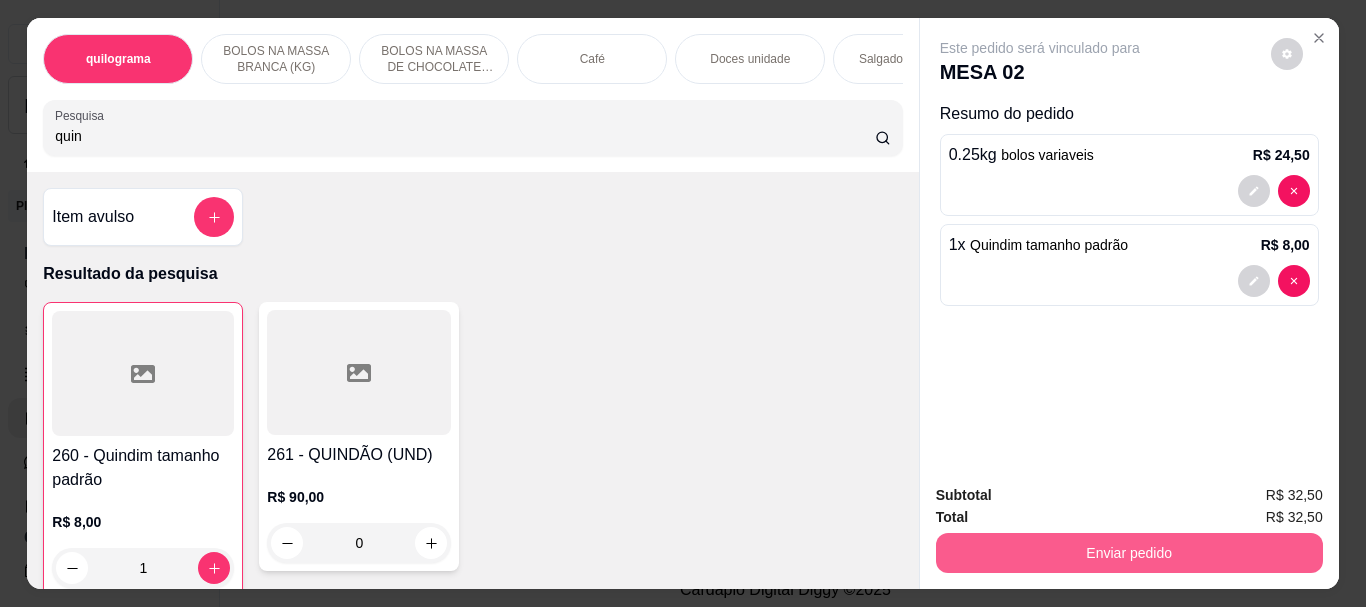 click on "Enviar pedido" at bounding box center [1129, 553] 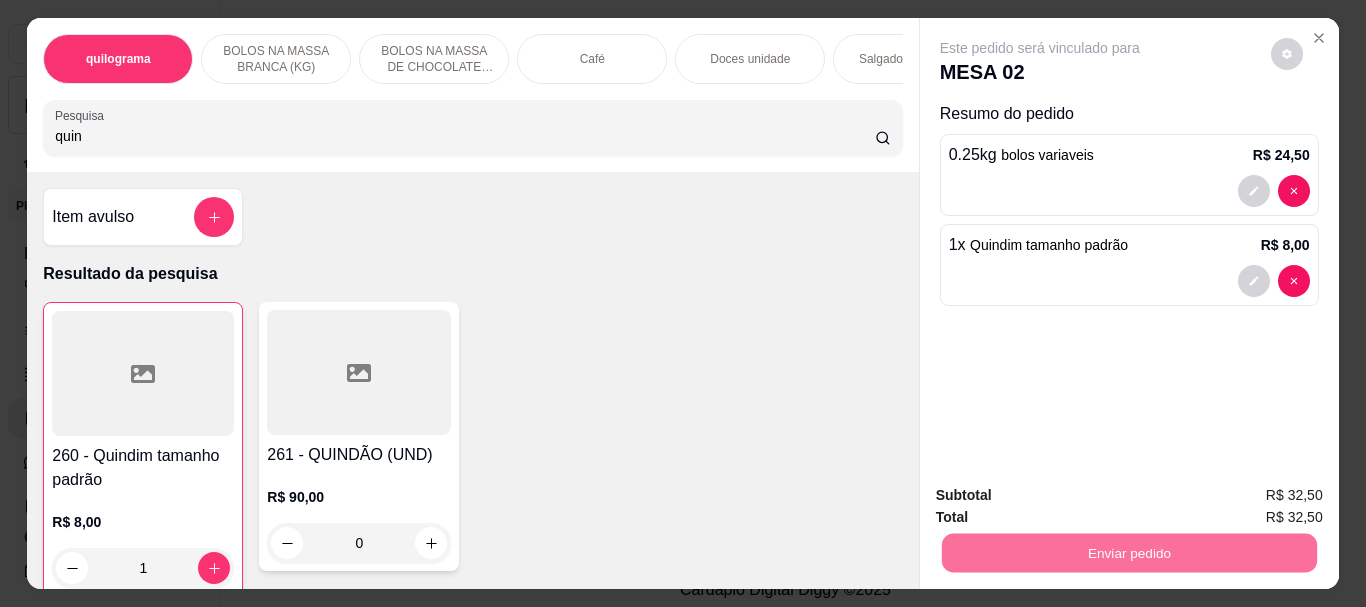 click on "Não registrar e enviar pedido" at bounding box center [1063, 496] 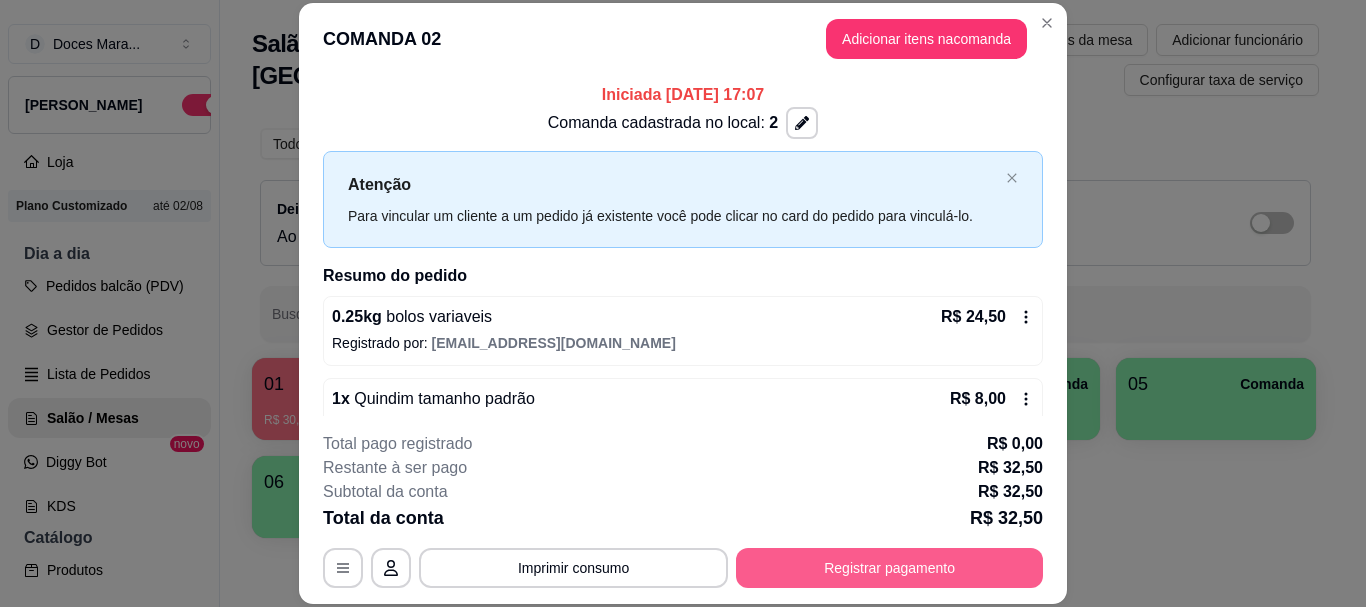 click on "Registrar pagamento" at bounding box center (889, 568) 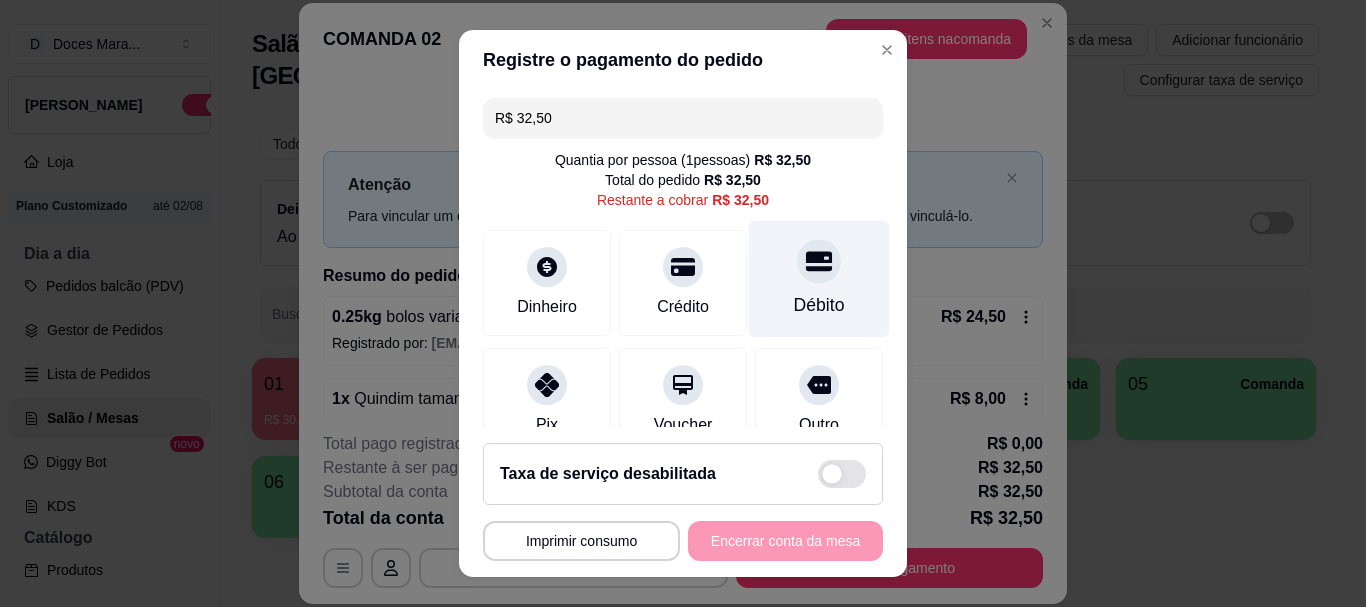 click on "Débito" at bounding box center [819, 306] 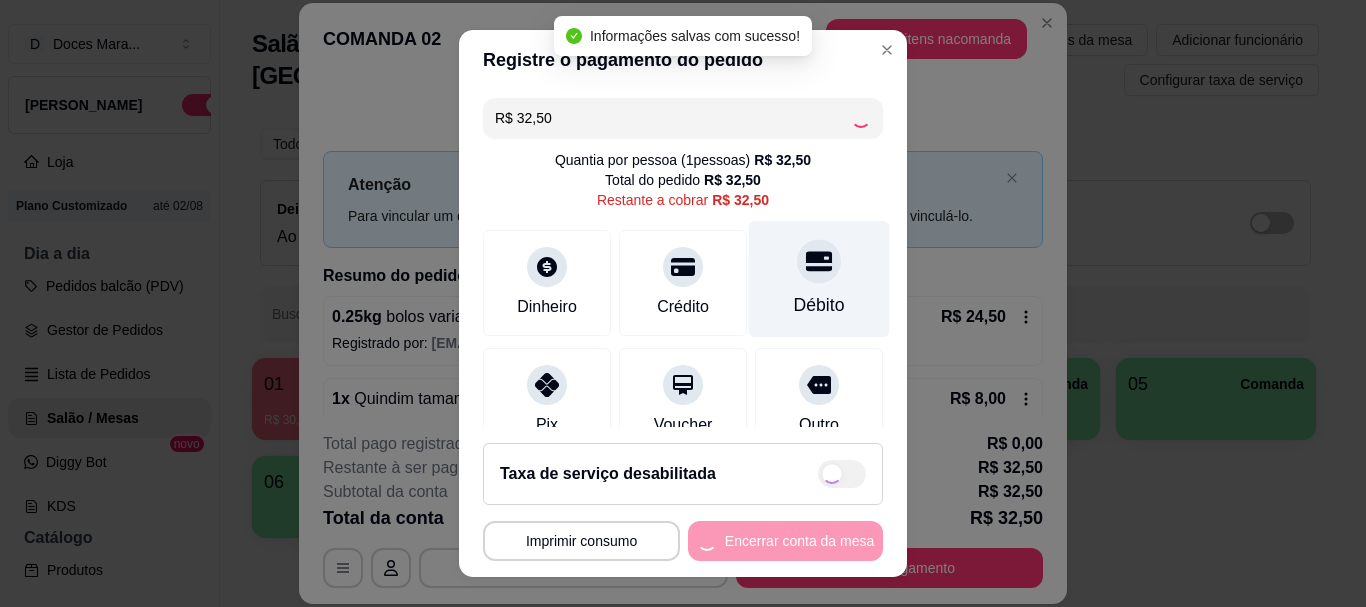 type on "R$ 0,00" 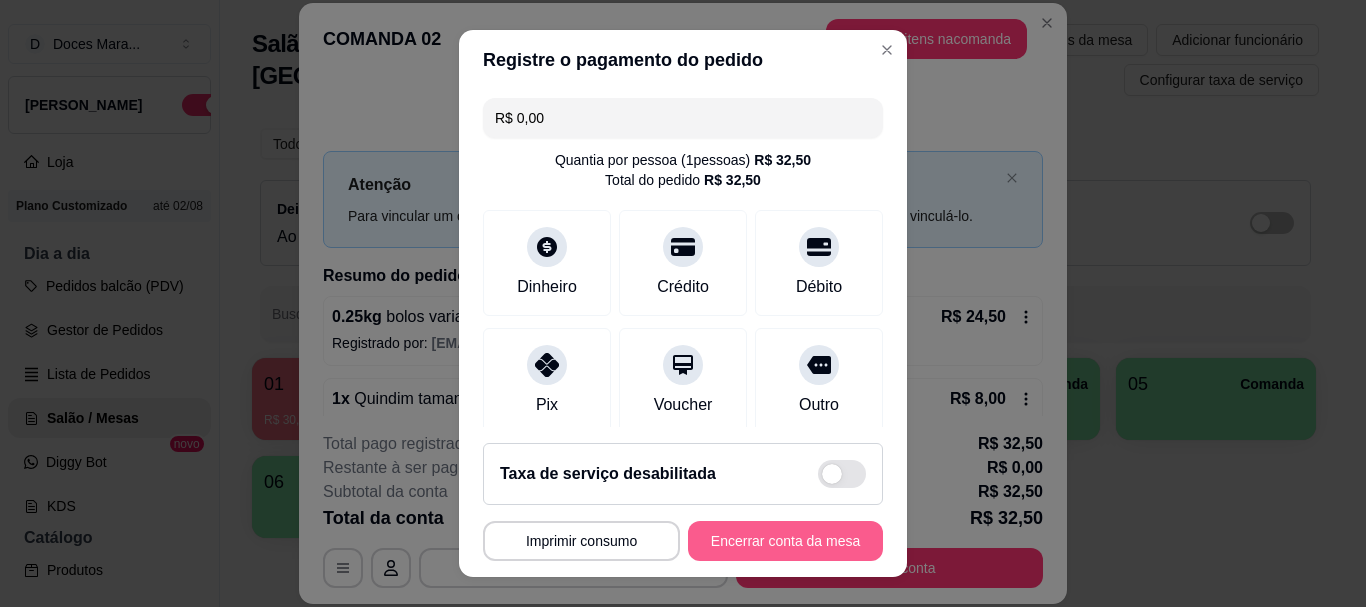 click on "Encerrar conta da mesa" at bounding box center (785, 541) 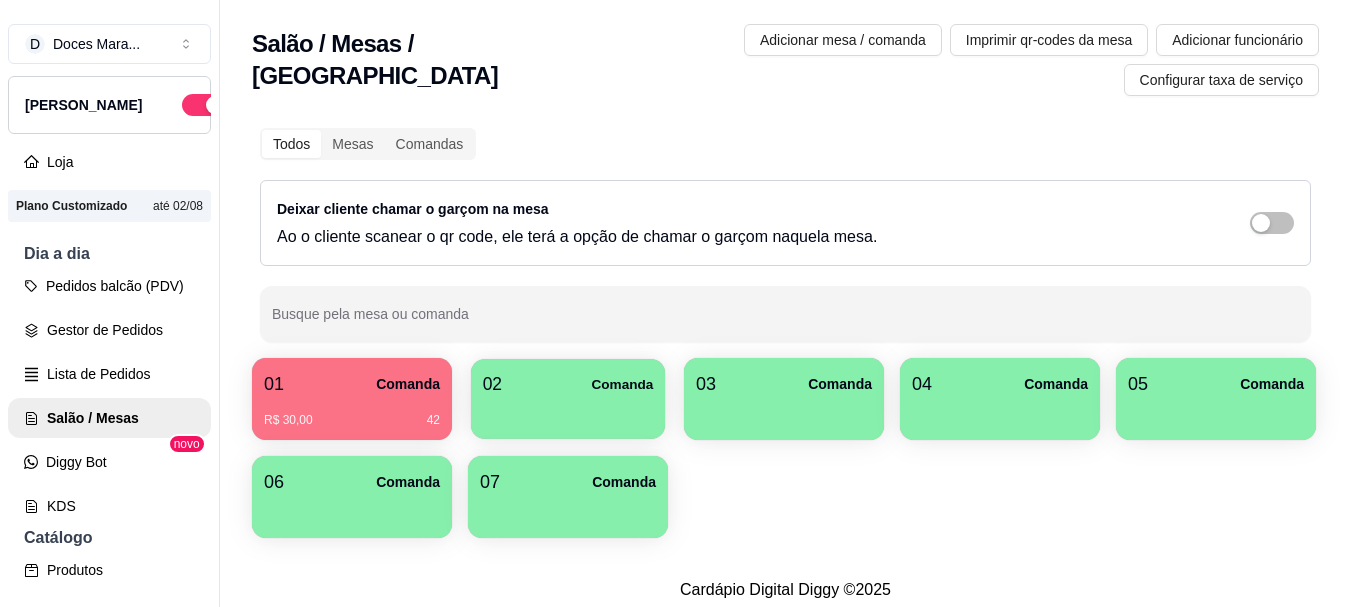 click at bounding box center [568, 412] 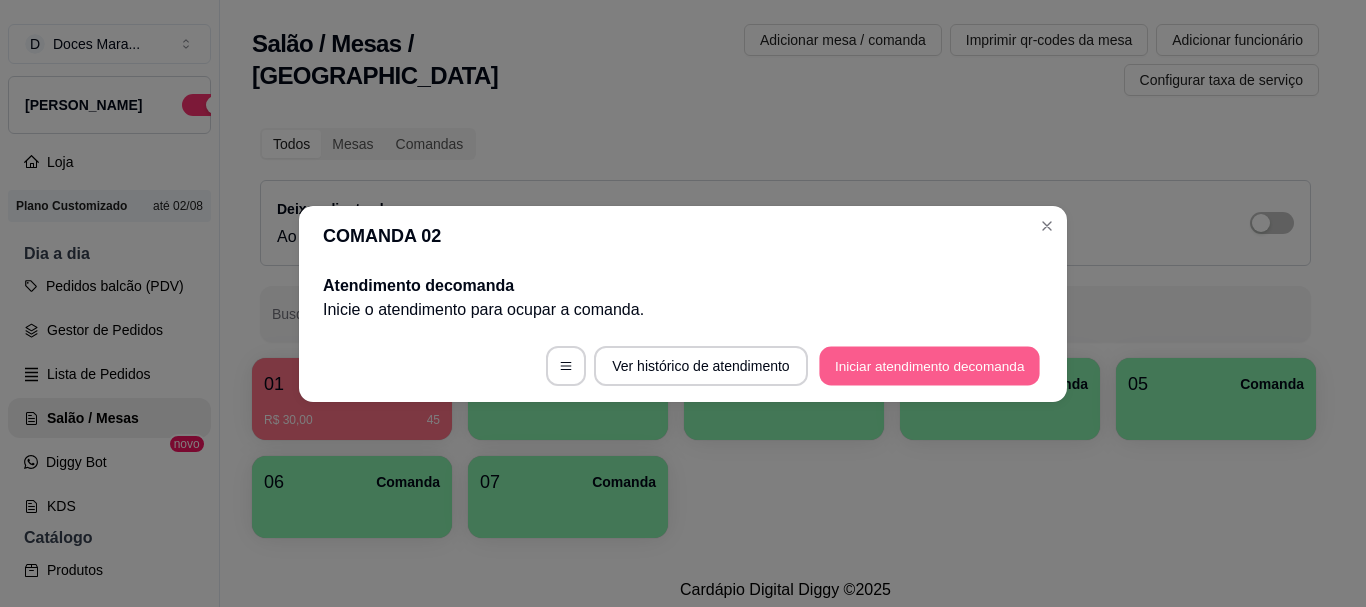 click on "Iniciar atendimento de  comanda" at bounding box center (929, 365) 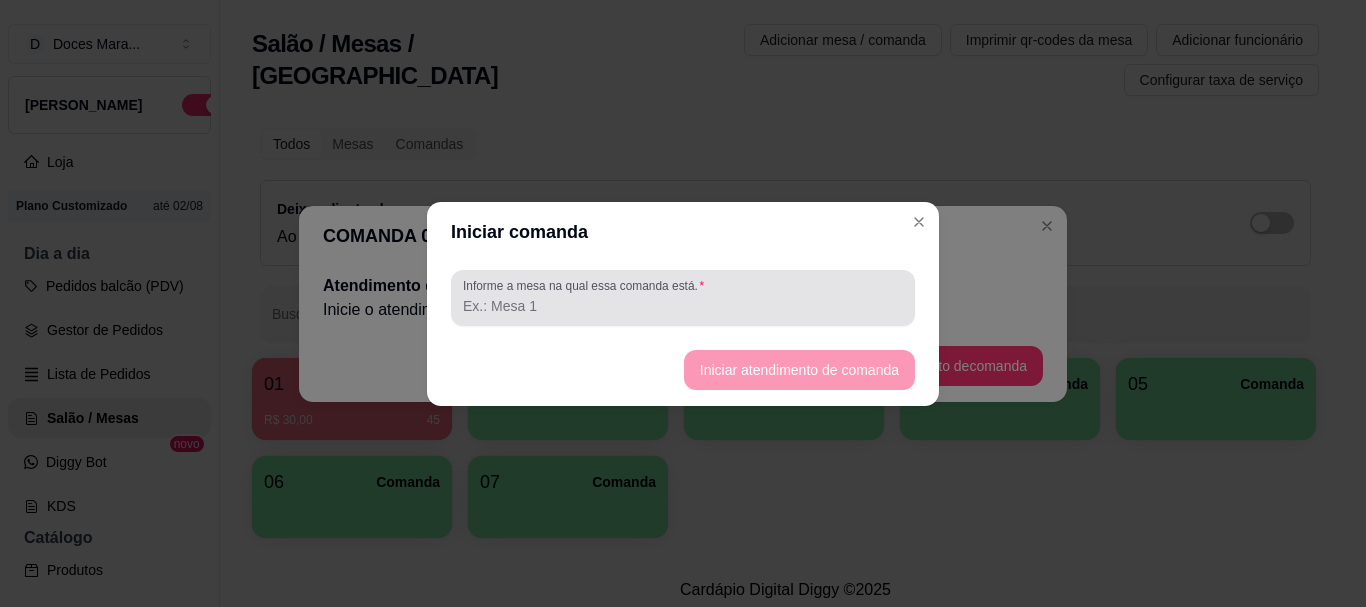 click on "Informe a mesa na qual essa comanda está." at bounding box center (683, 298) 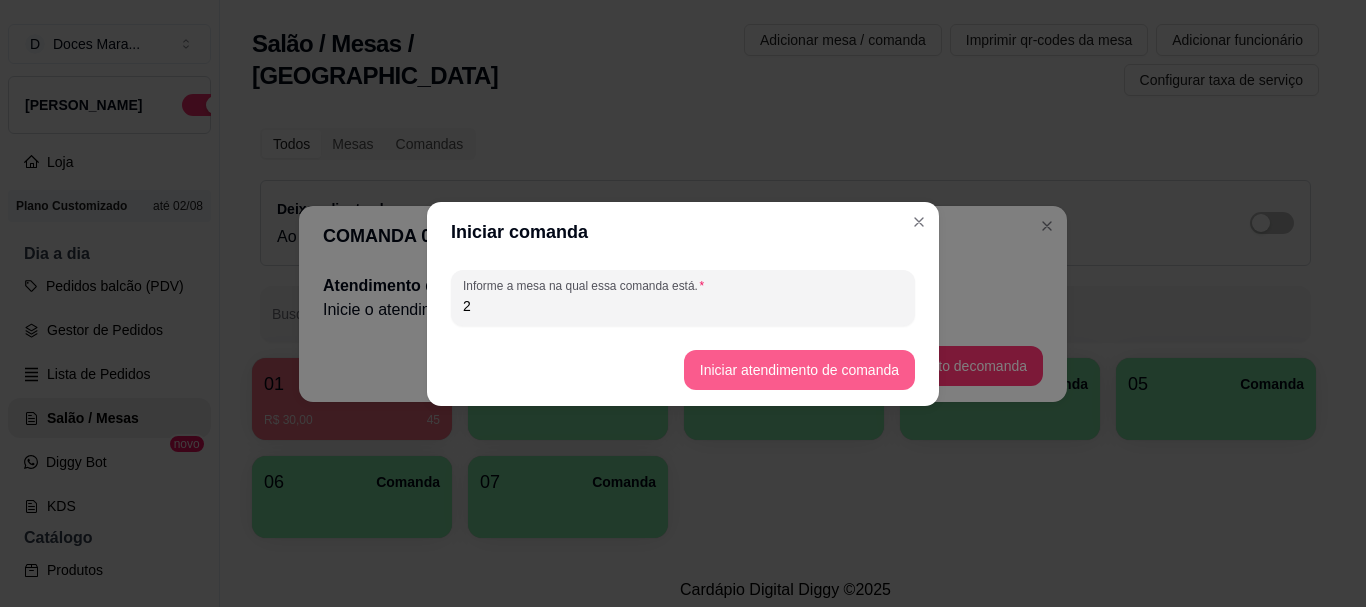 type on "2" 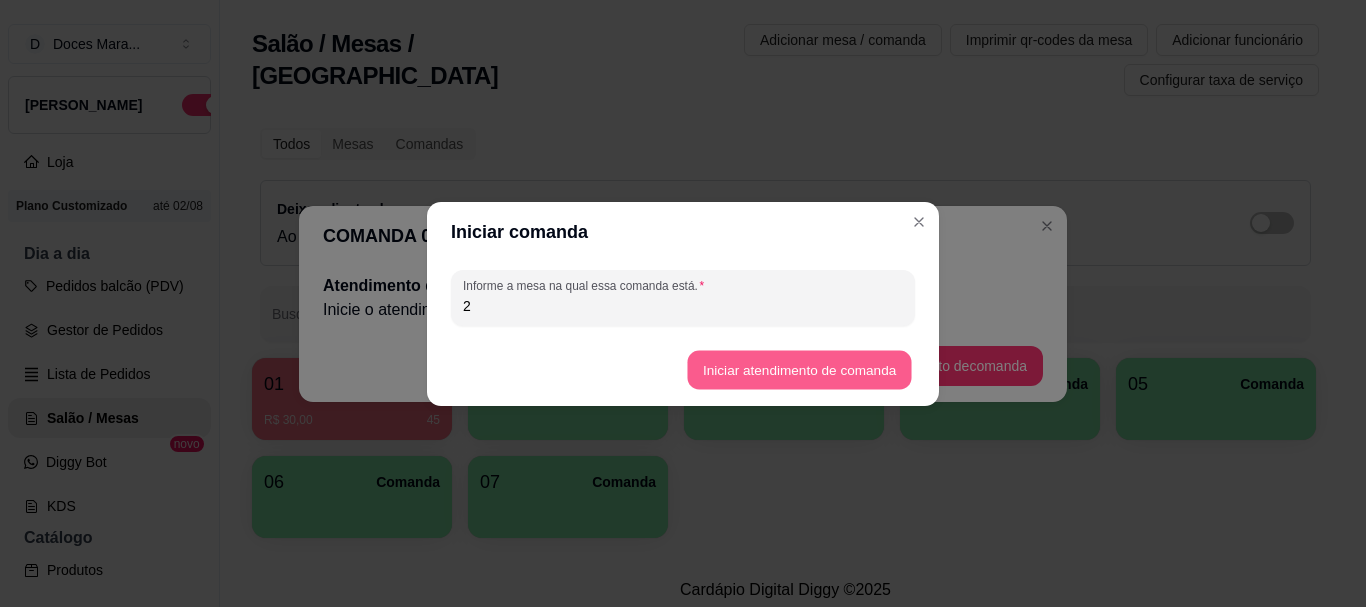click on "Iniciar atendimento de comanda" at bounding box center [799, 369] 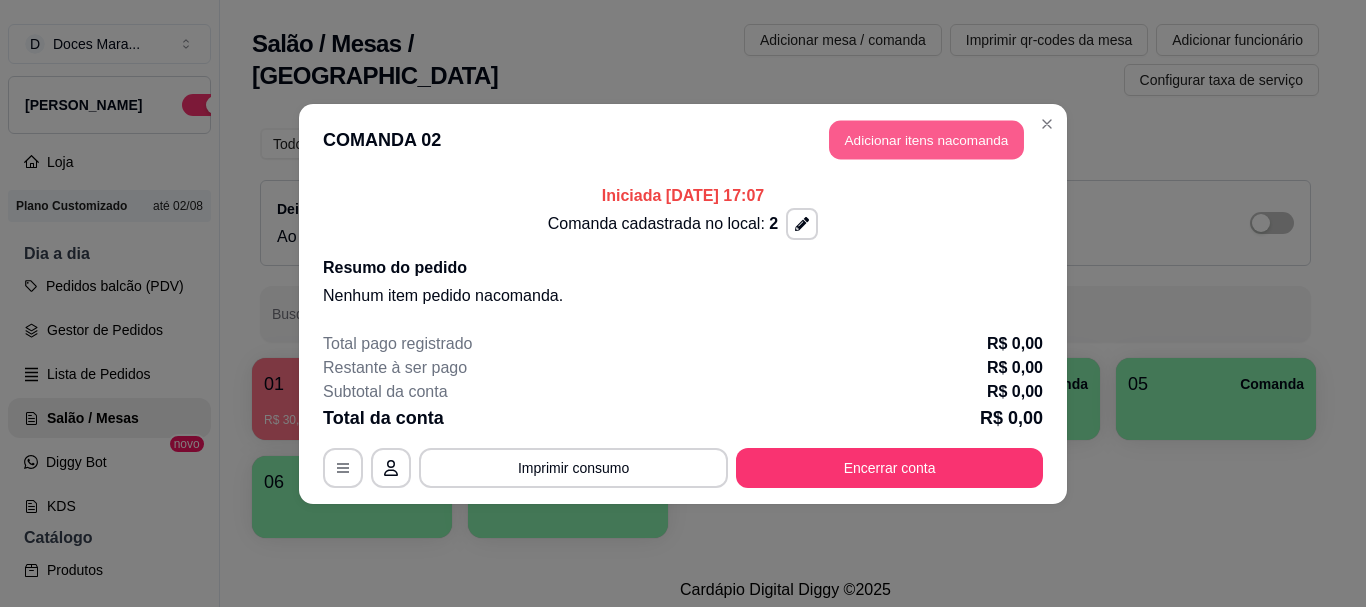 click on "Adicionar itens na  comanda" at bounding box center (926, 139) 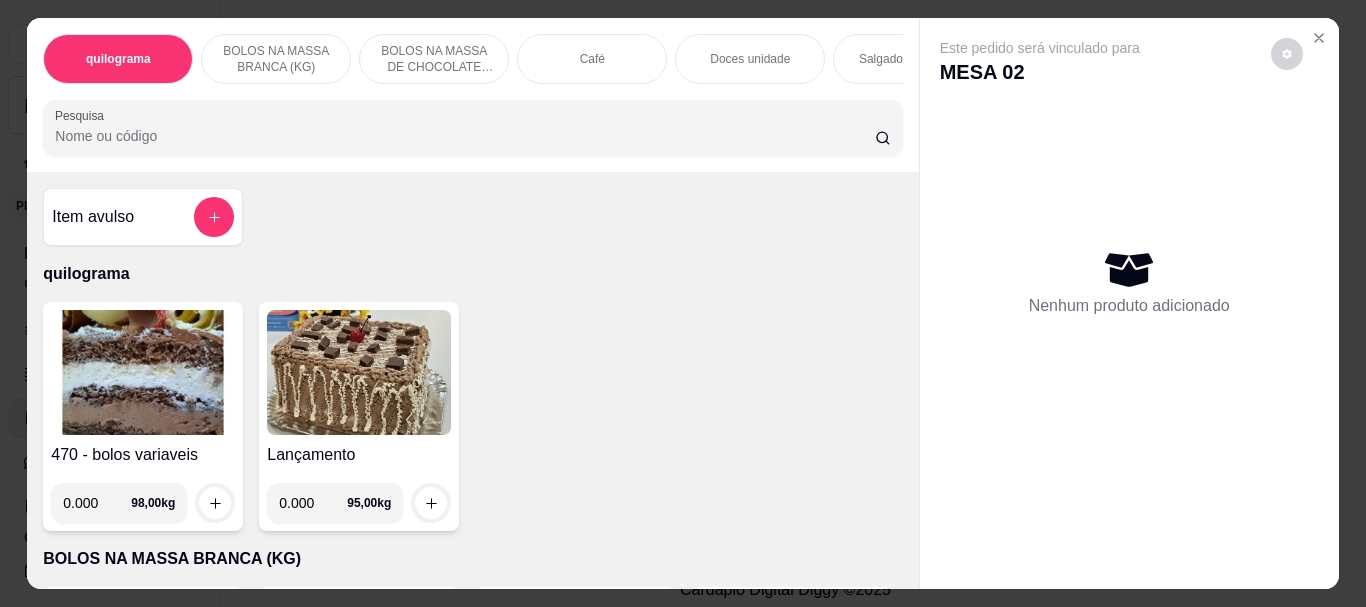 click at bounding box center (143, 372) 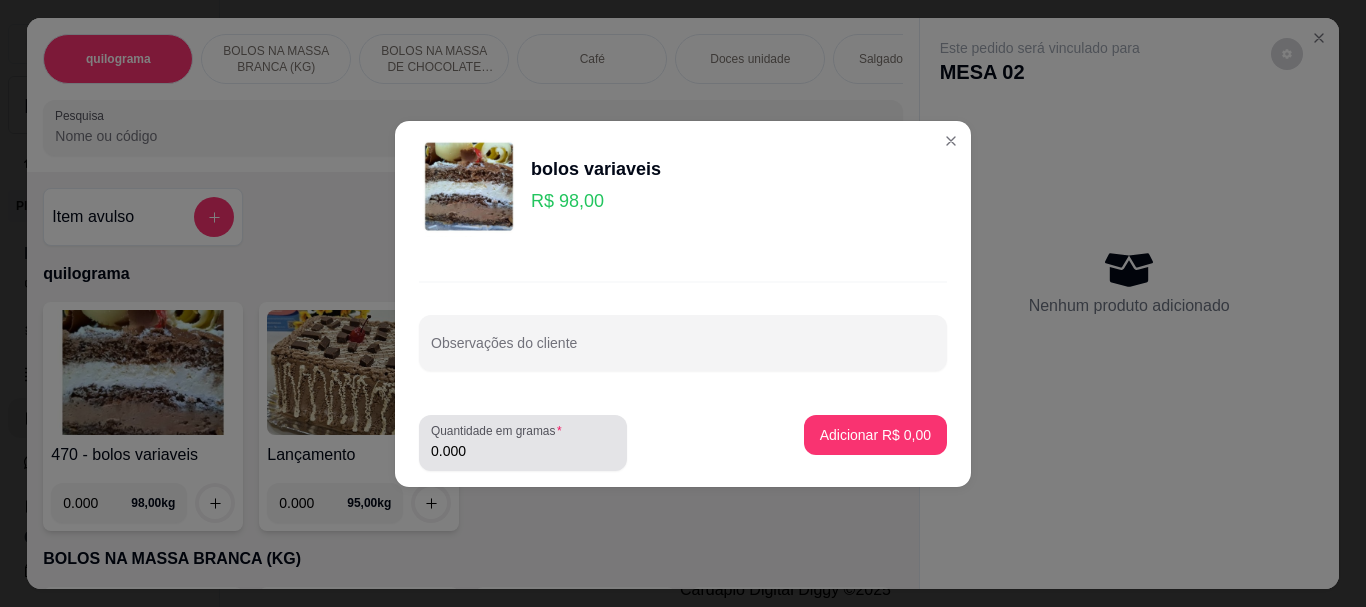 click on "0.000" at bounding box center [523, 451] 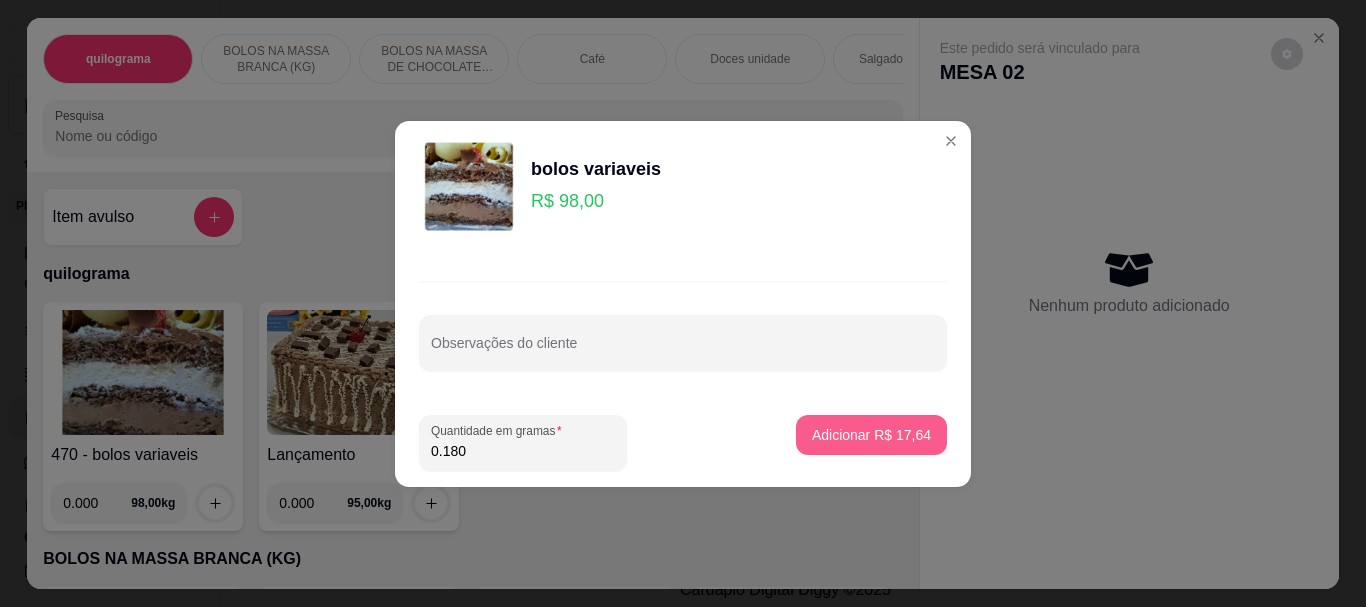type on "0.180" 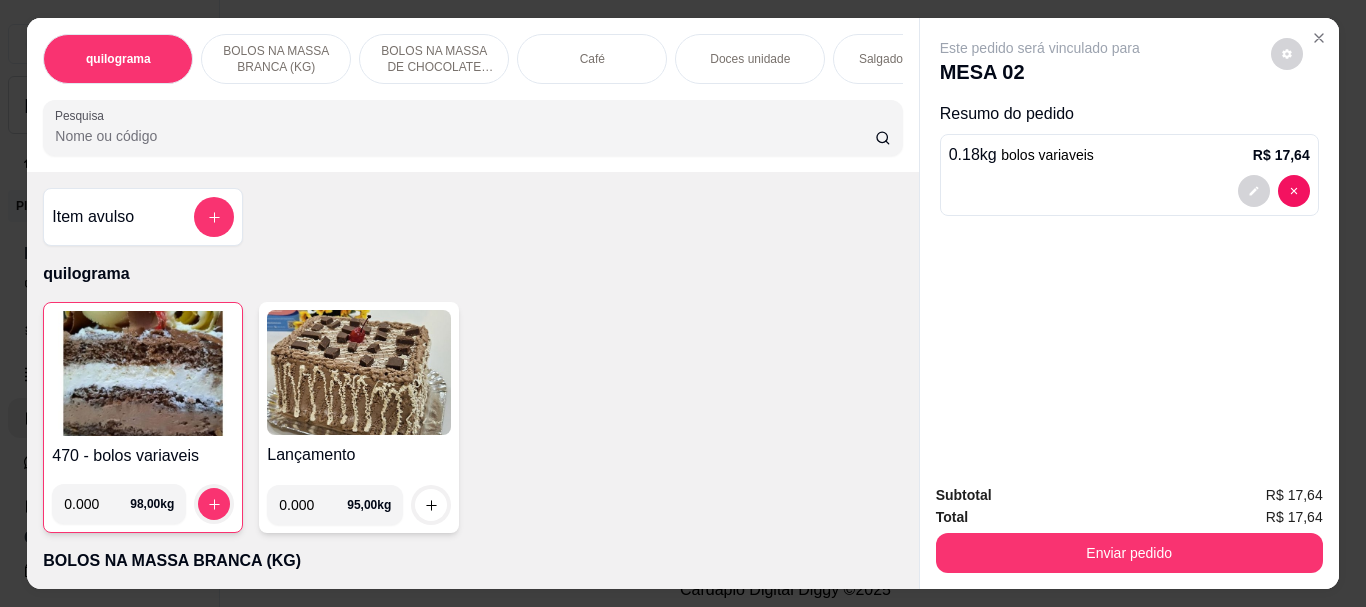 click on "Pesquisa" at bounding box center (465, 136) 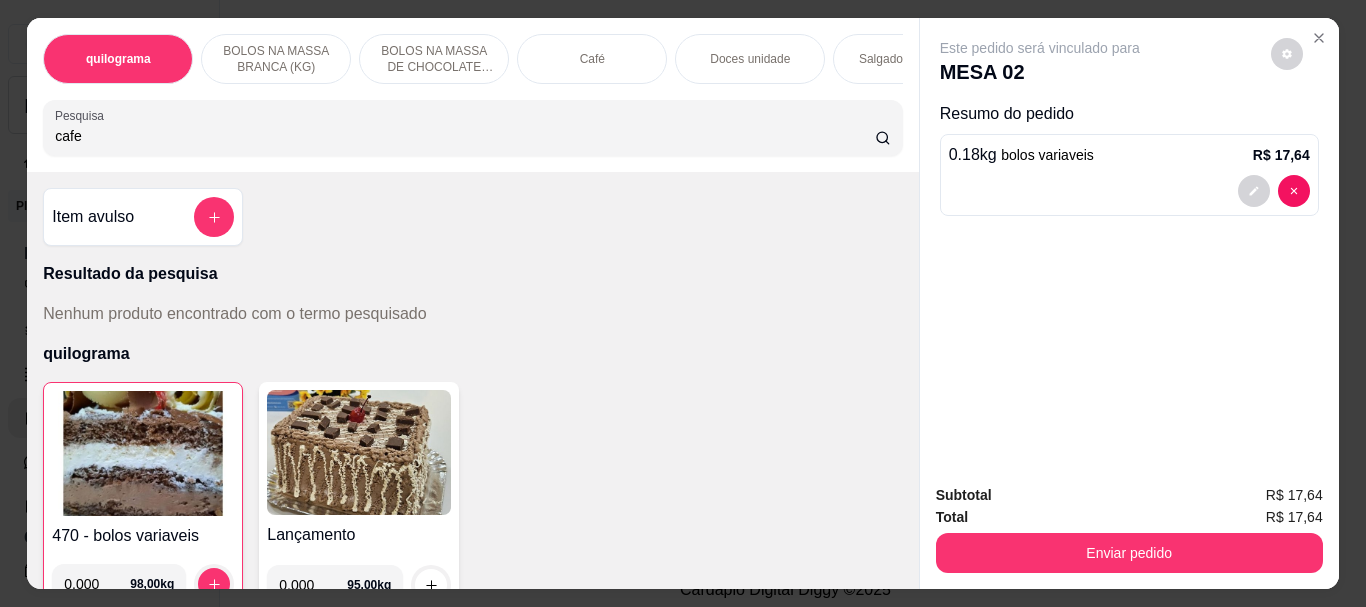 type on "cafe" 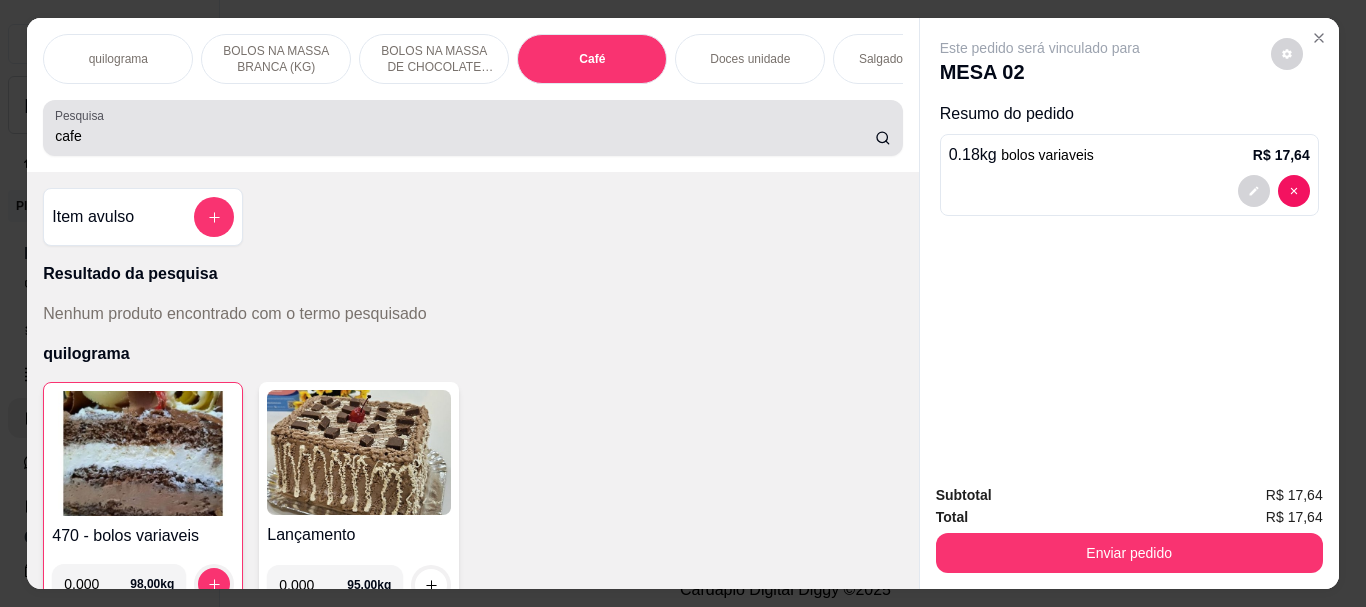 scroll, scrollTop: 7166, scrollLeft: 0, axis: vertical 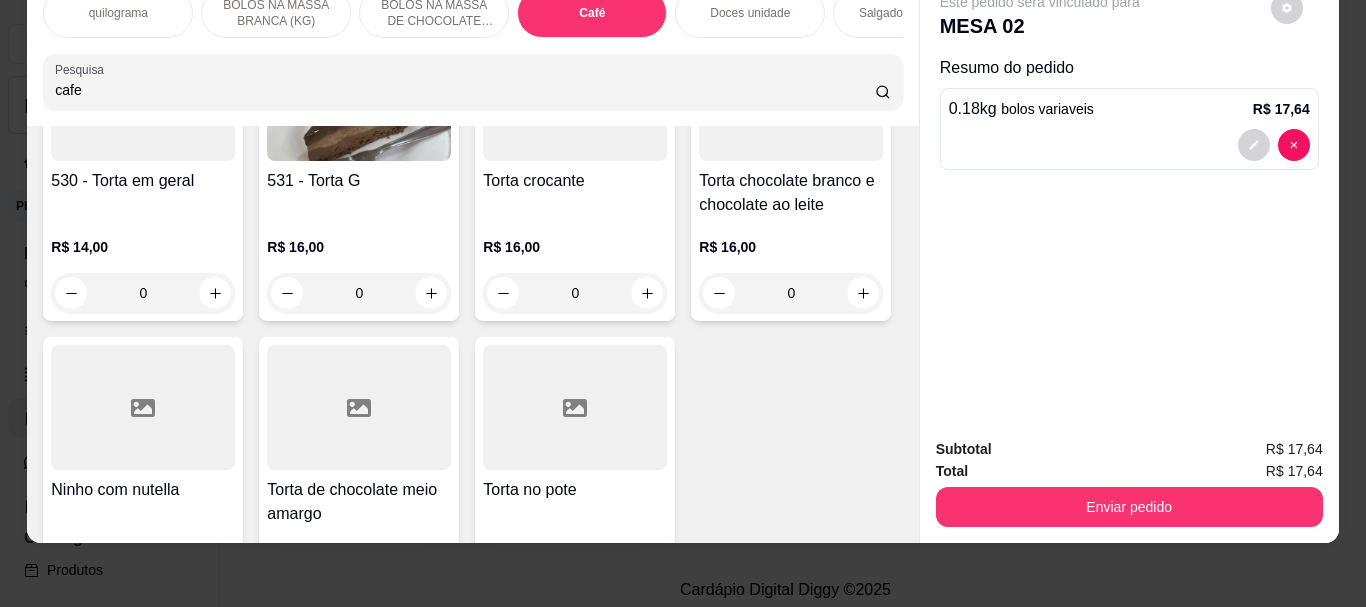 click at bounding box center (359, -1551) 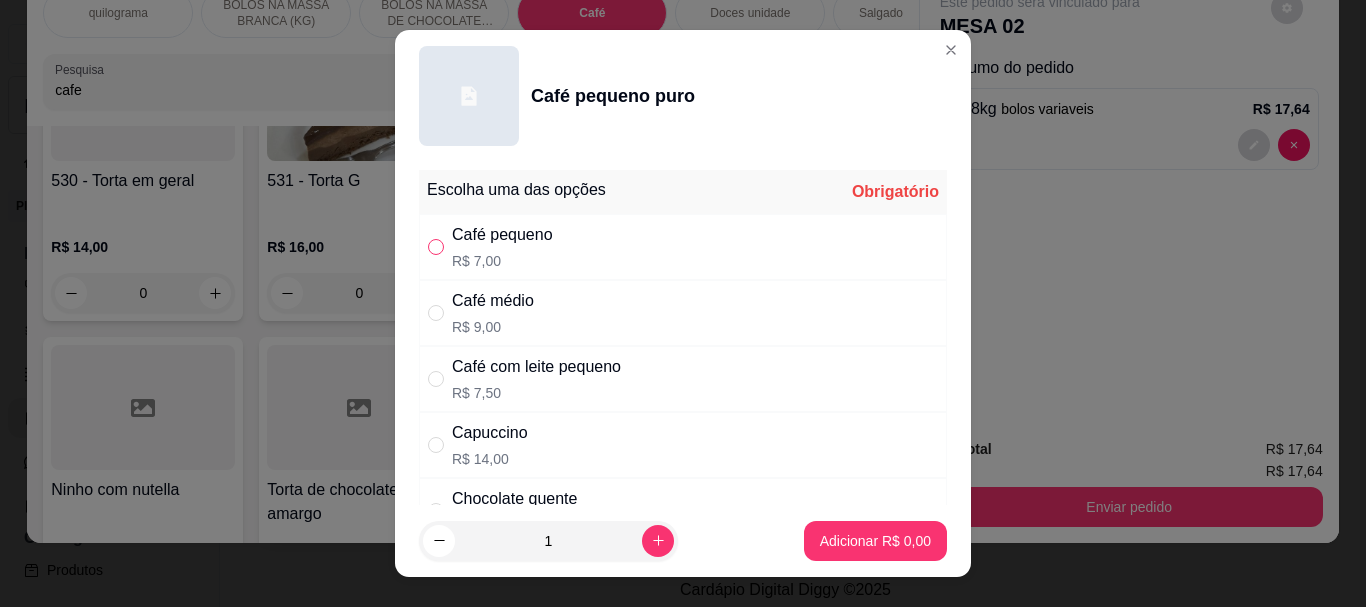 click at bounding box center (436, 247) 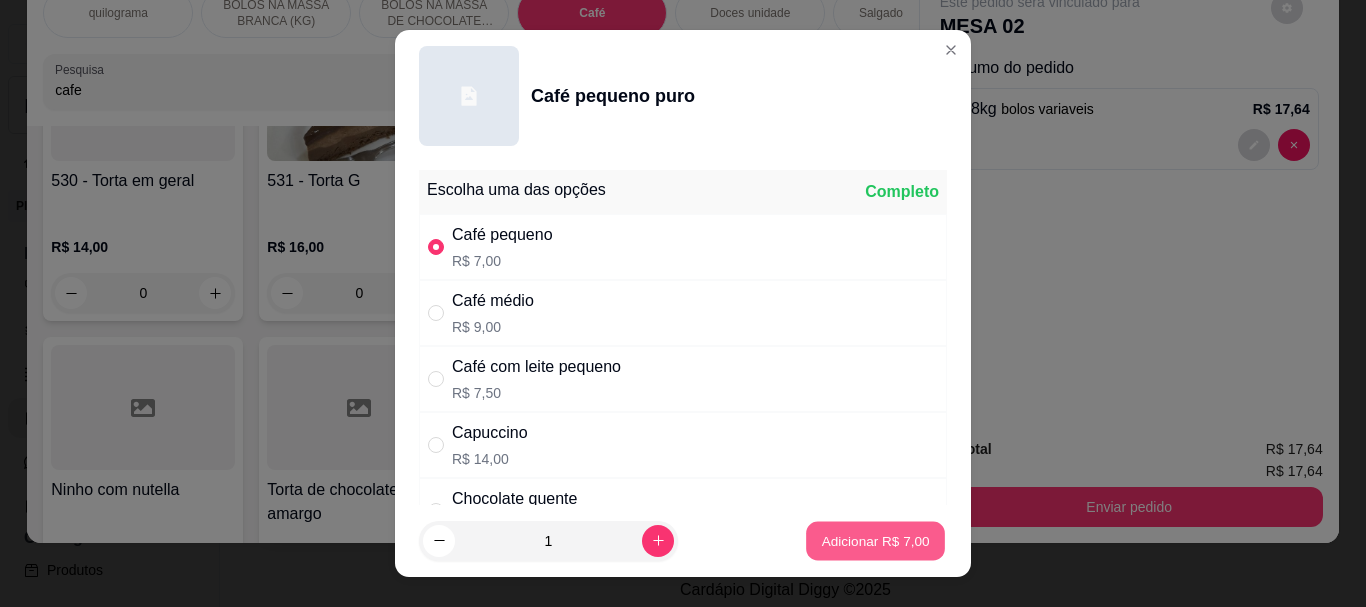 click on "Adicionar   R$ 7,00" at bounding box center (875, 540) 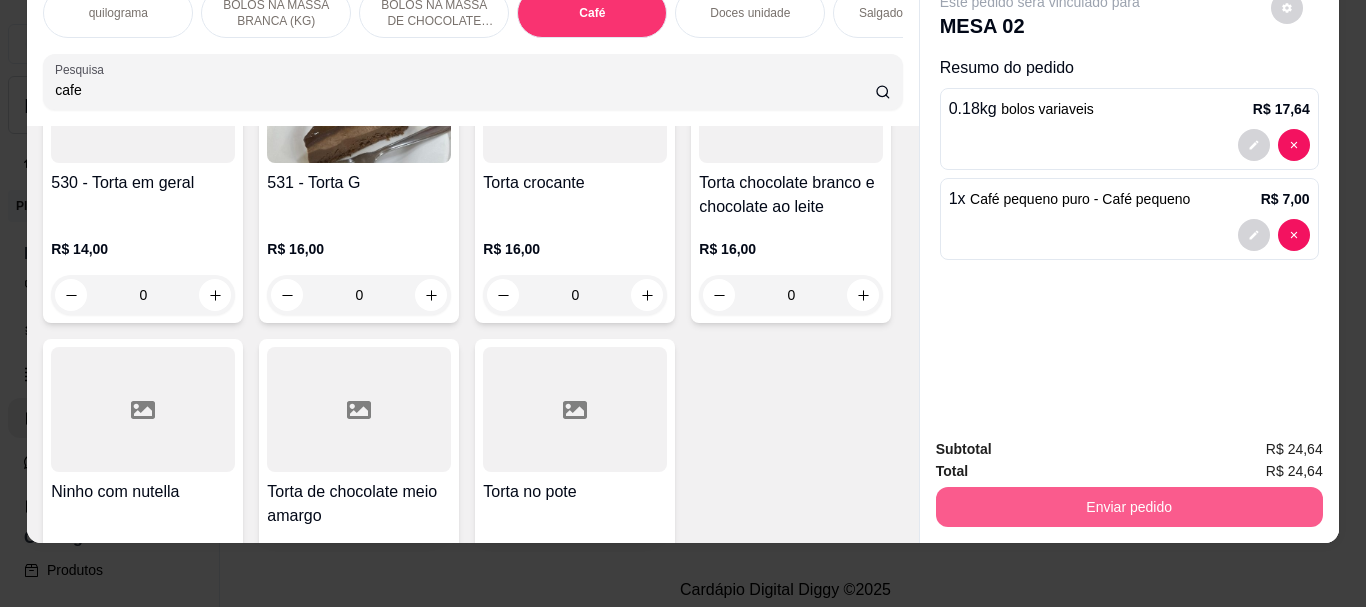click on "Enviar pedido" at bounding box center (1129, 507) 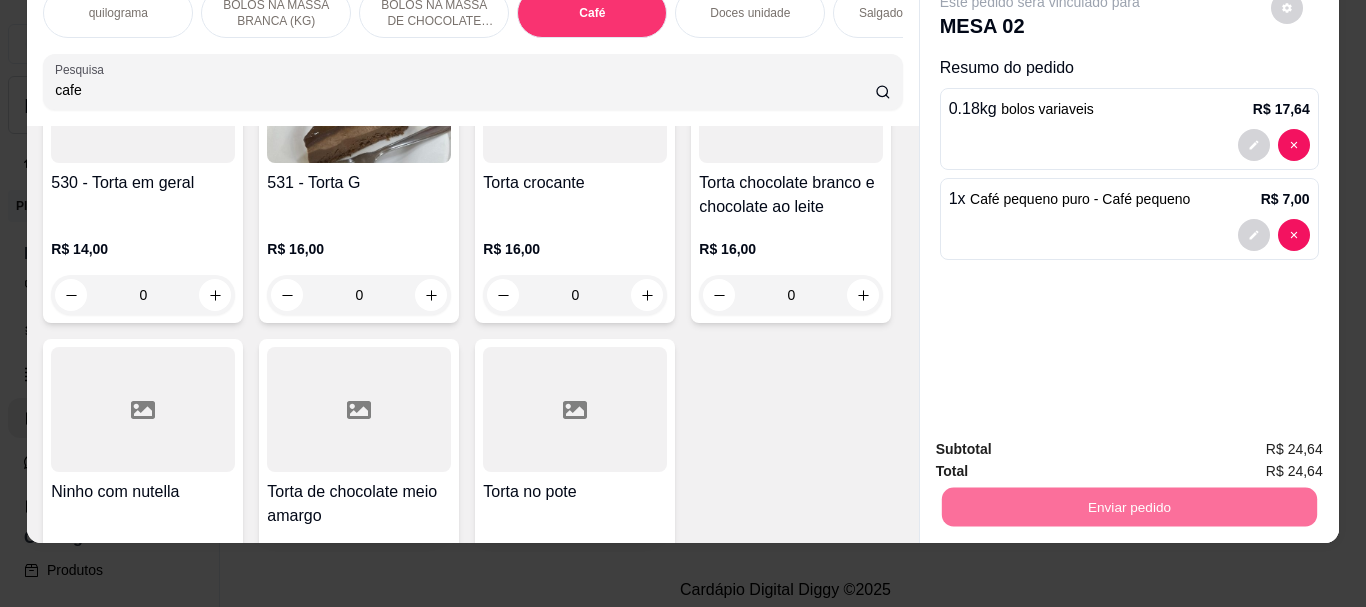 click on "Não registrar e enviar pedido" at bounding box center (1063, 443) 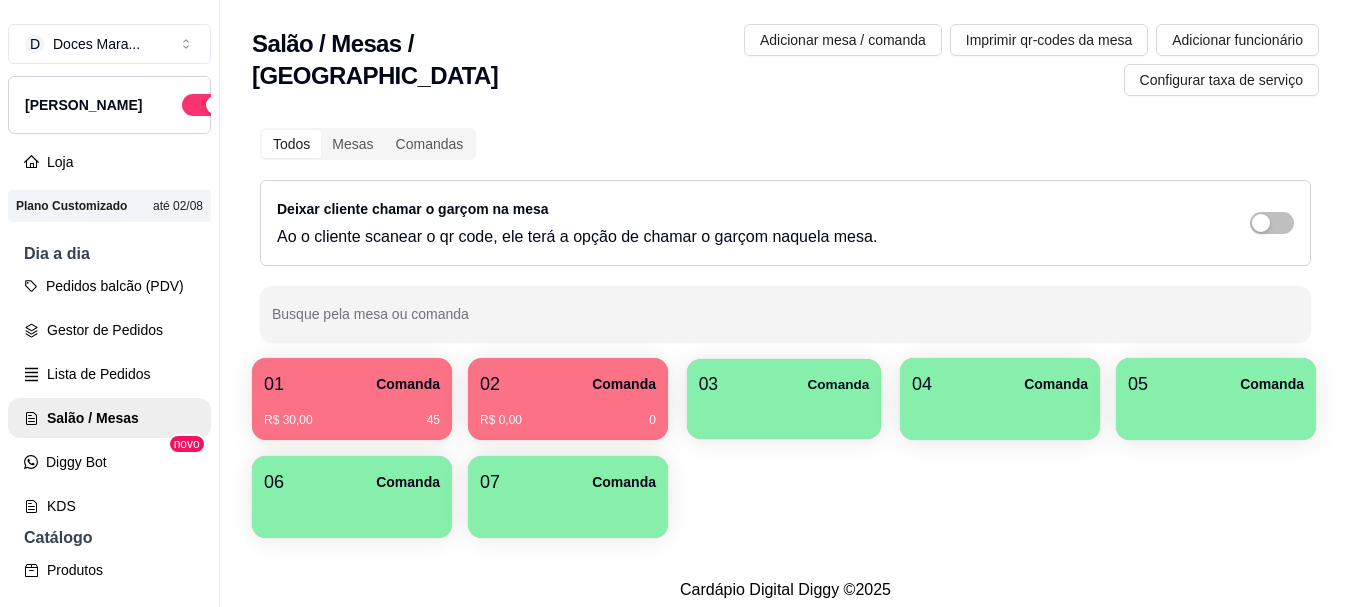 click at bounding box center (784, 412) 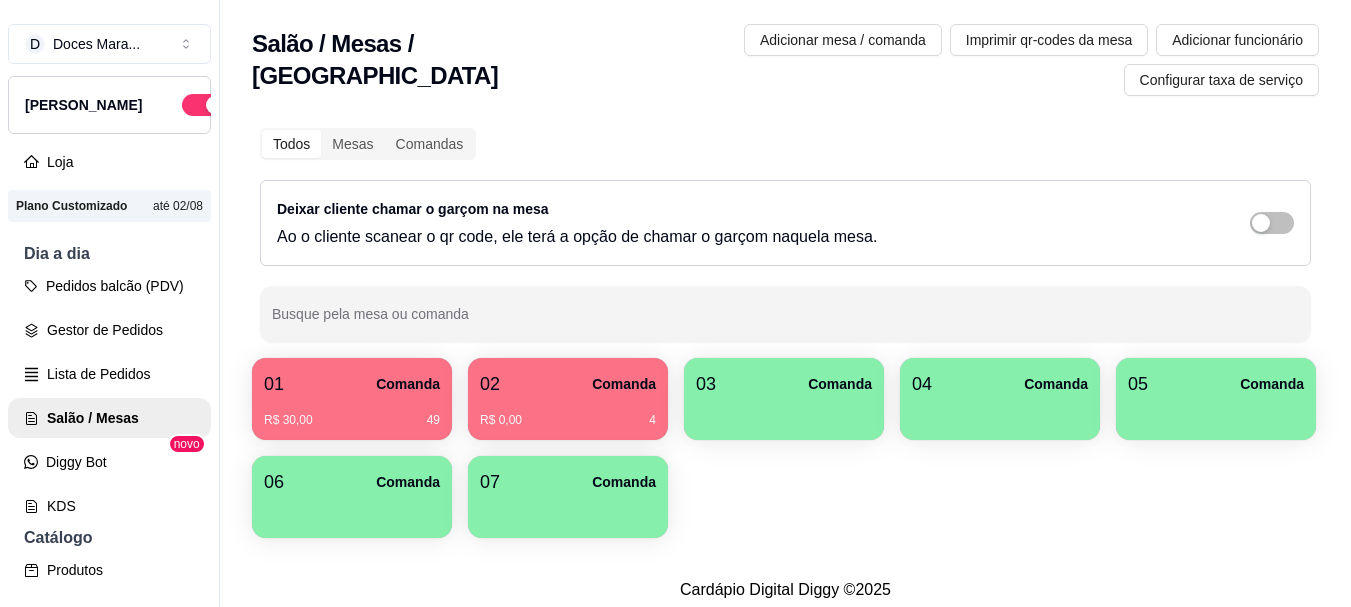 click on "R$ 0,00 4" at bounding box center [568, 413] 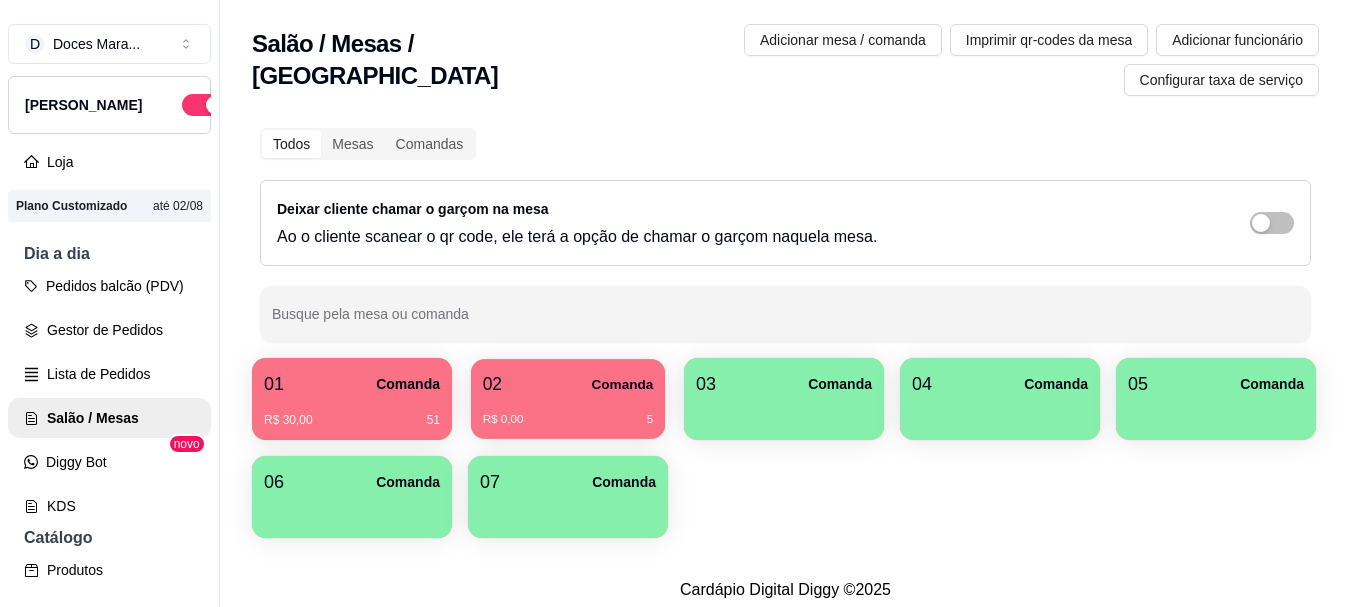 click on "02 Comanda" at bounding box center [568, 384] 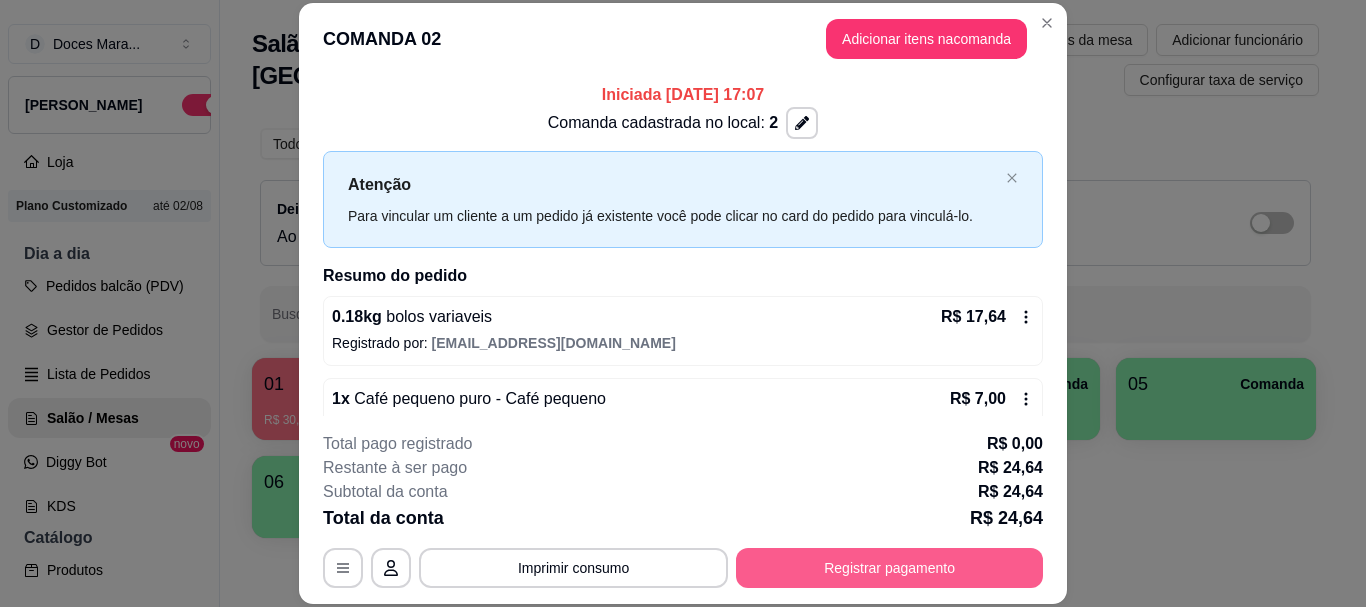 click on "Registrar pagamento" at bounding box center (889, 568) 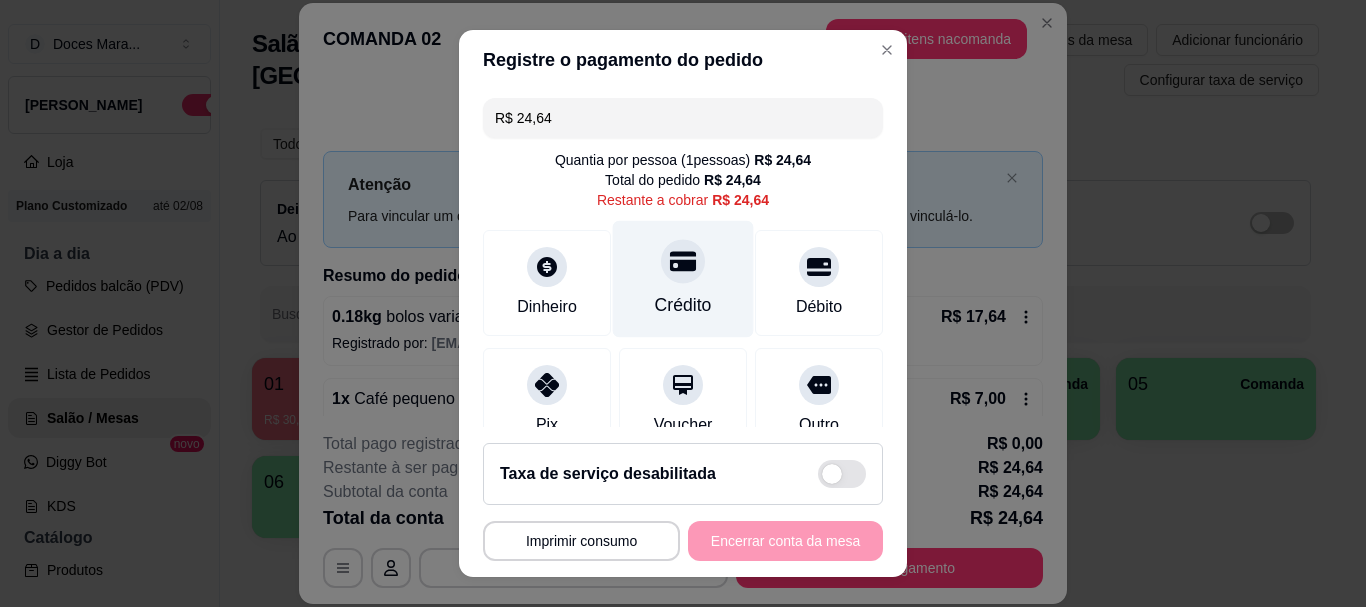 click on "Crédito" at bounding box center (683, 279) 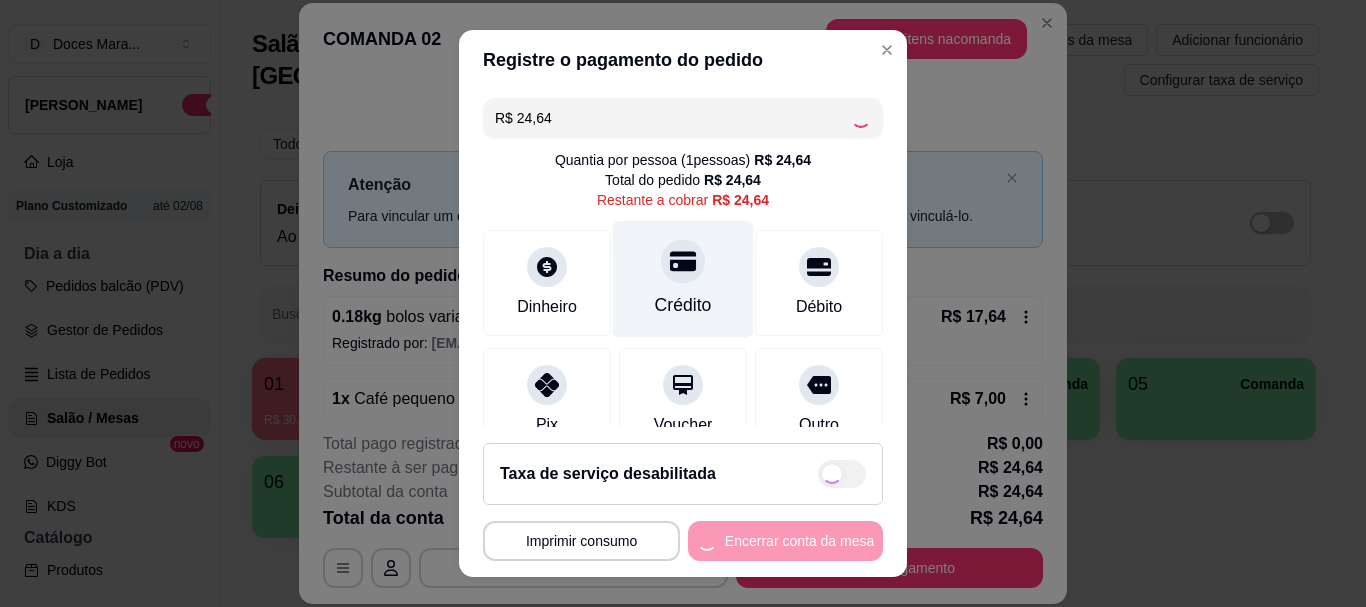 type on "R$ 0,00" 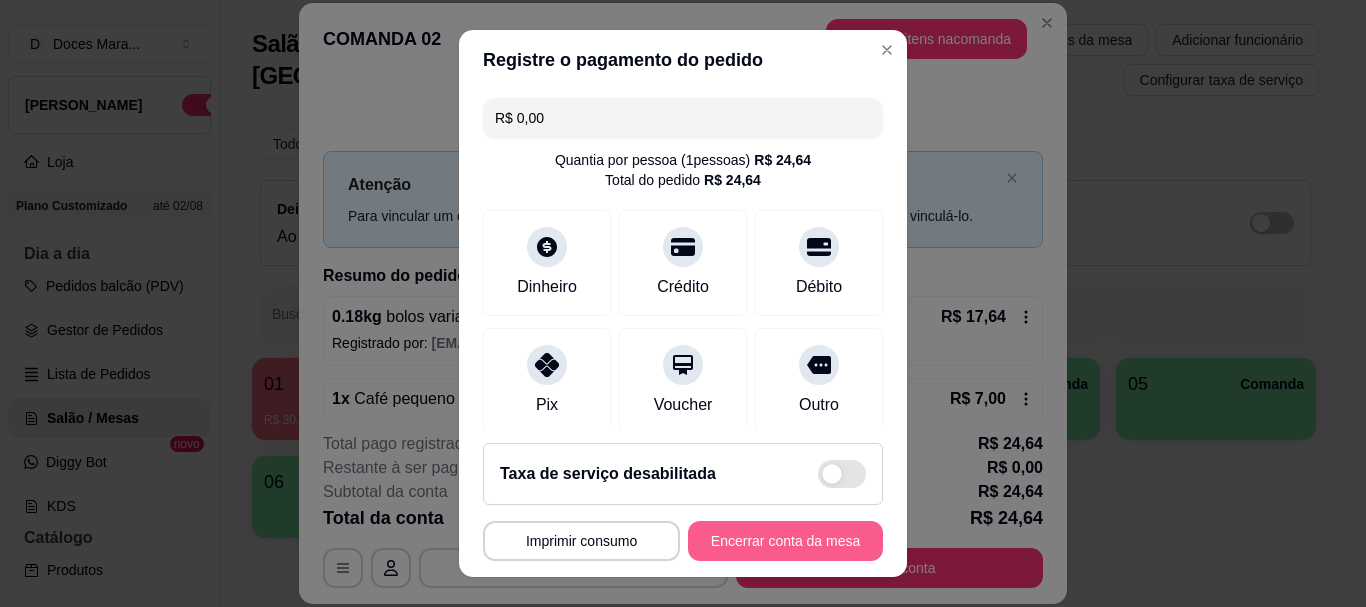 click on "Encerrar conta da mesa" at bounding box center [785, 541] 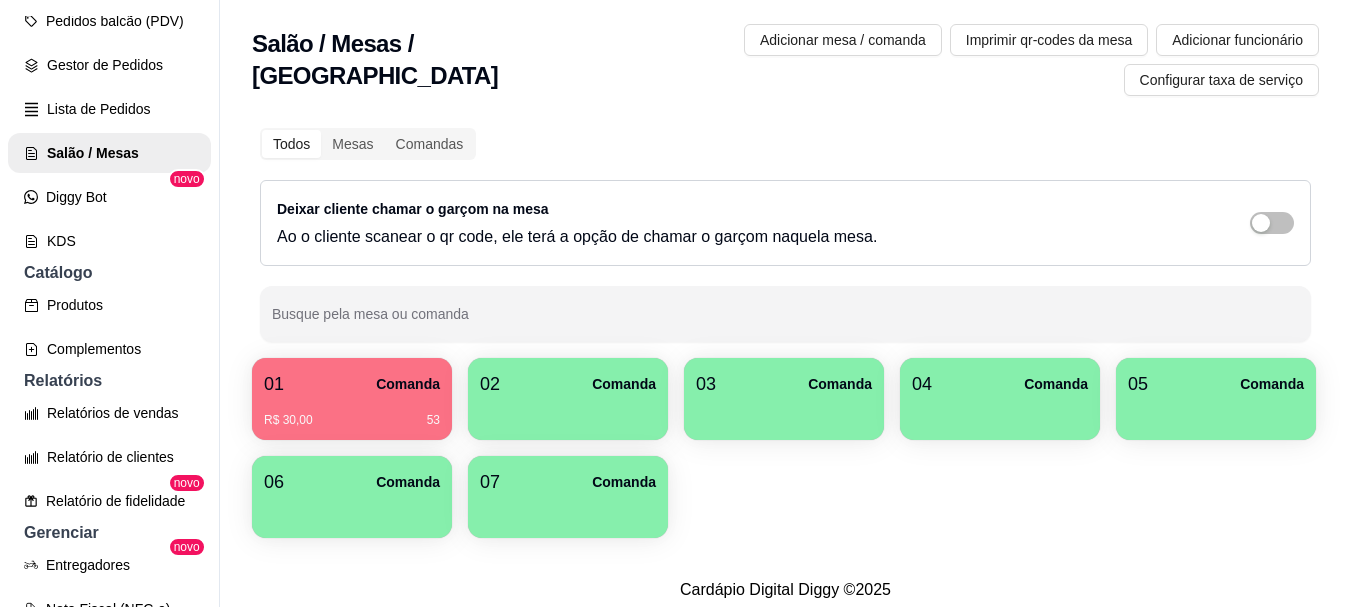 scroll, scrollTop: 300, scrollLeft: 0, axis: vertical 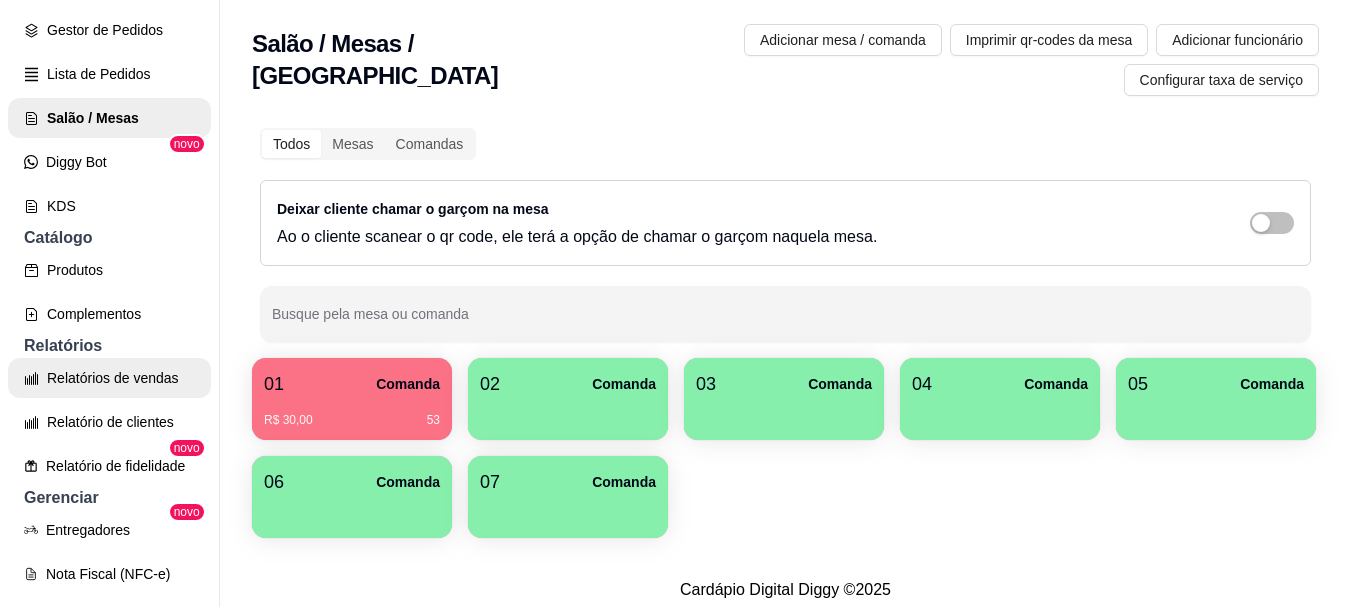 click on "Relatórios de vendas" at bounding box center (109, 378) 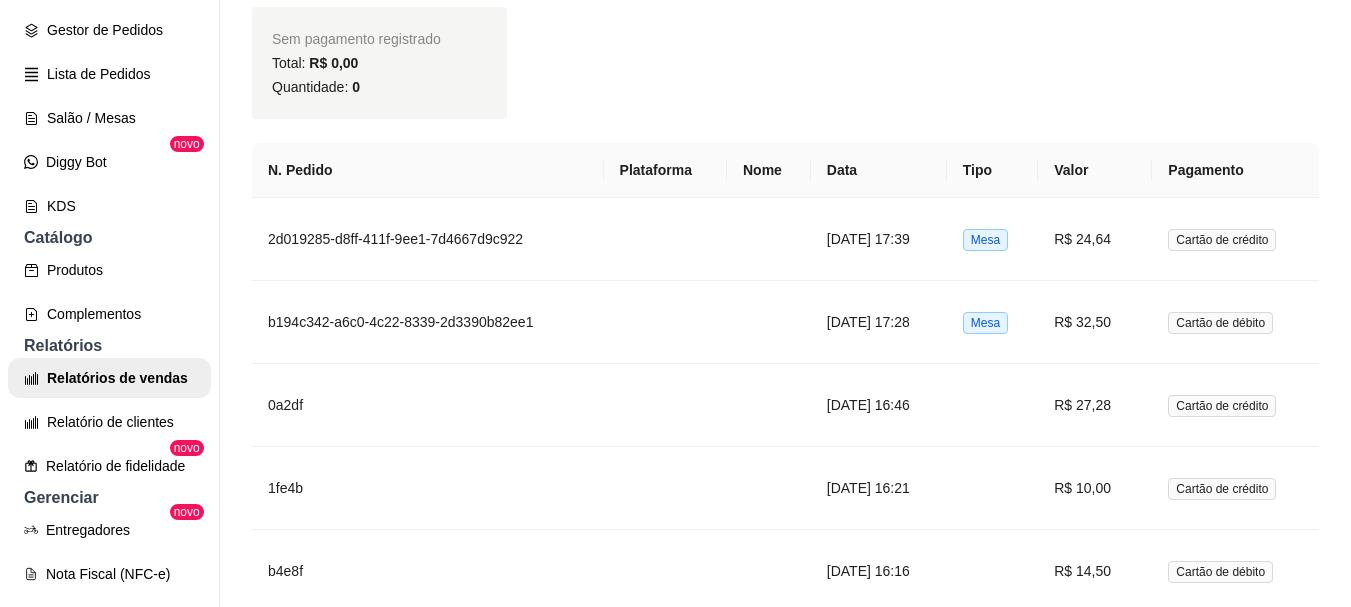 scroll, scrollTop: 1486, scrollLeft: 0, axis: vertical 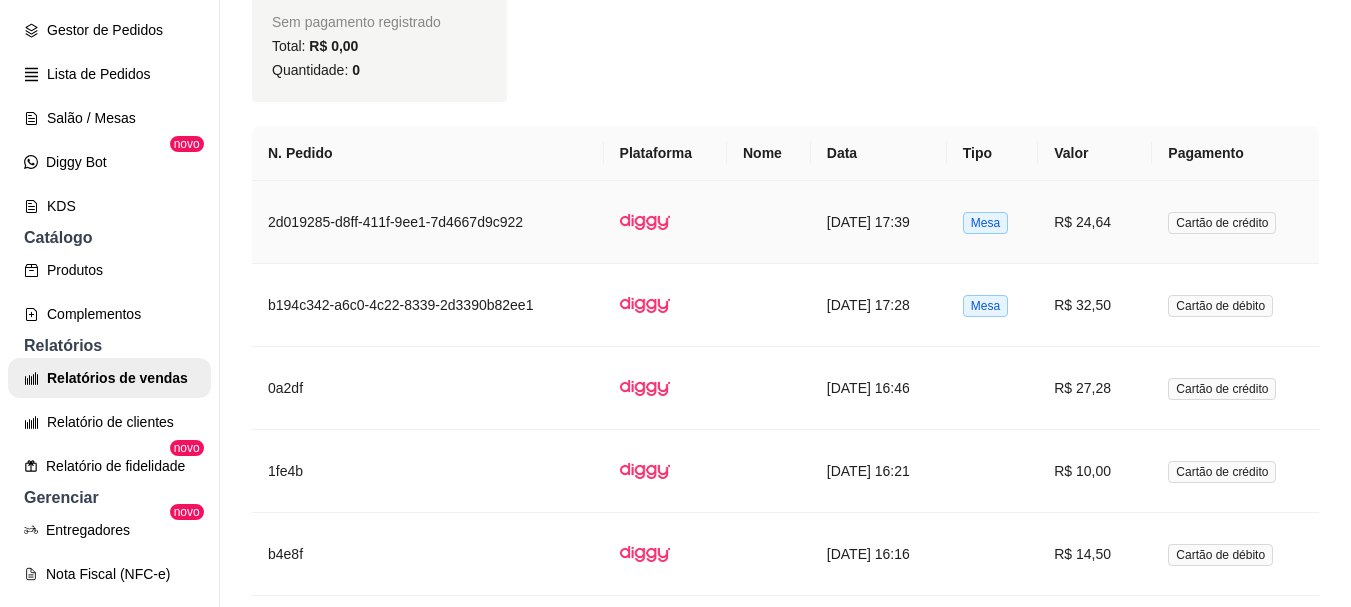 click on "[DATE] 17:39" at bounding box center (879, 222) 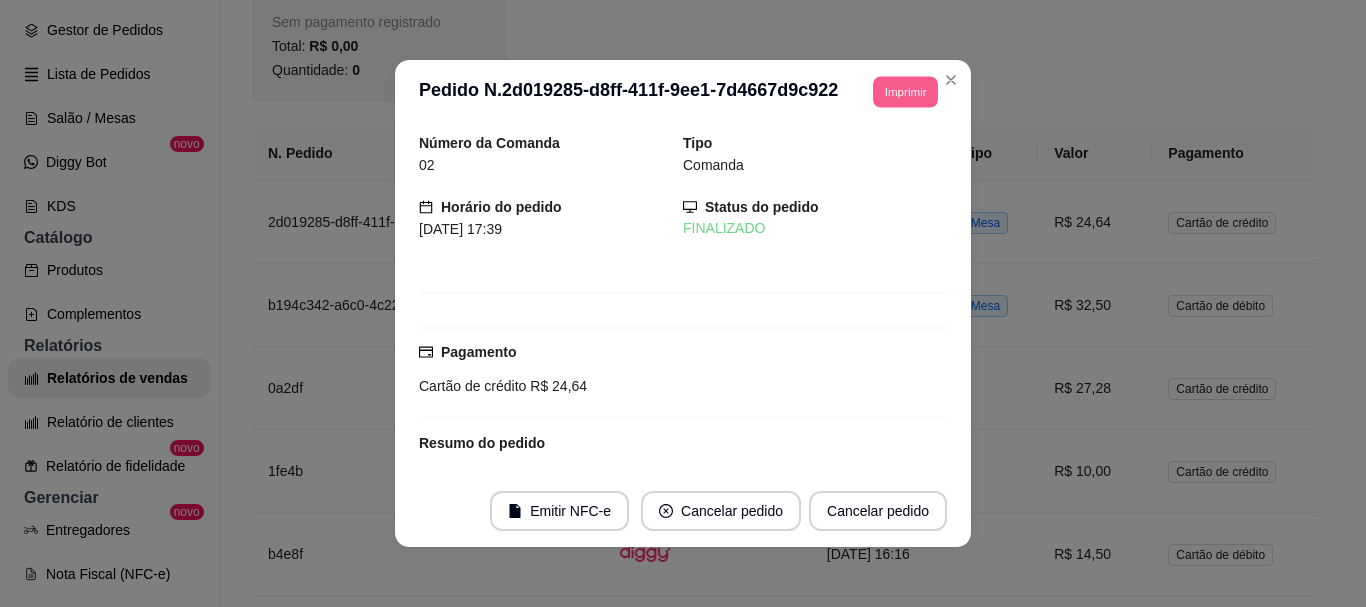 click on "Imprimir" at bounding box center [905, 91] 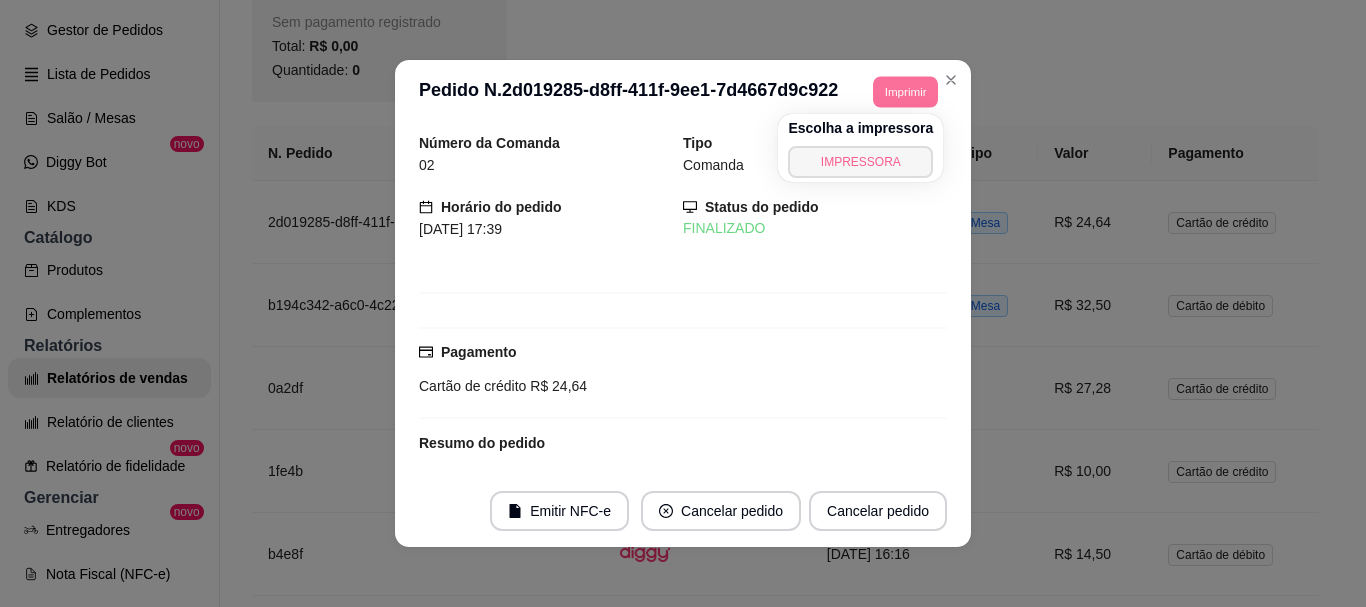 click on "IMPRESSORA" at bounding box center (860, 162) 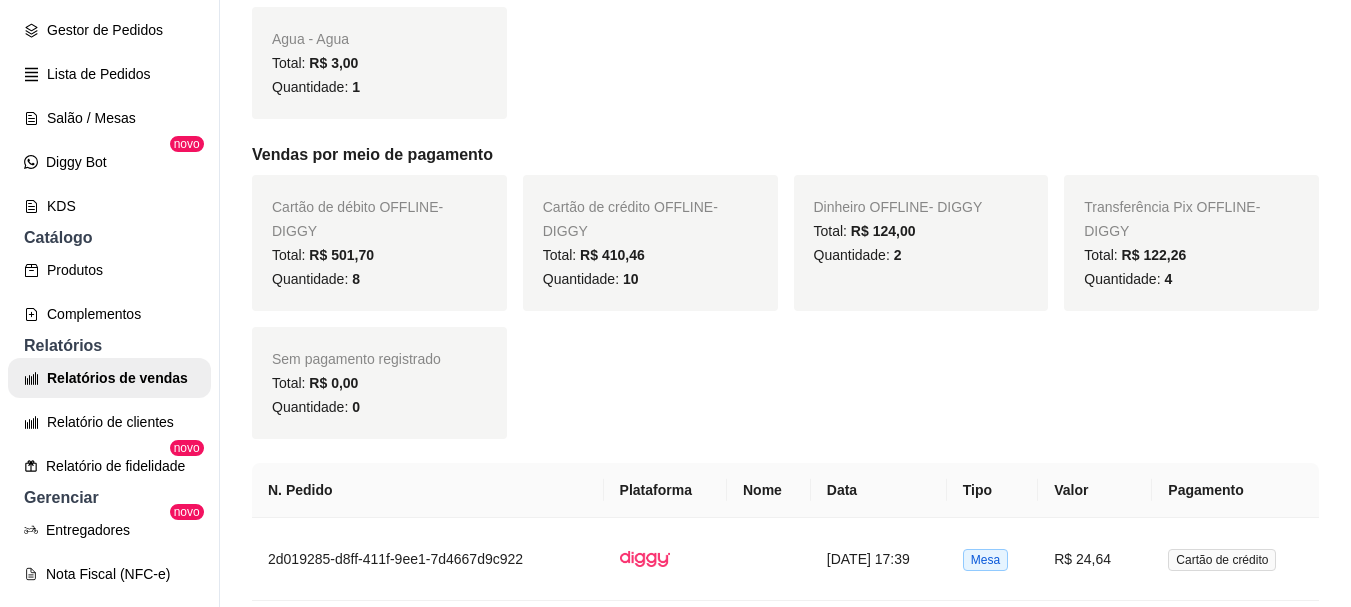 scroll, scrollTop: 1086, scrollLeft: 0, axis: vertical 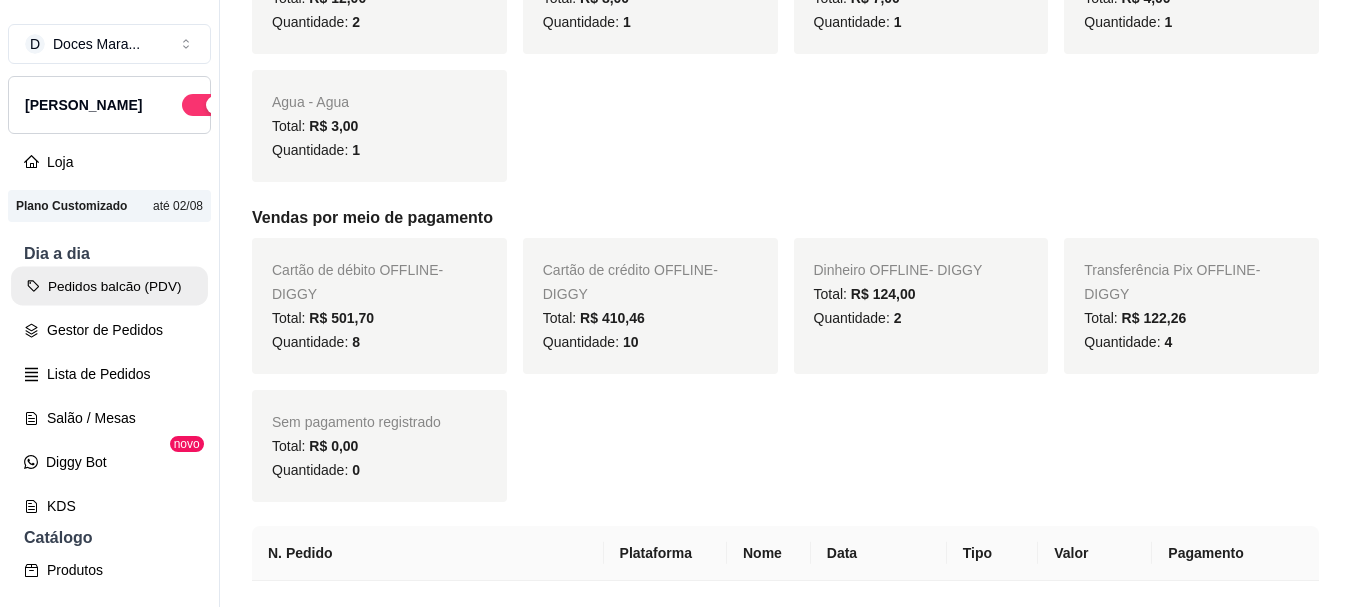 click on "Pedidos balcão (PDV)" at bounding box center (109, 286) 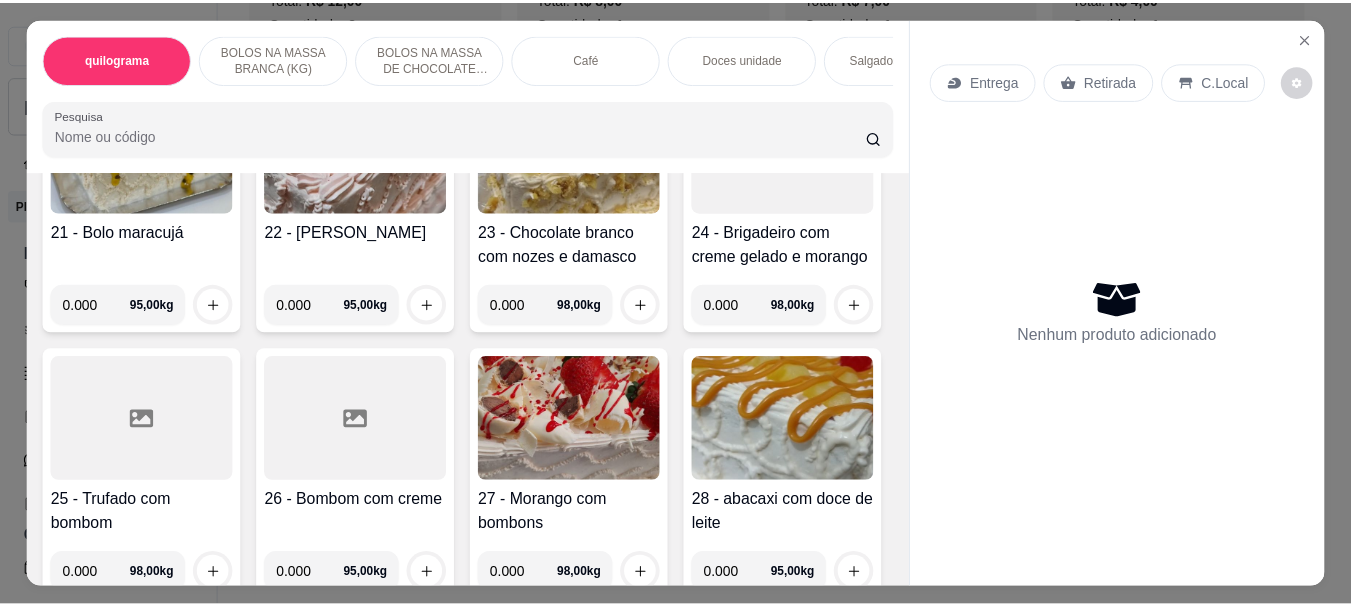 scroll, scrollTop: 1900, scrollLeft: 0, axis: vertical 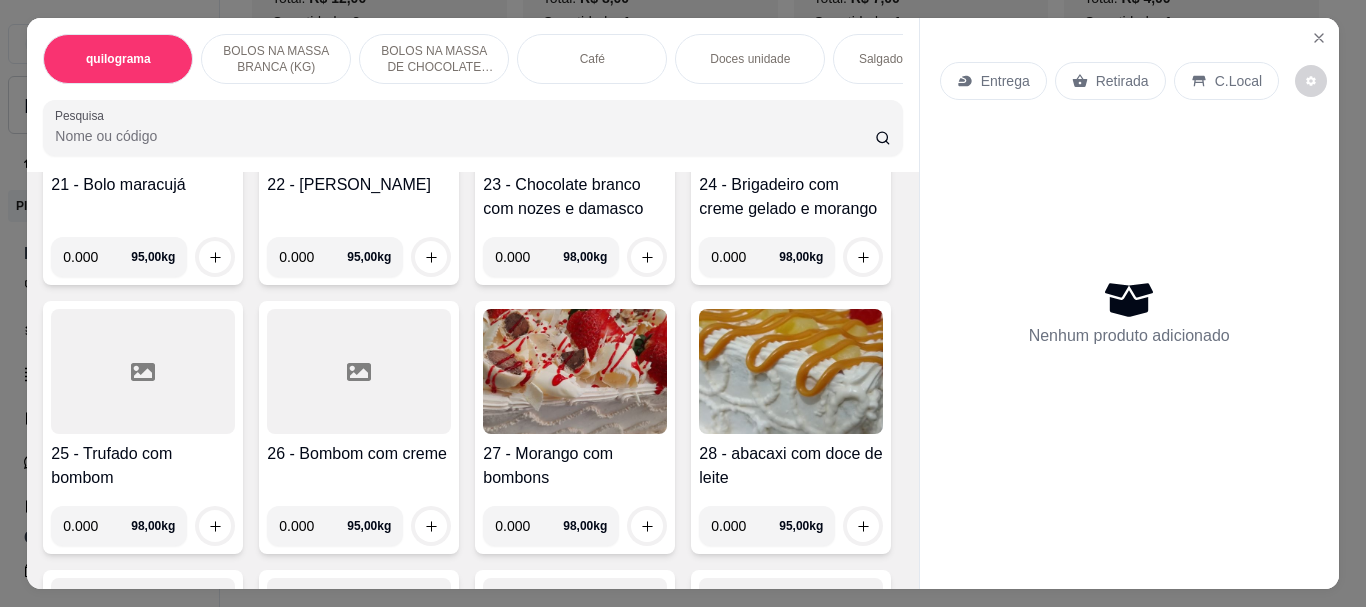 click at bounding box center (143, 102) 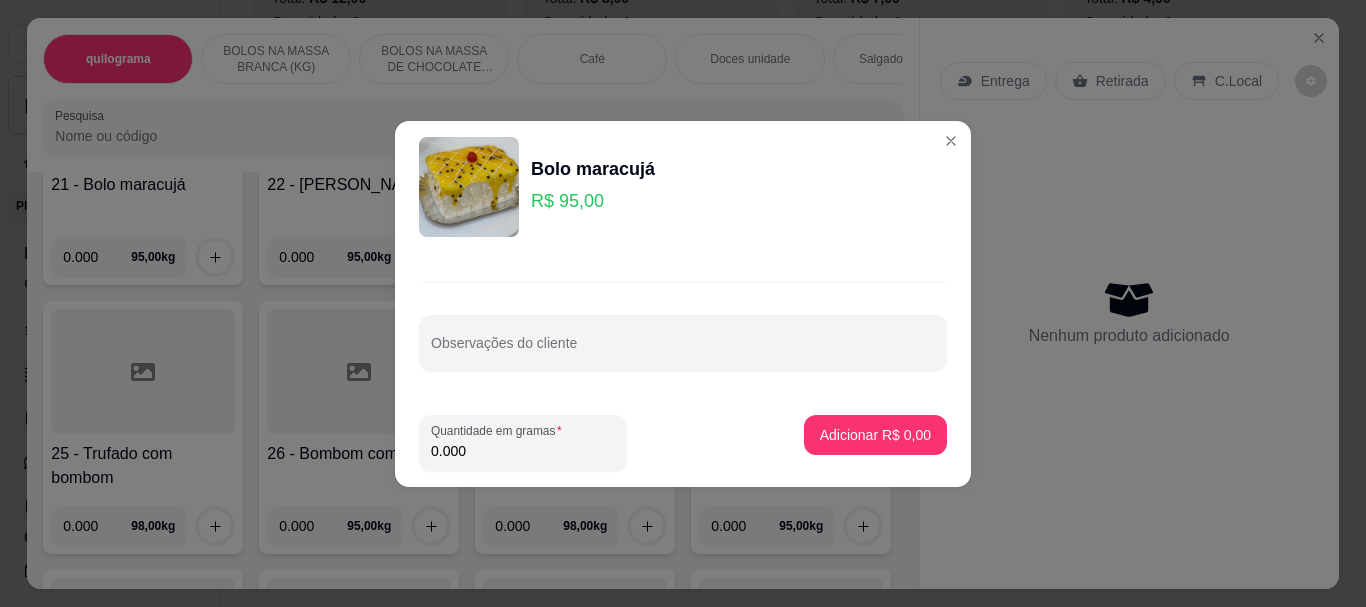click on "0.000" at bounding box center (523, 451) 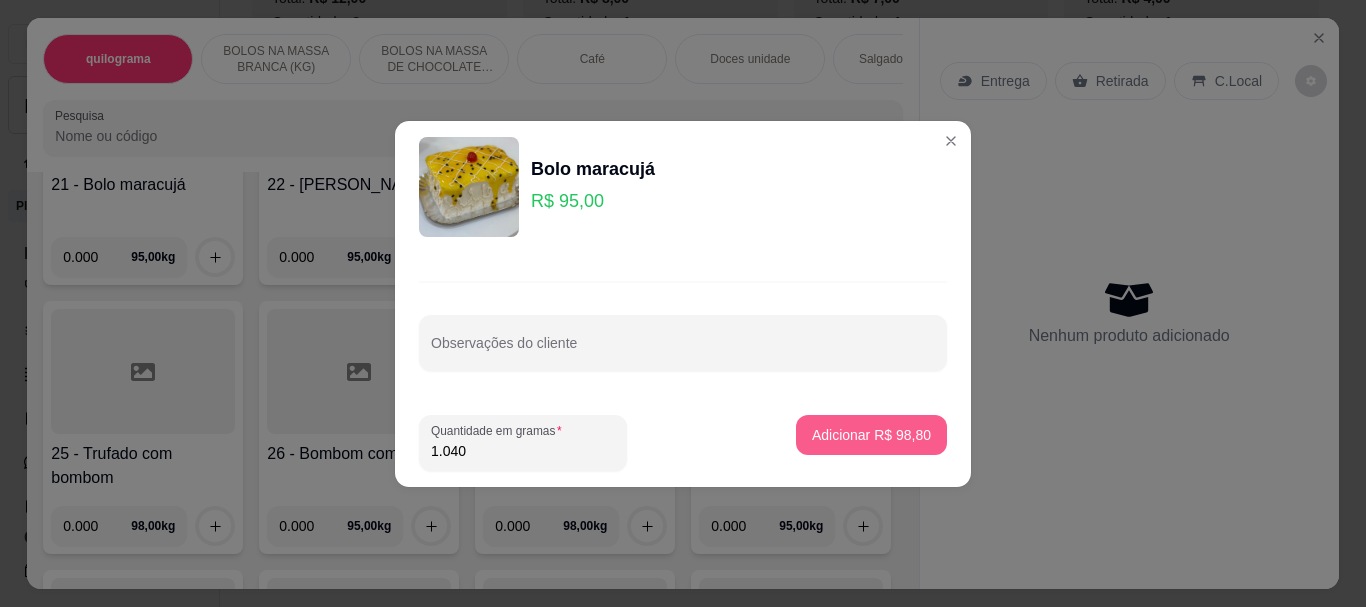 type on "1.040" 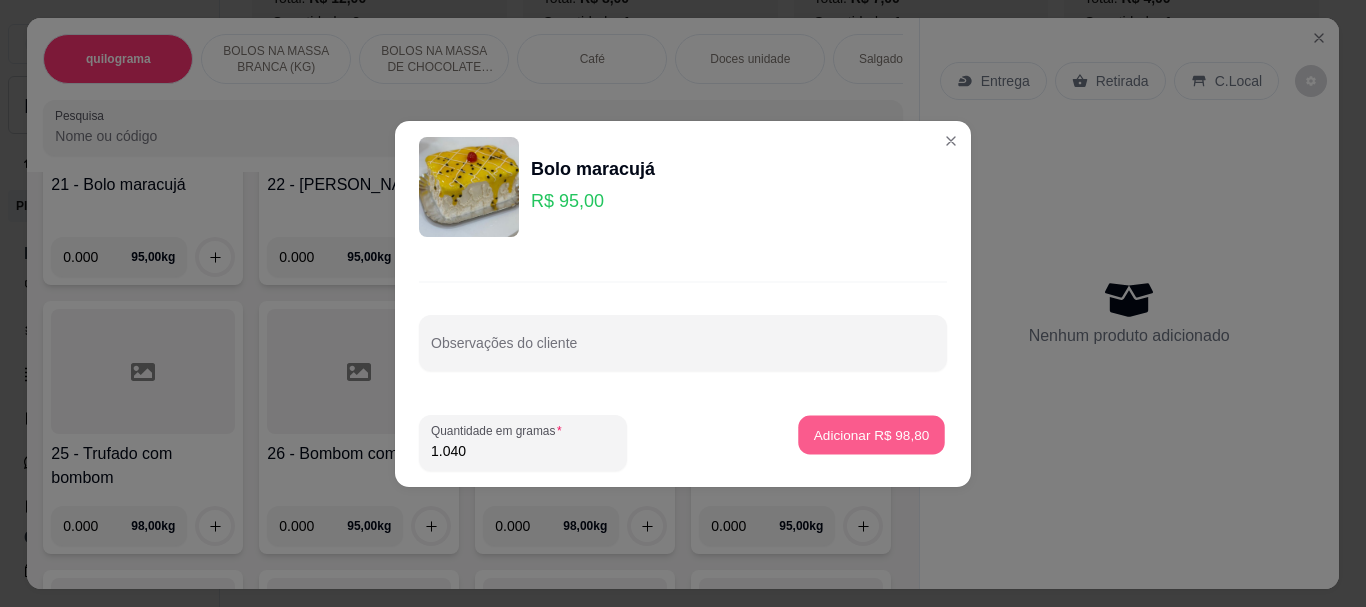 click on "Adicionar   R$ 98,80" at bounding box center [872, 434] 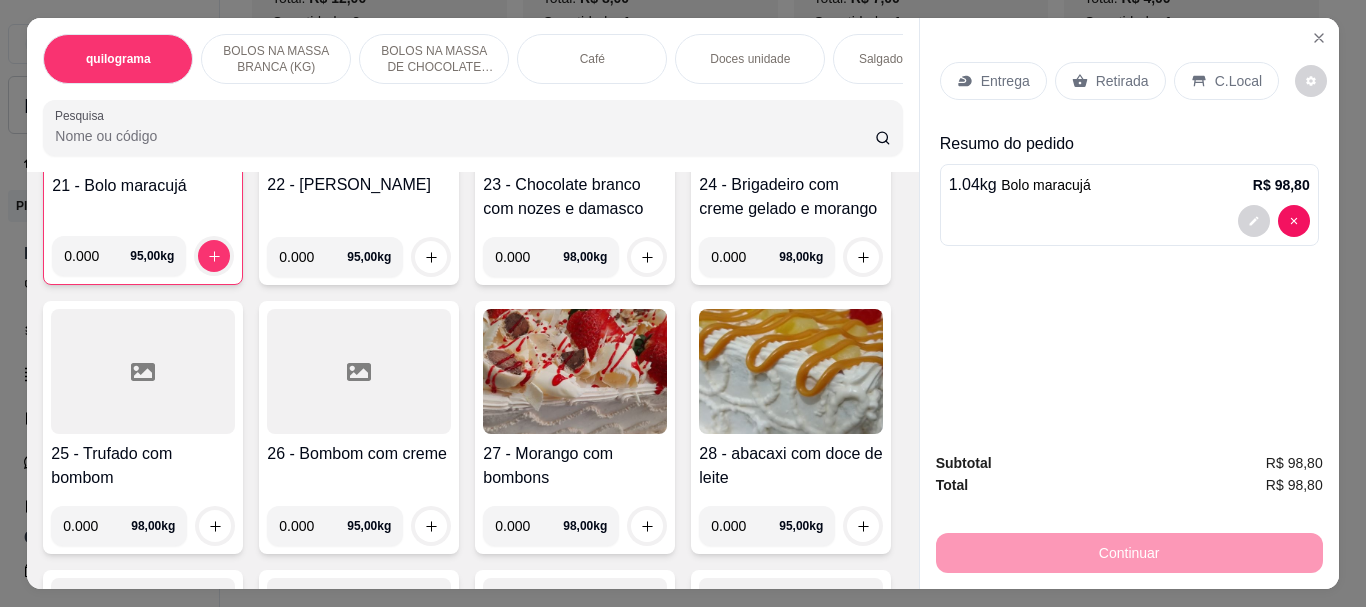 click on "Retirada" at bounding box center (1122, 81) 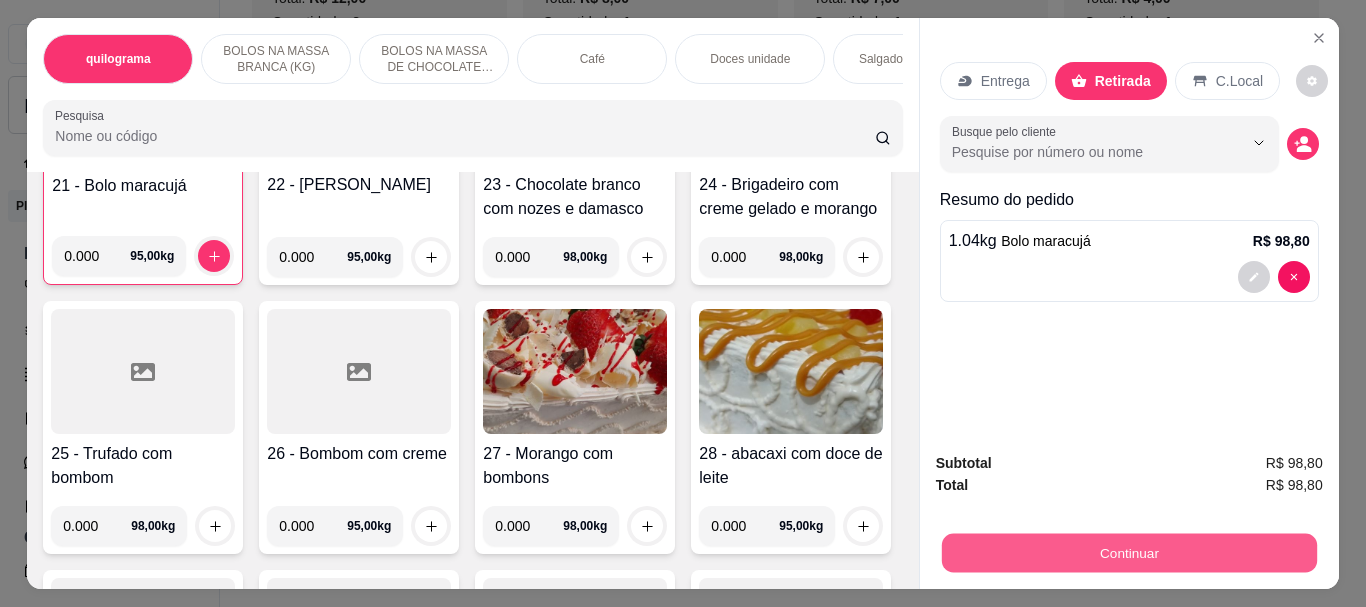 click on "Continuar" at bounding box center (1128, 552) 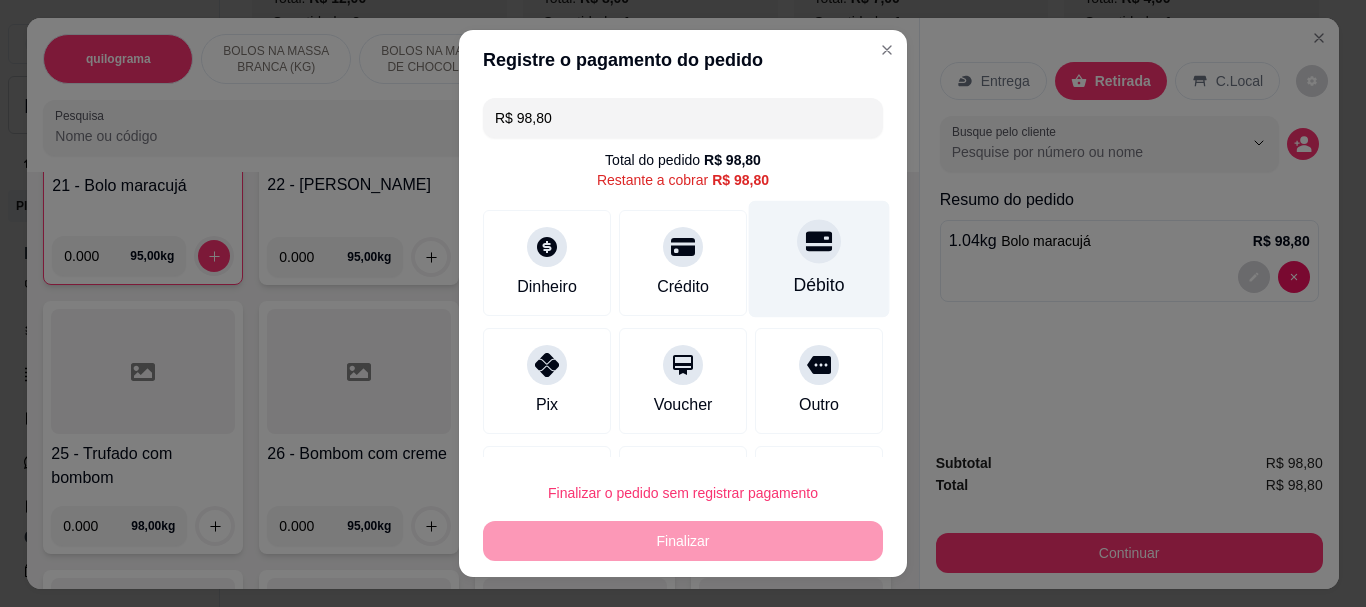 click on "Débito" at bounding box center [819, 286] 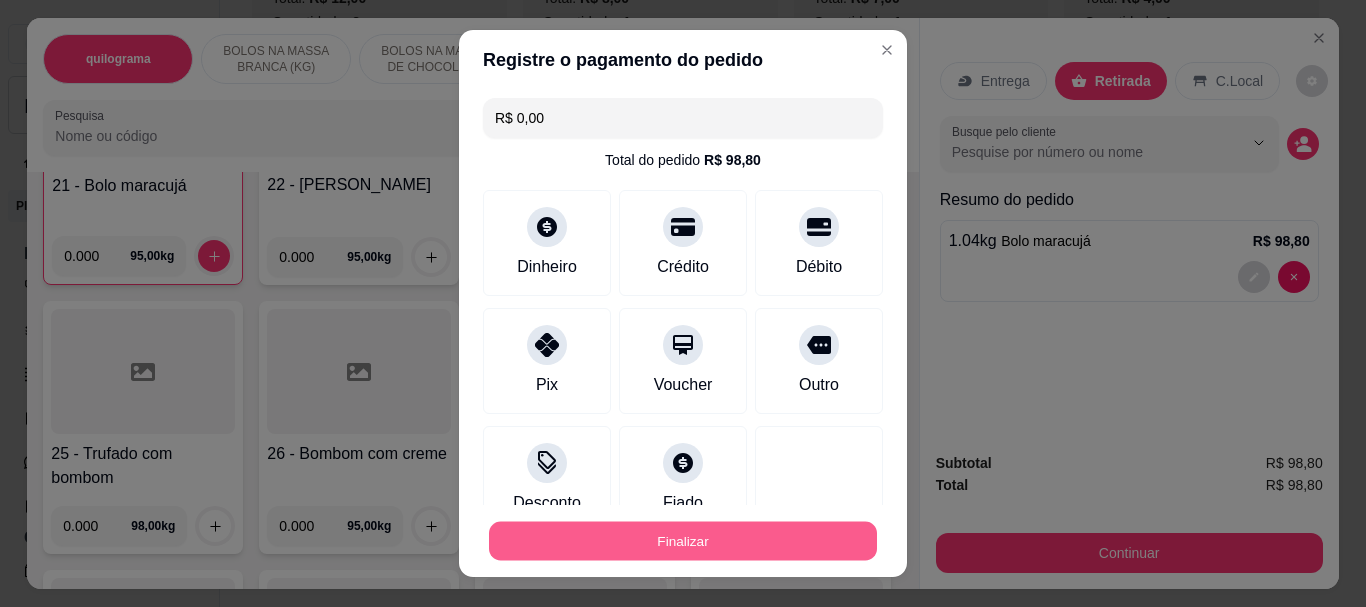 click on "Finalizar" at bounding box center [683, 540] 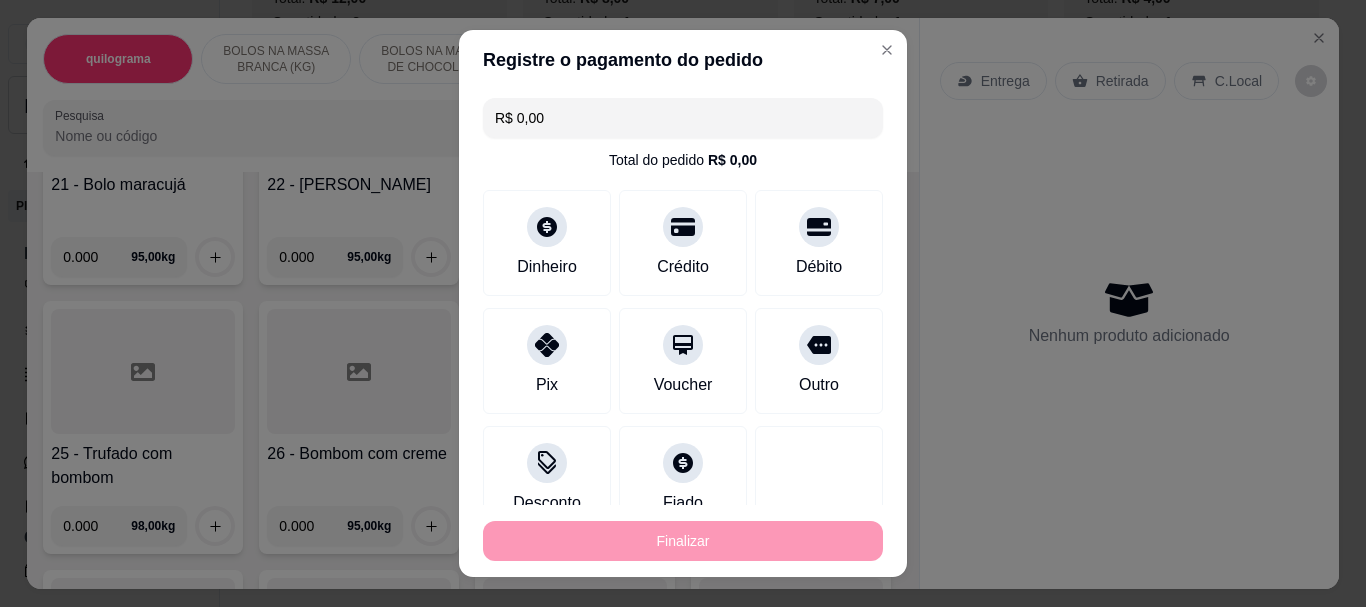 type on "-R$ 98,80" 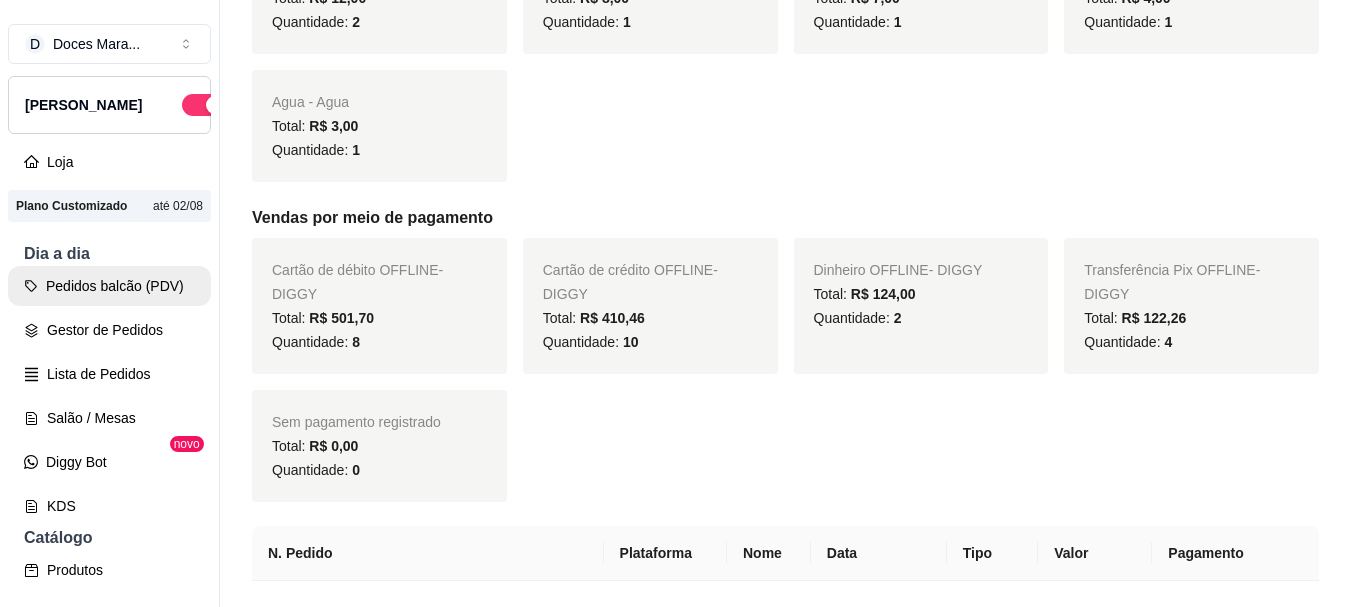 click on "Pedidos balcão (PDV)" at bounding box center [109, 286] 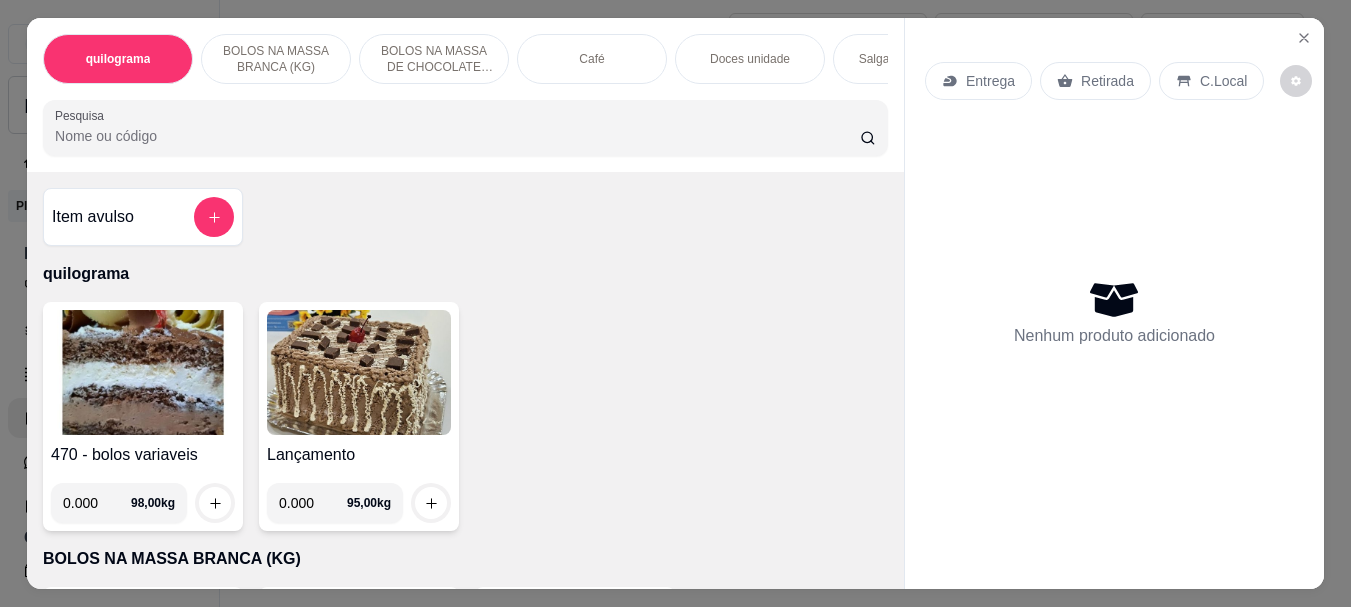 scroll, scrollTop: 26, scrollLeft: 0, axis: vertical 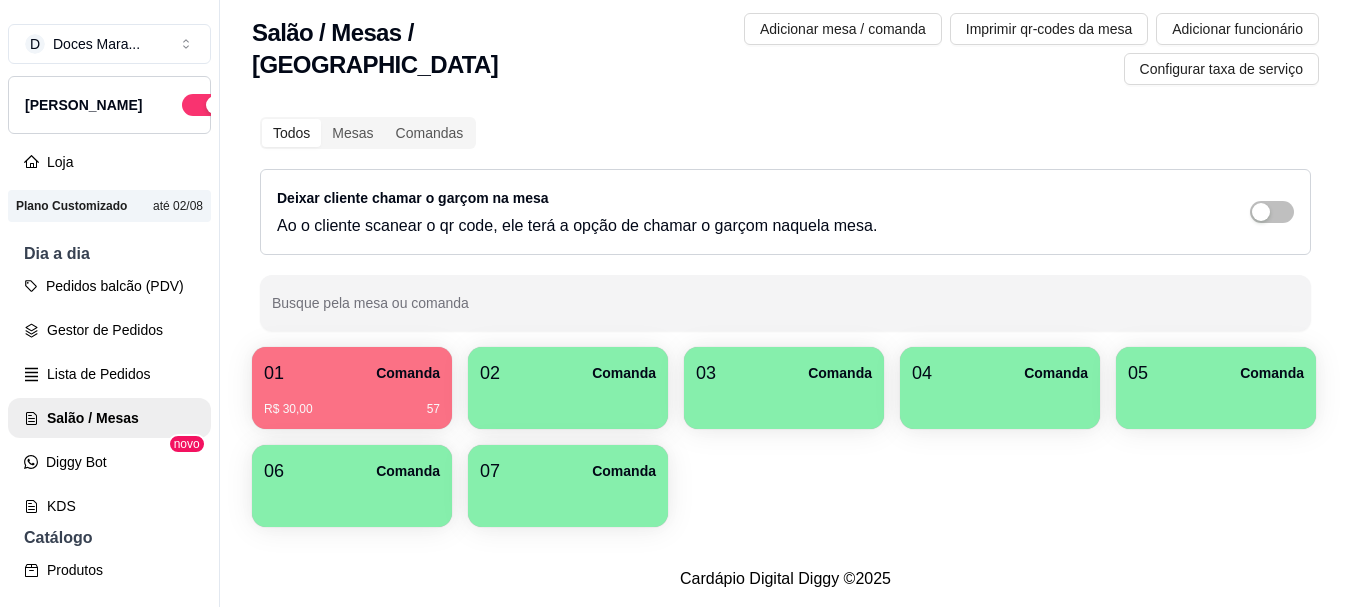 click on "R$ 30,00 57" at bounding box center (352, 409) 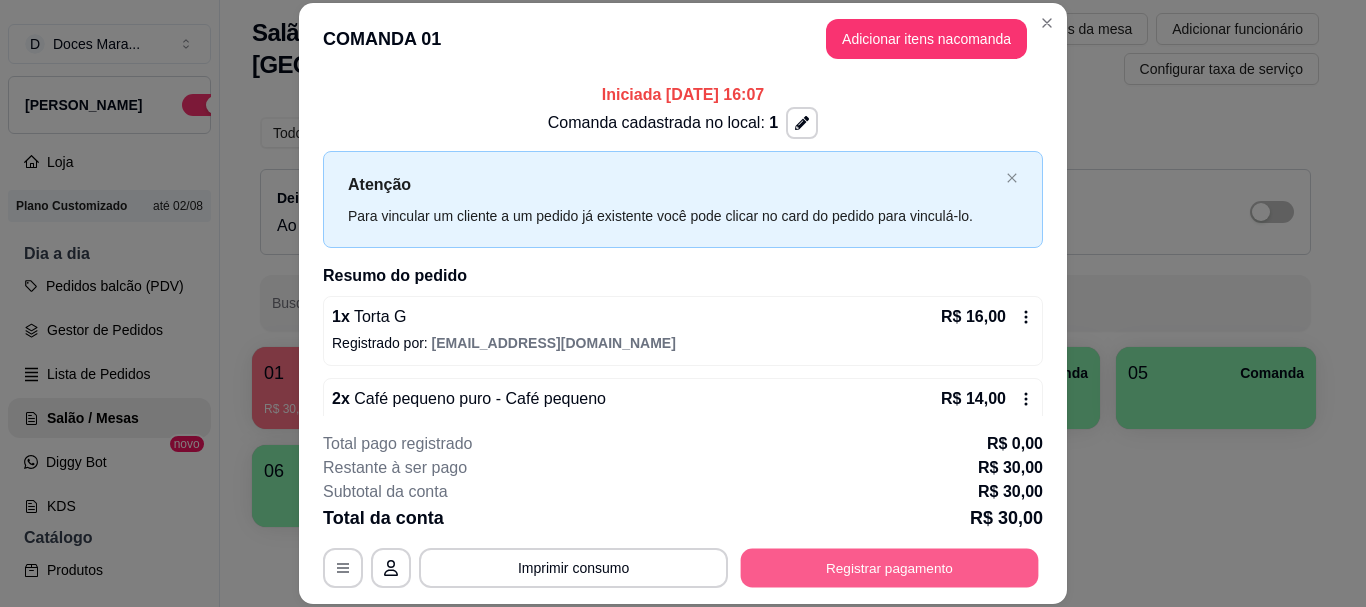 click on "Registrar pagamento" at bounding box center (890, 568) 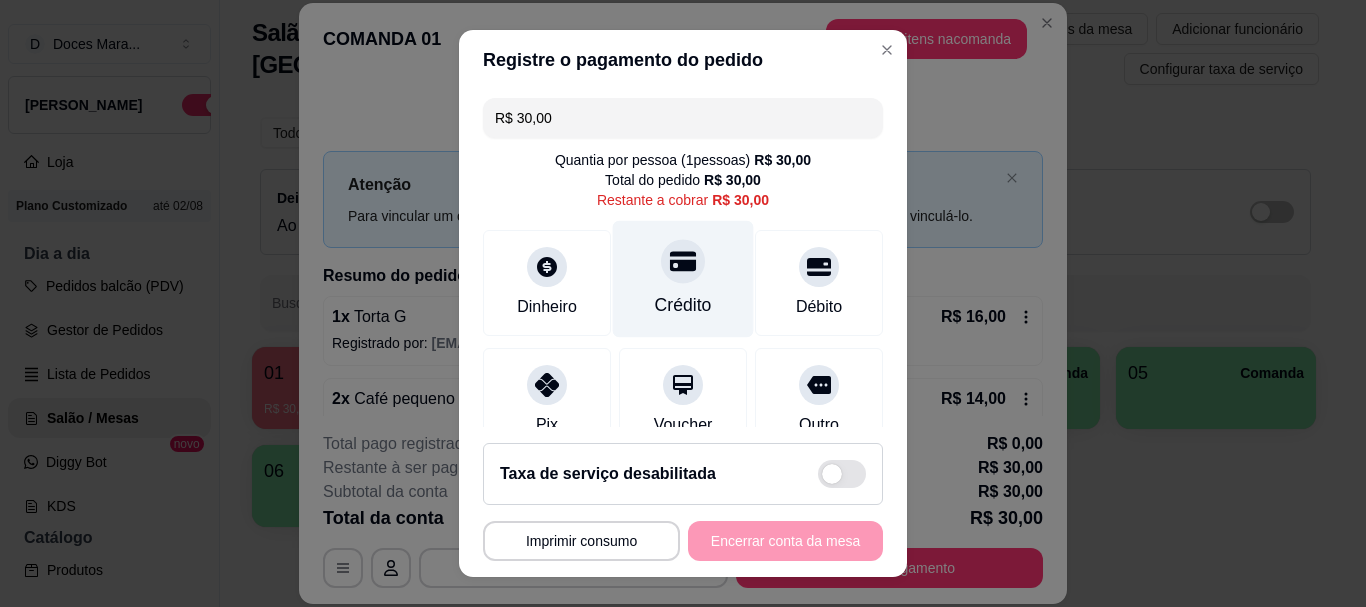 click 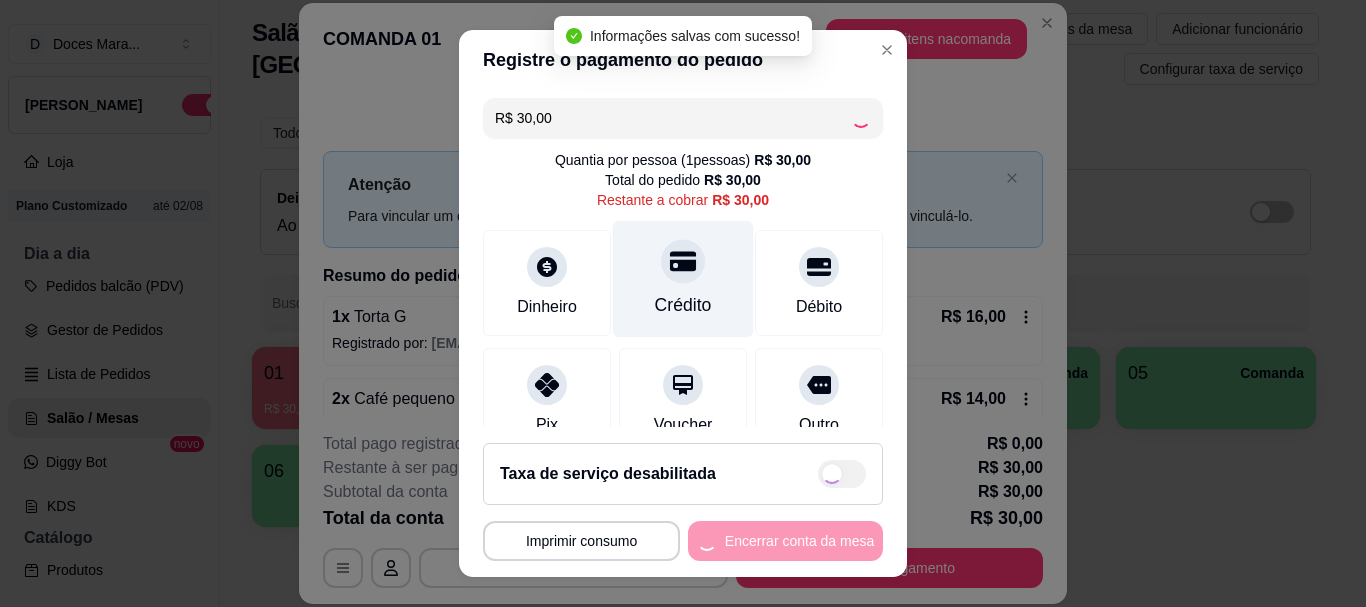 type on "R$ 0,00" 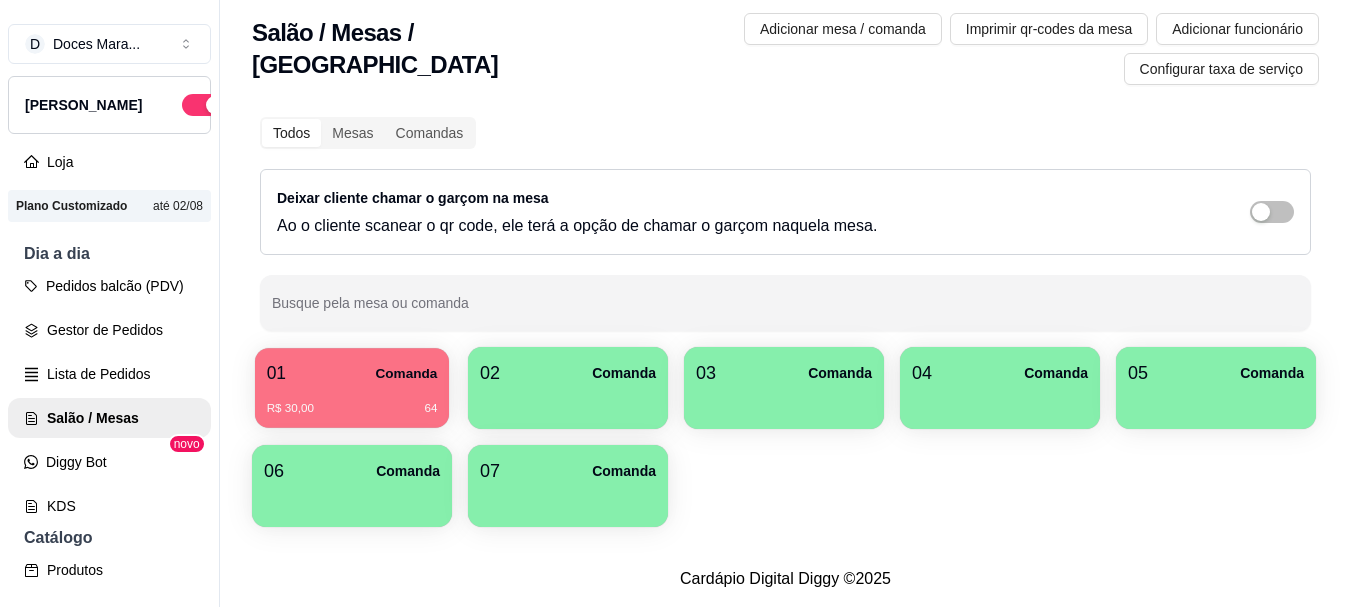 click on "Comanda" at bounding box center [406, 373] 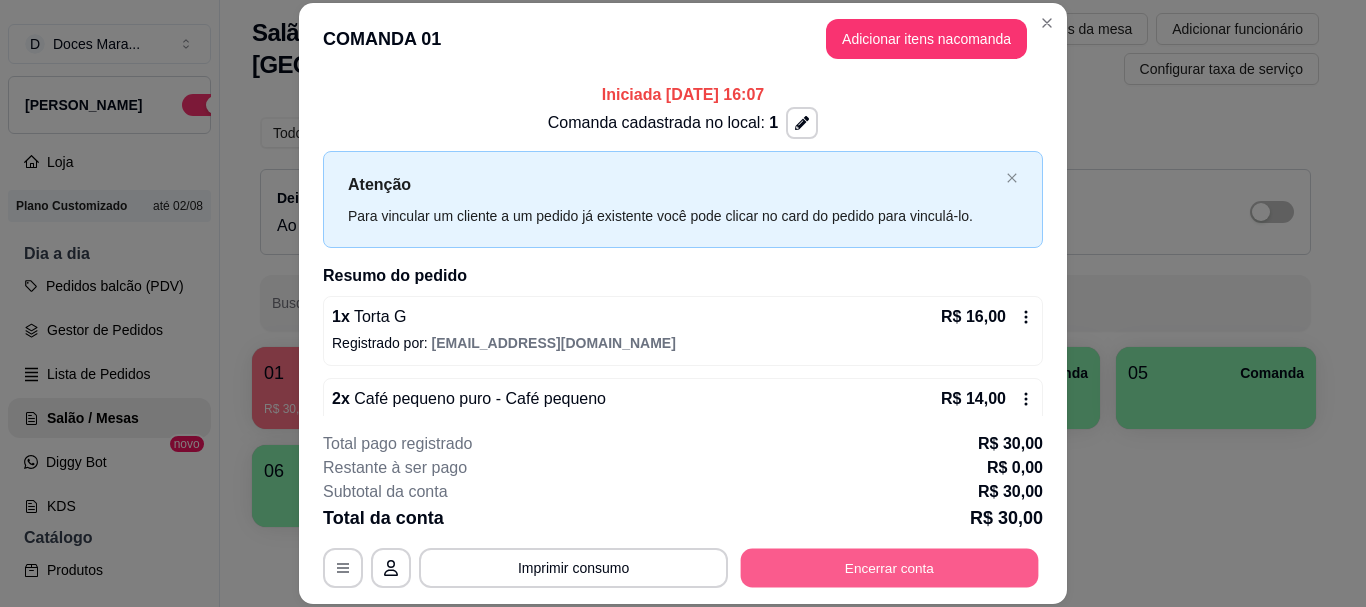 click on "Encerrar conta" at bounding box center [890, 568] 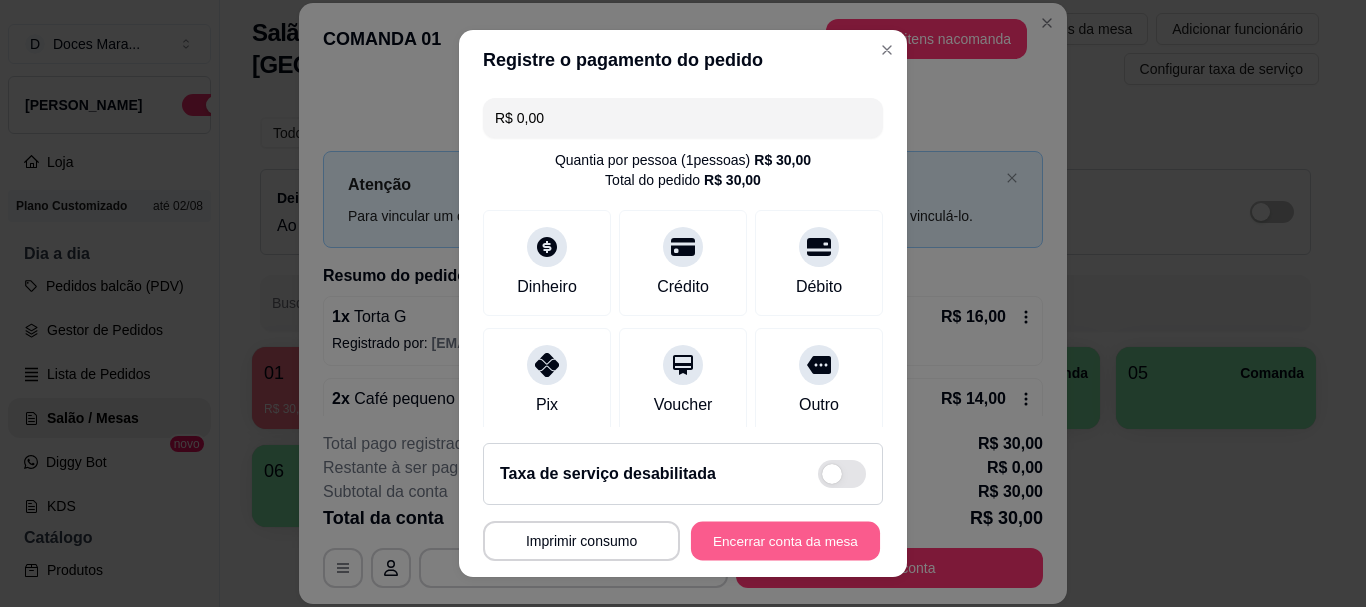 click on "Encerrar conta da mesa" at bounding box center (785, 540) 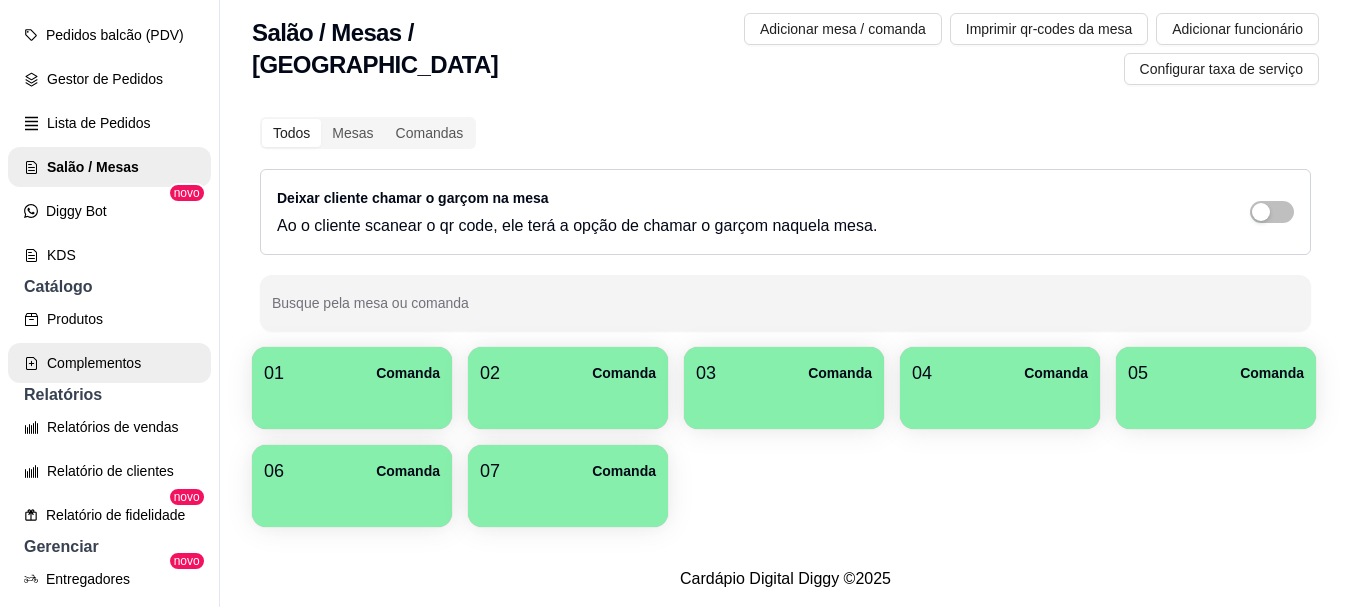 scroll, scrollTop: 300, scrollLeft: 0, axis: vertical 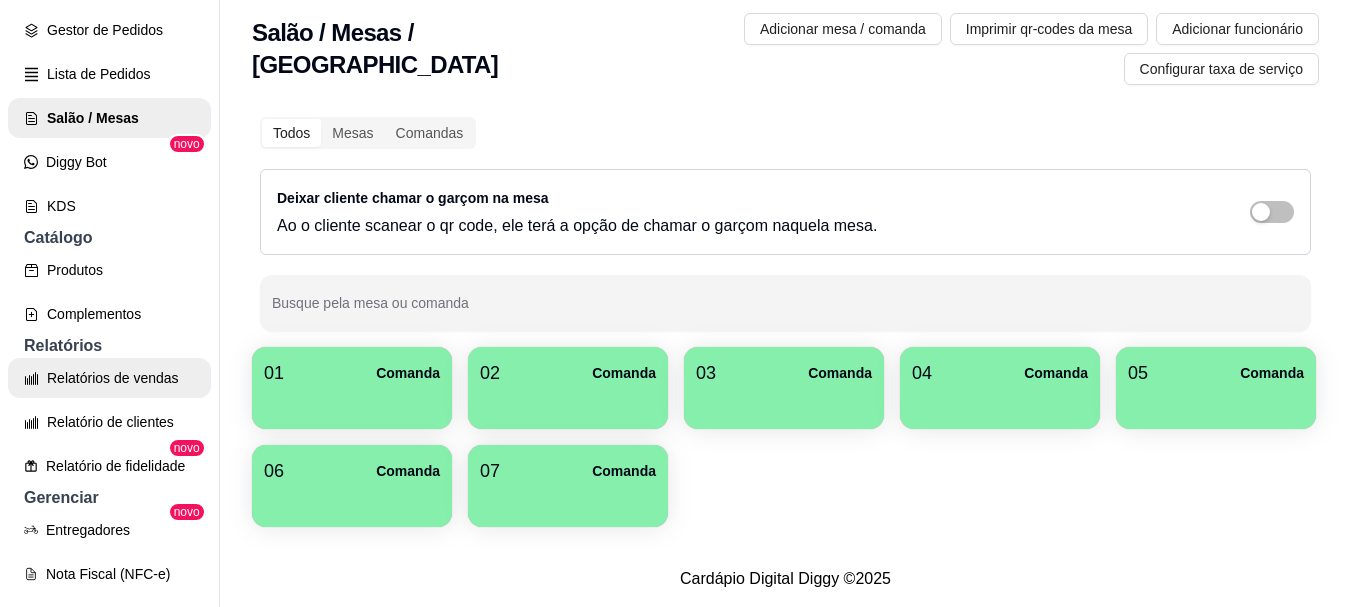 click on "Relatórios de vendas" at bounding box center [109, 378] 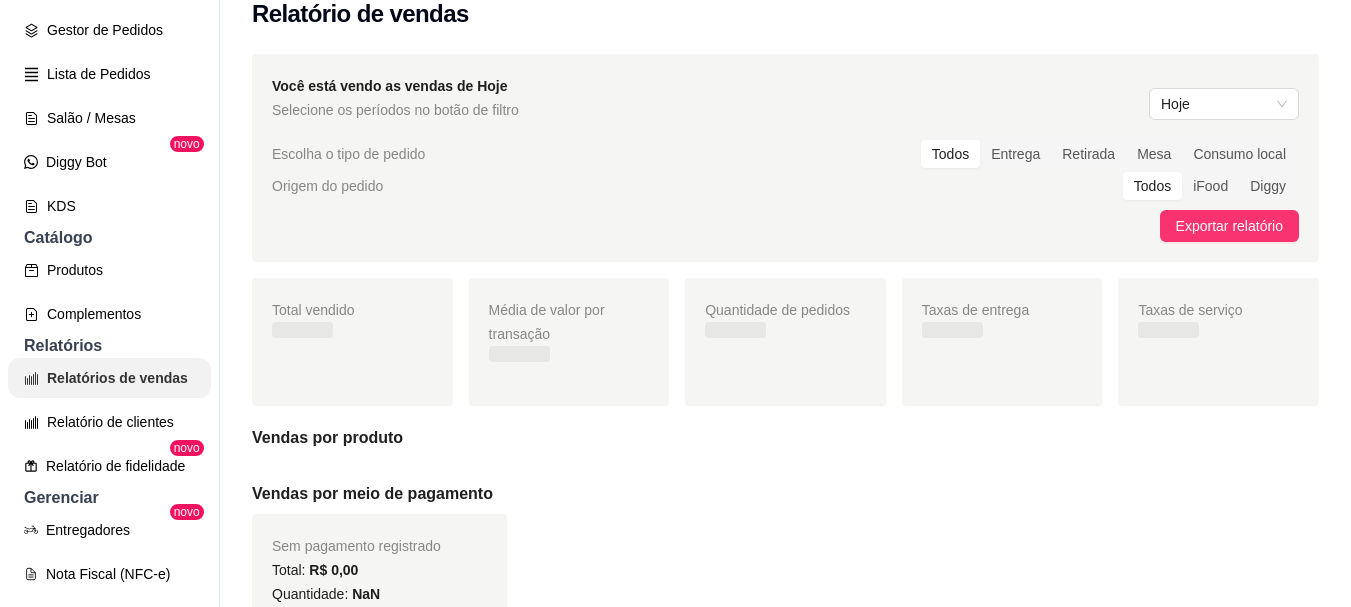 scroll, scrollTop: 0, scrollLeft: 0, axis: both 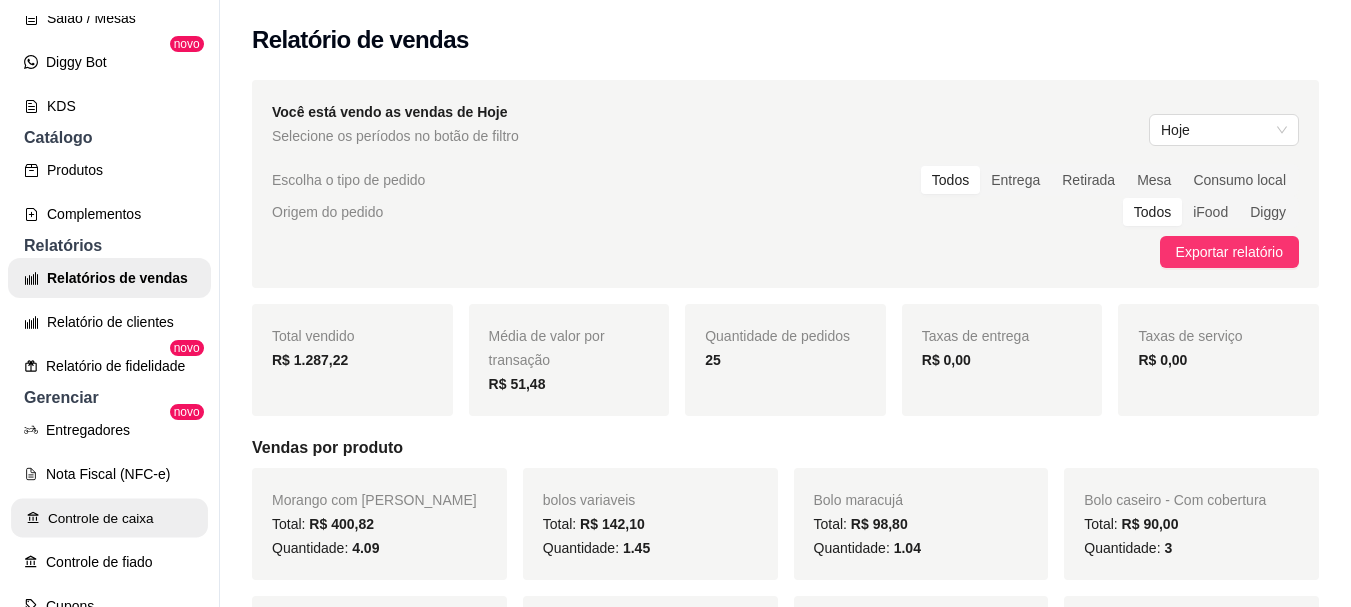 click on "Controle de caixa" at bounding box center (109, 518) 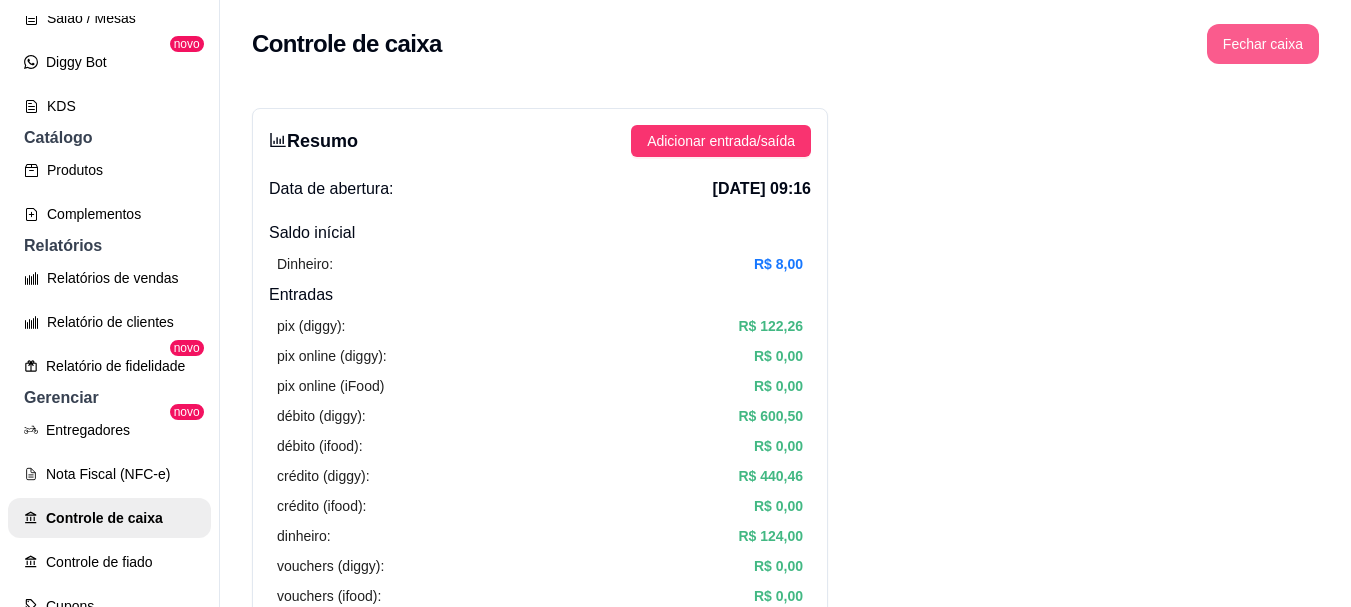 click on "Fechar caixa" at bounding box center [1263, 44] 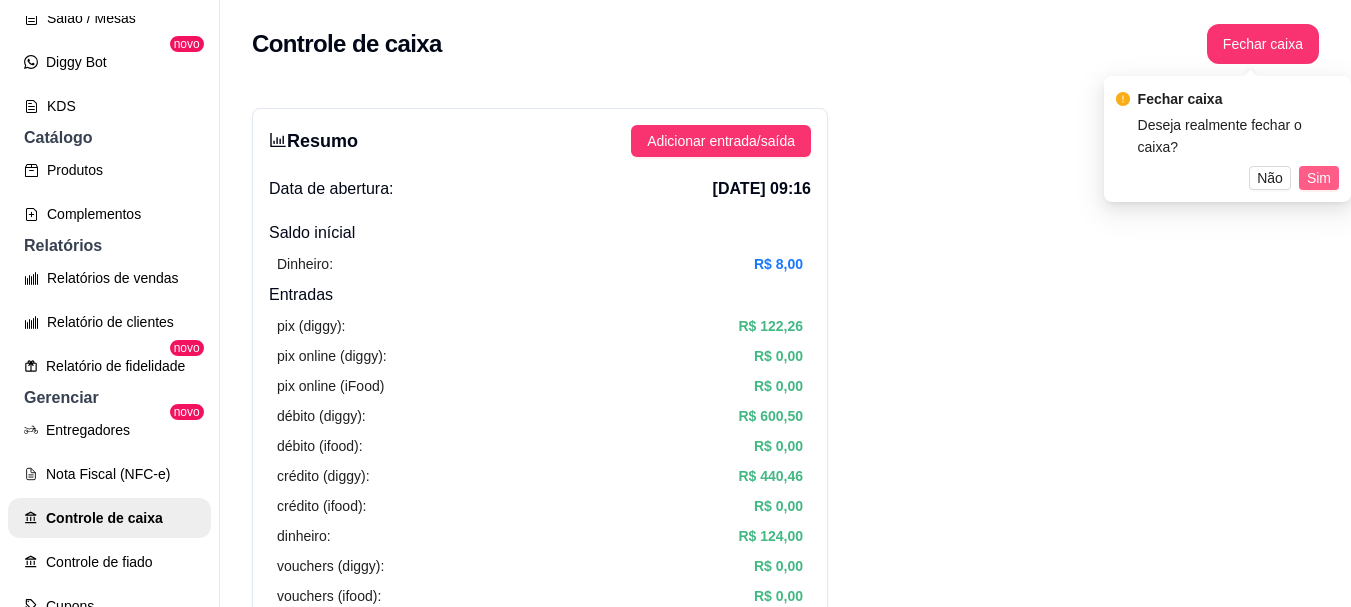 click on "Sim" at bounding box center (1319, 178) 